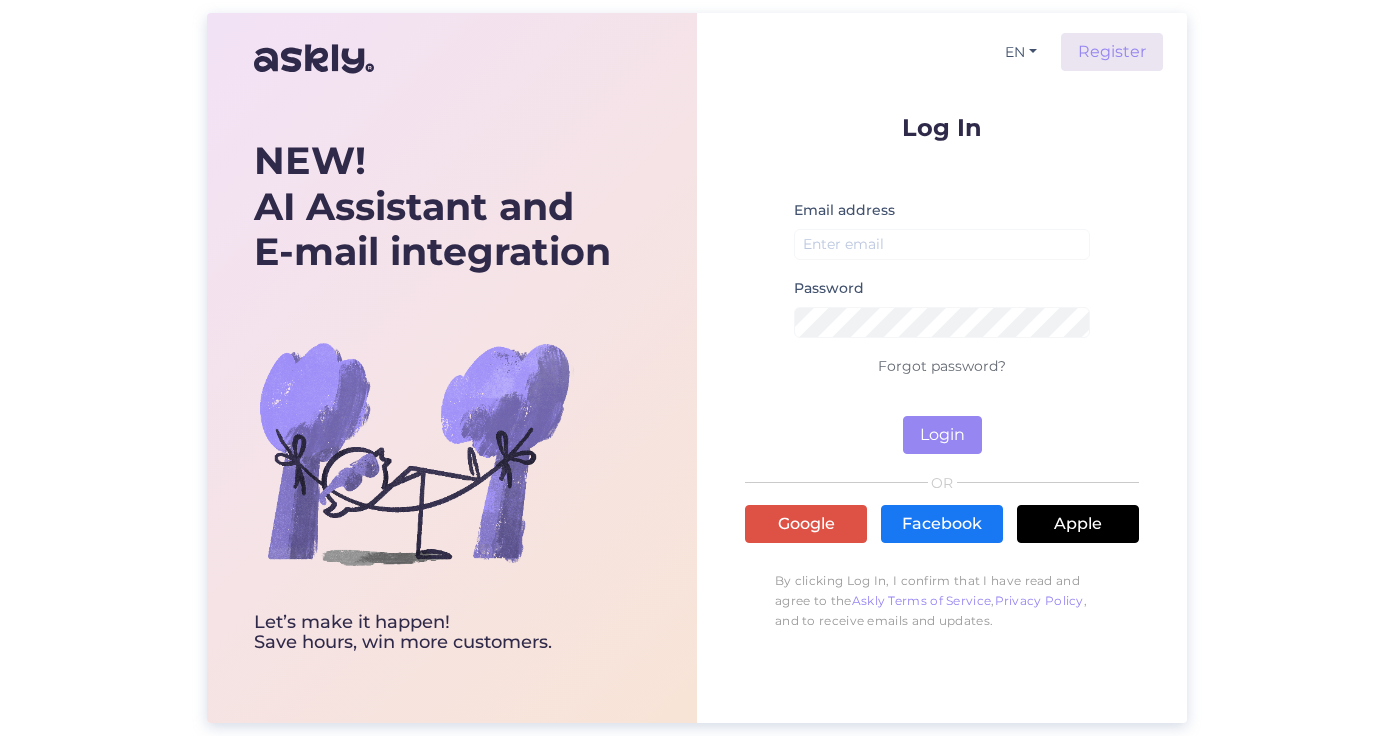scroll, scrollTop: 0, scrollLeft: 0, axis: both 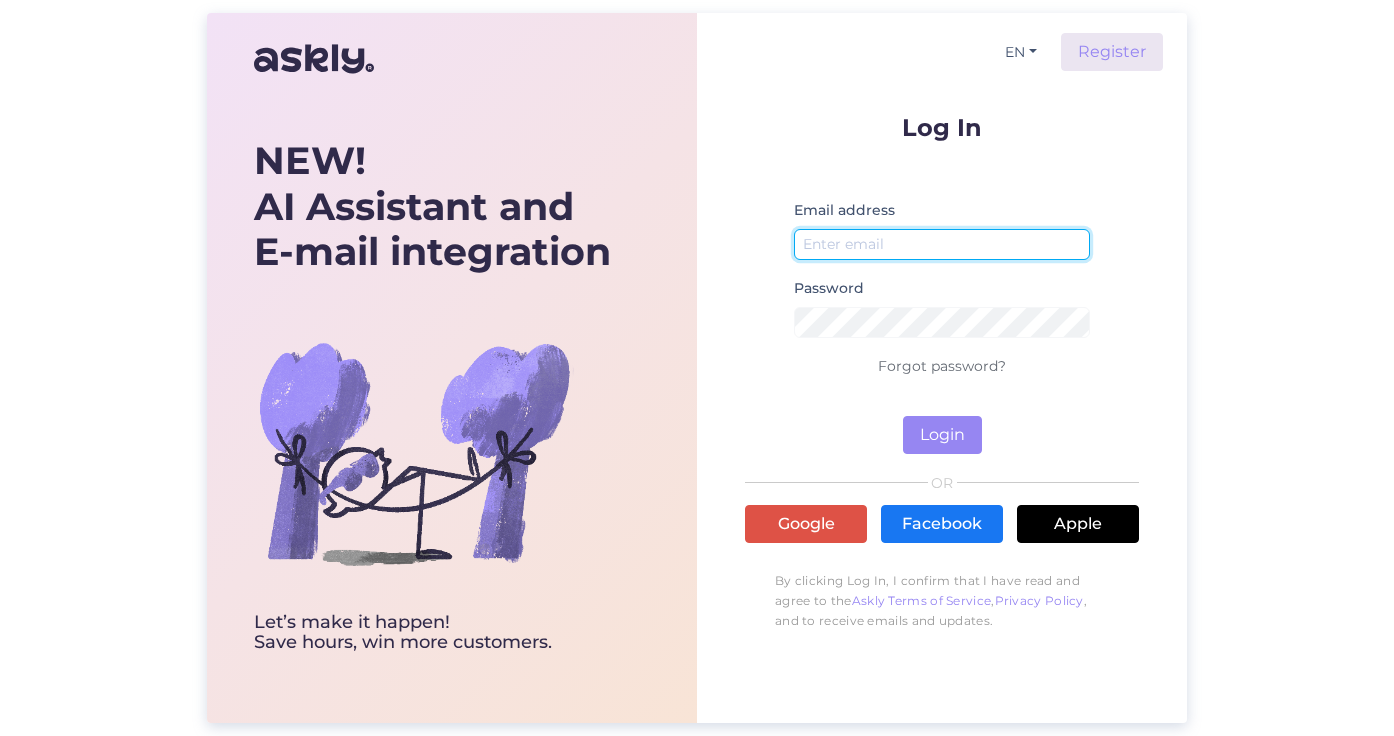 type on "[EMAIL_ADDRESS][DOMAIN_NAME]" 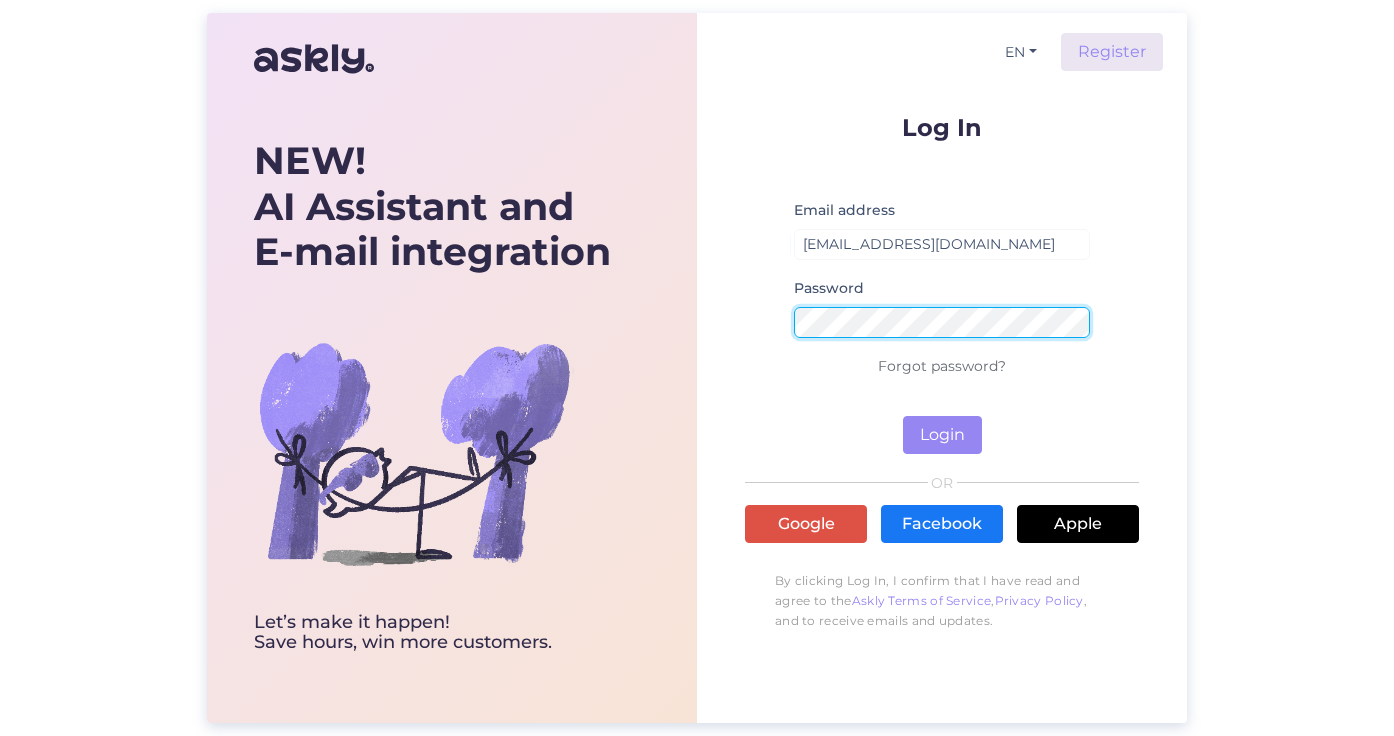 click on "Login" at bounding box center (942, 435) 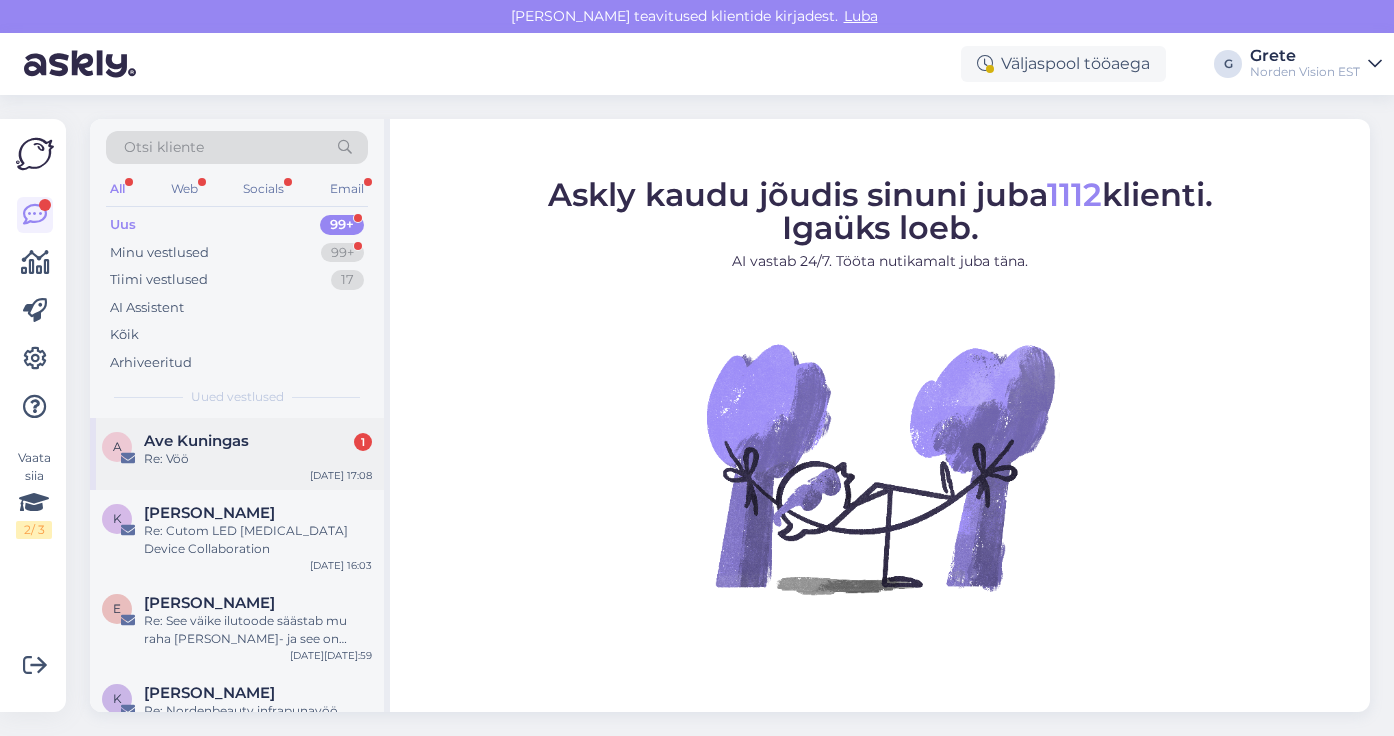 click on "Re: Vöö" at bounding box center (258, 459) 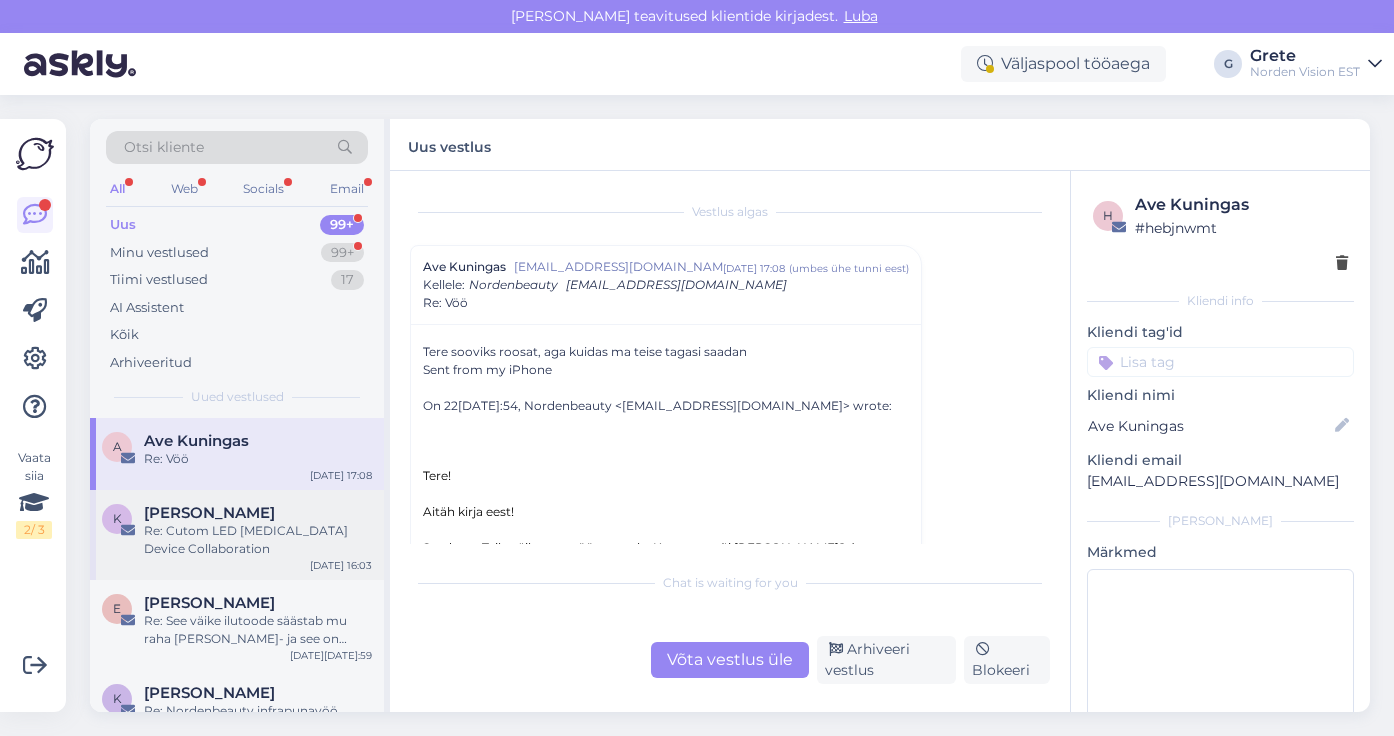 scroll, scrollTop: 240, scrollLeft: 0, axis: vertical 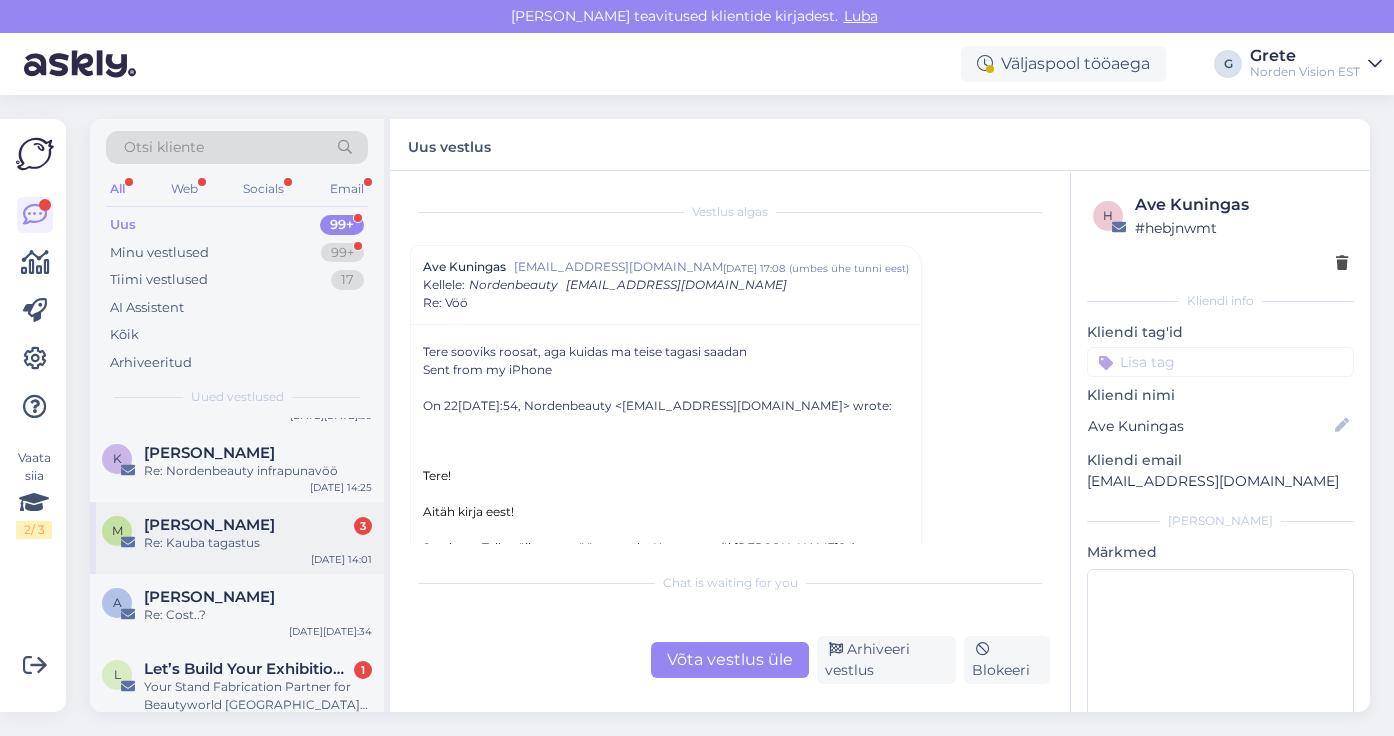 click on "M [PERSON_NAME] 3 Re: Kauba tagastus [DATE] 14:01" at bounding box center [237, 538] 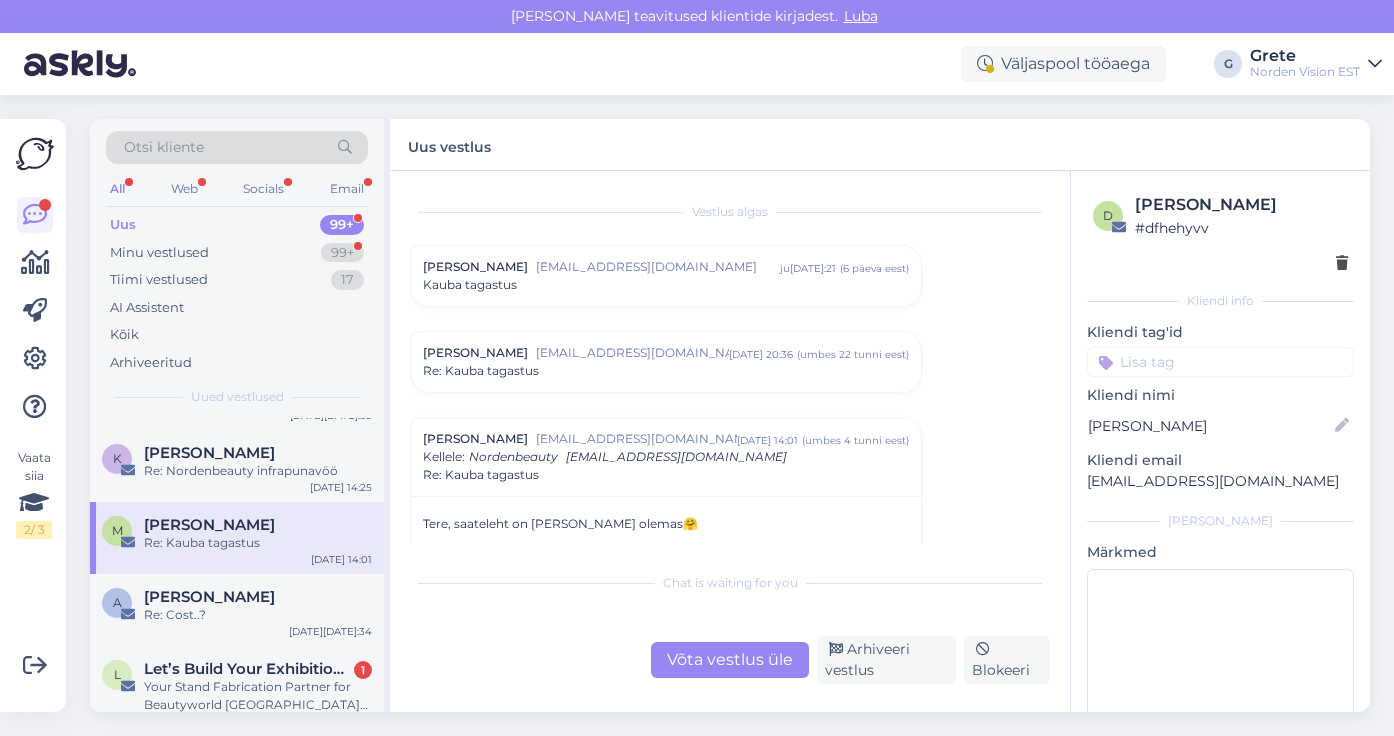 scroll, scrollTop: 17, scrollLeft: 0, axis: vertical 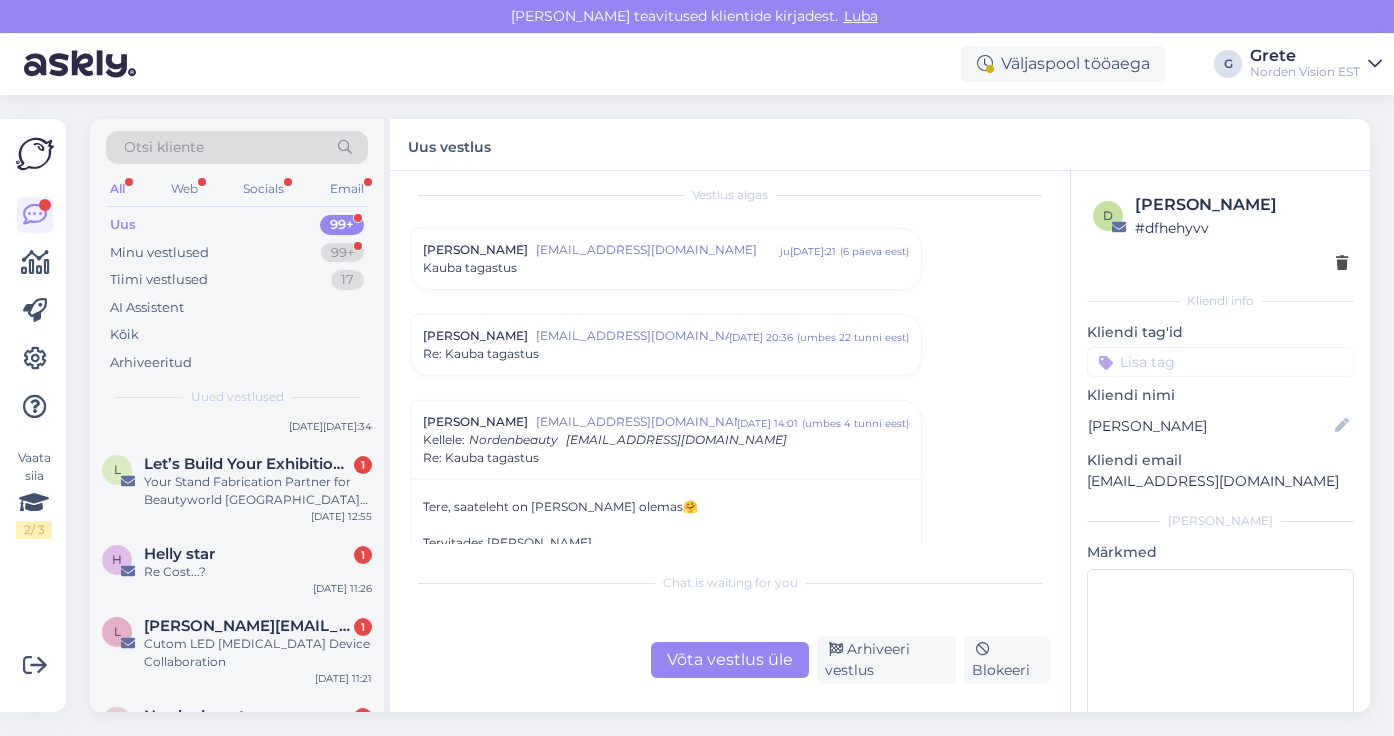 click on "[DATE] 12:55" at bounding box center (341, 516) 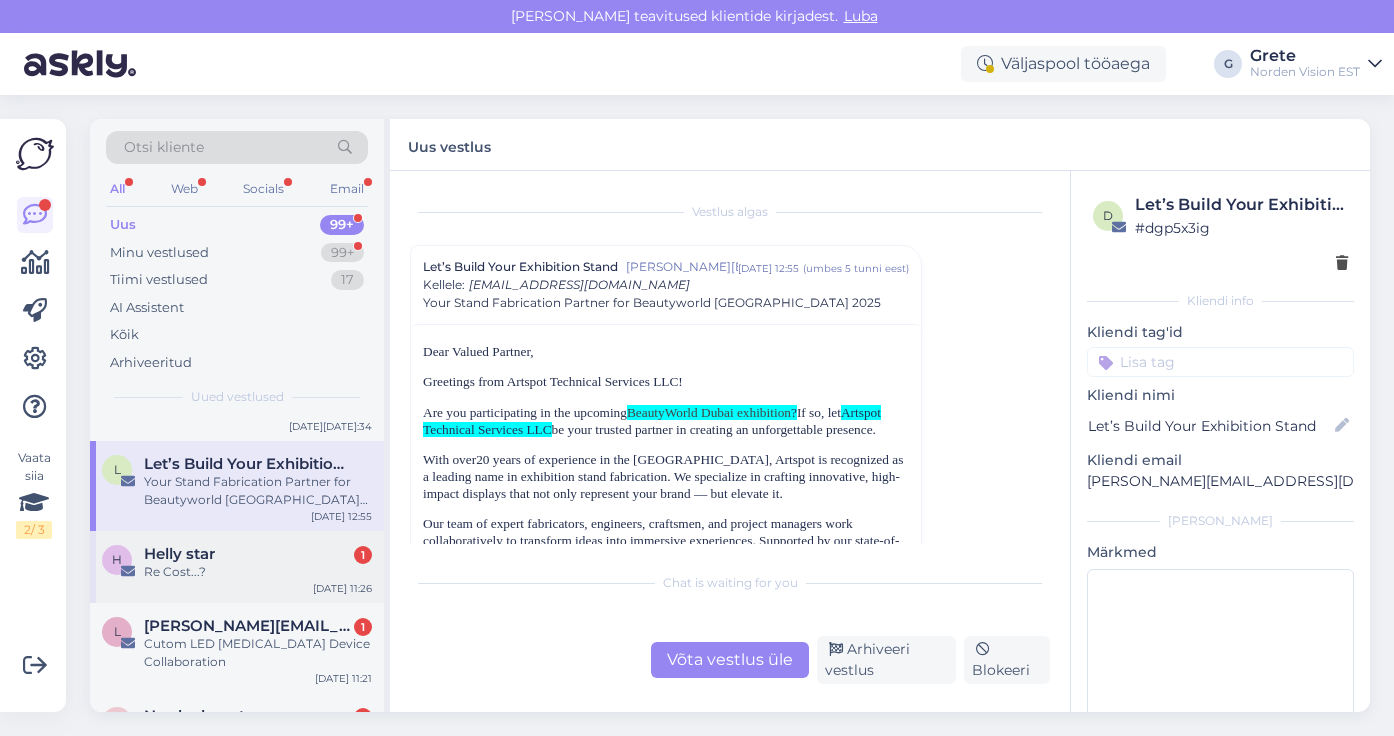 click on "Re Cost...?" at bounding box center (258, 572) 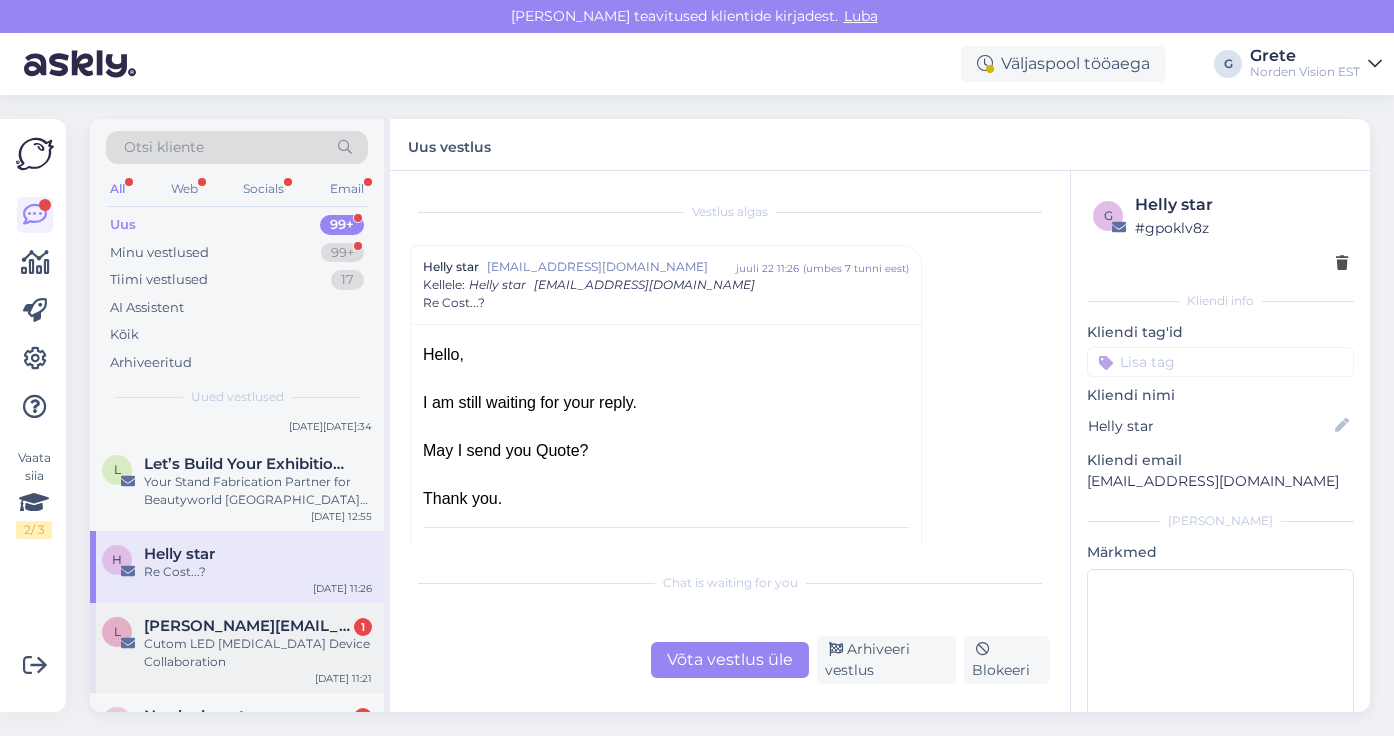click on "l [PERSON_NAME][EMAIL_ADDRESS][DOMAIN_NAME] 1 Cutom LED [MEDICAL_DATA] Device Collaboration [DATE][DATE]:21" at bounding box center [237, 648] 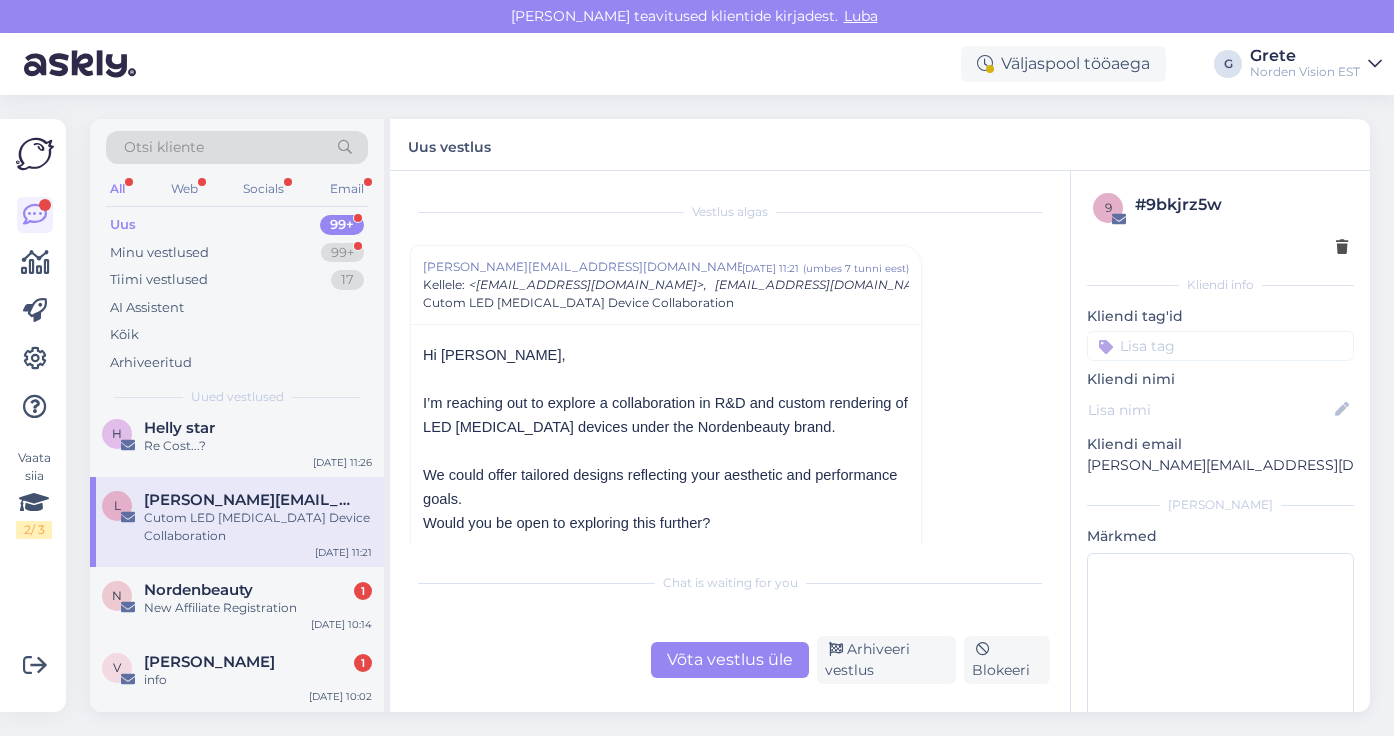 scroll, scrollTop: 607, scrollLeft: 0, axis: vertical 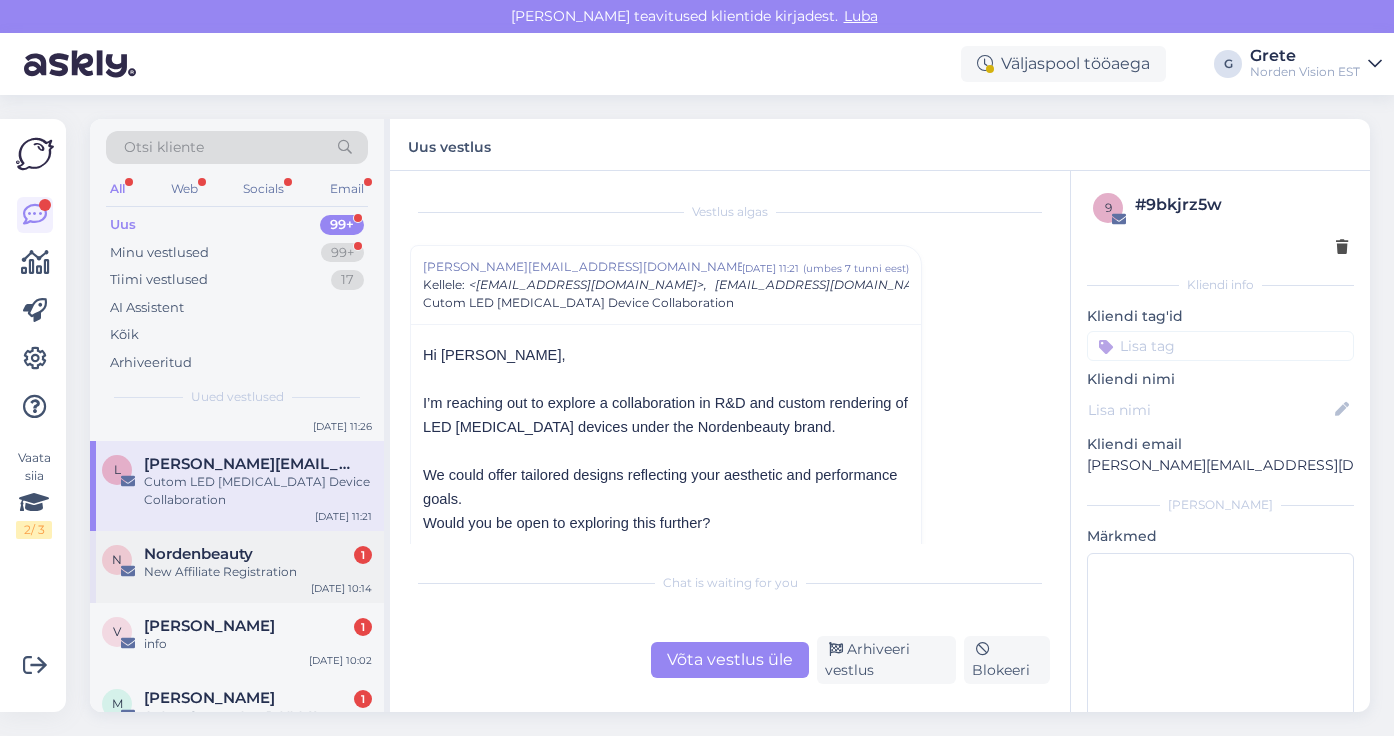 click on "Nordenbeauty 1" at bounding box center (258, 554) 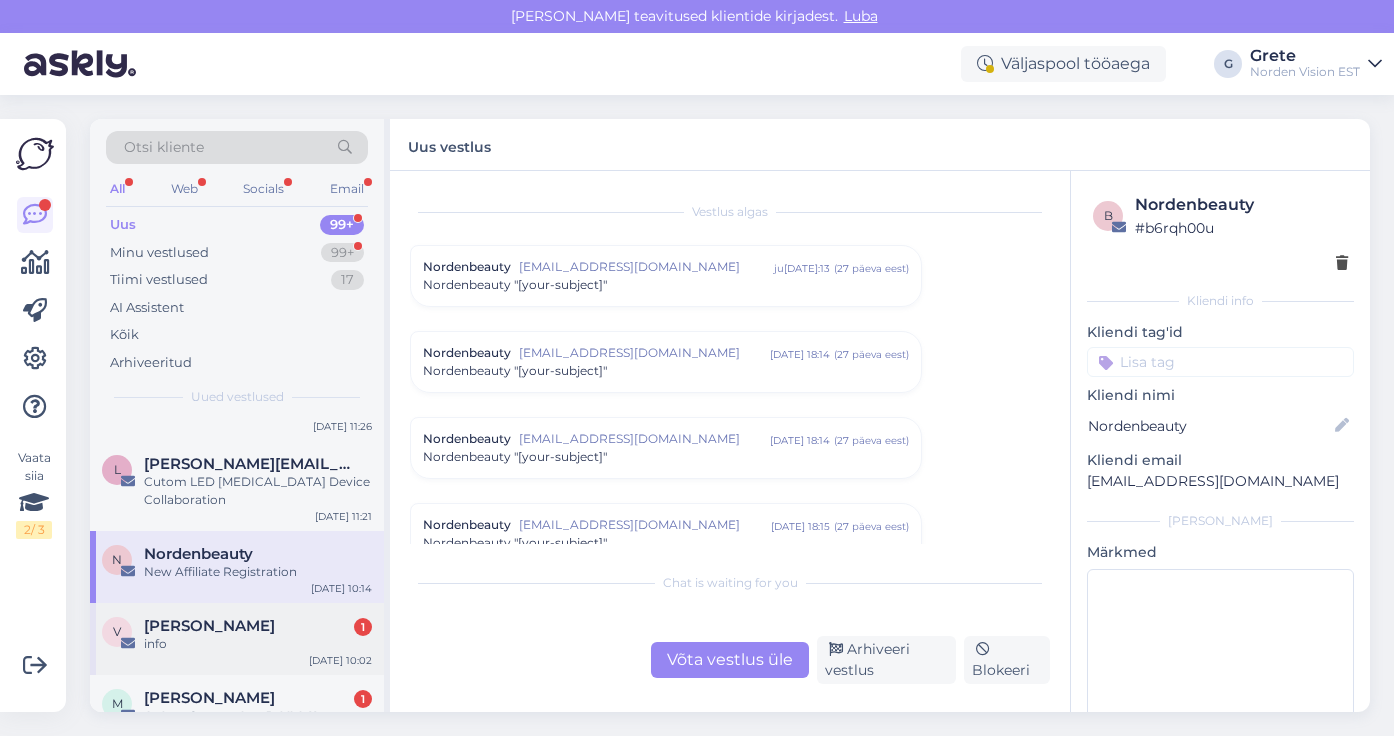 scroll, scrollTop: 8359, scrollLeft: 0, axis: vertical 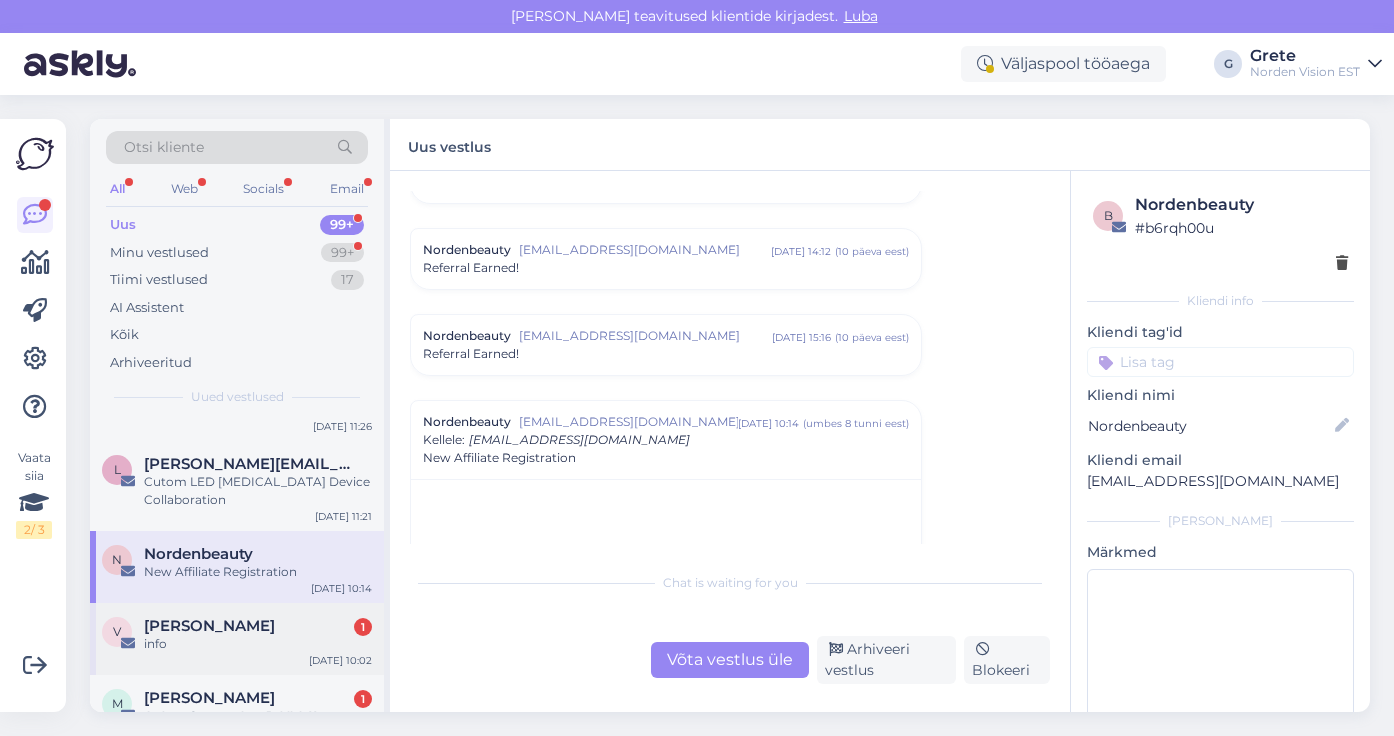 click on "info" at bounding box center [258, 644] 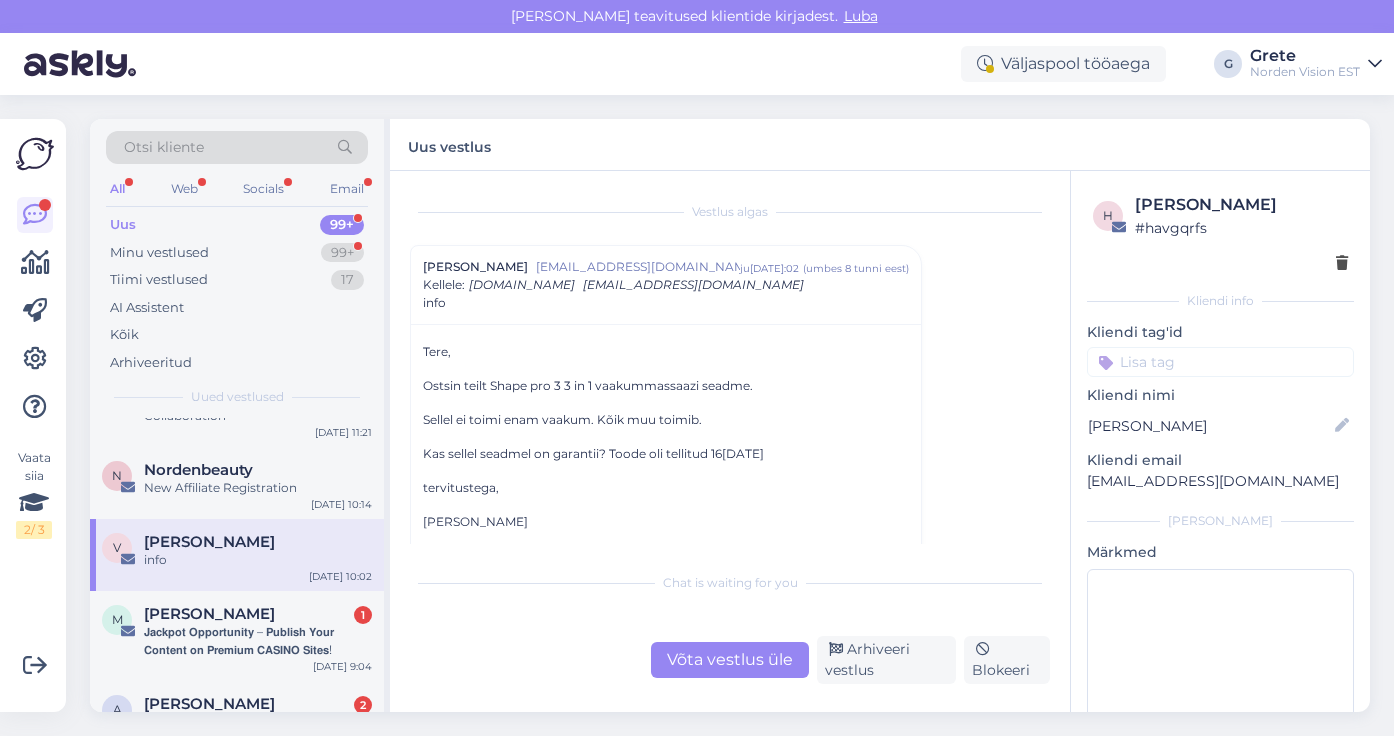 scroll, scrollTop: 697, scrollLeft: 0, axis: vertical 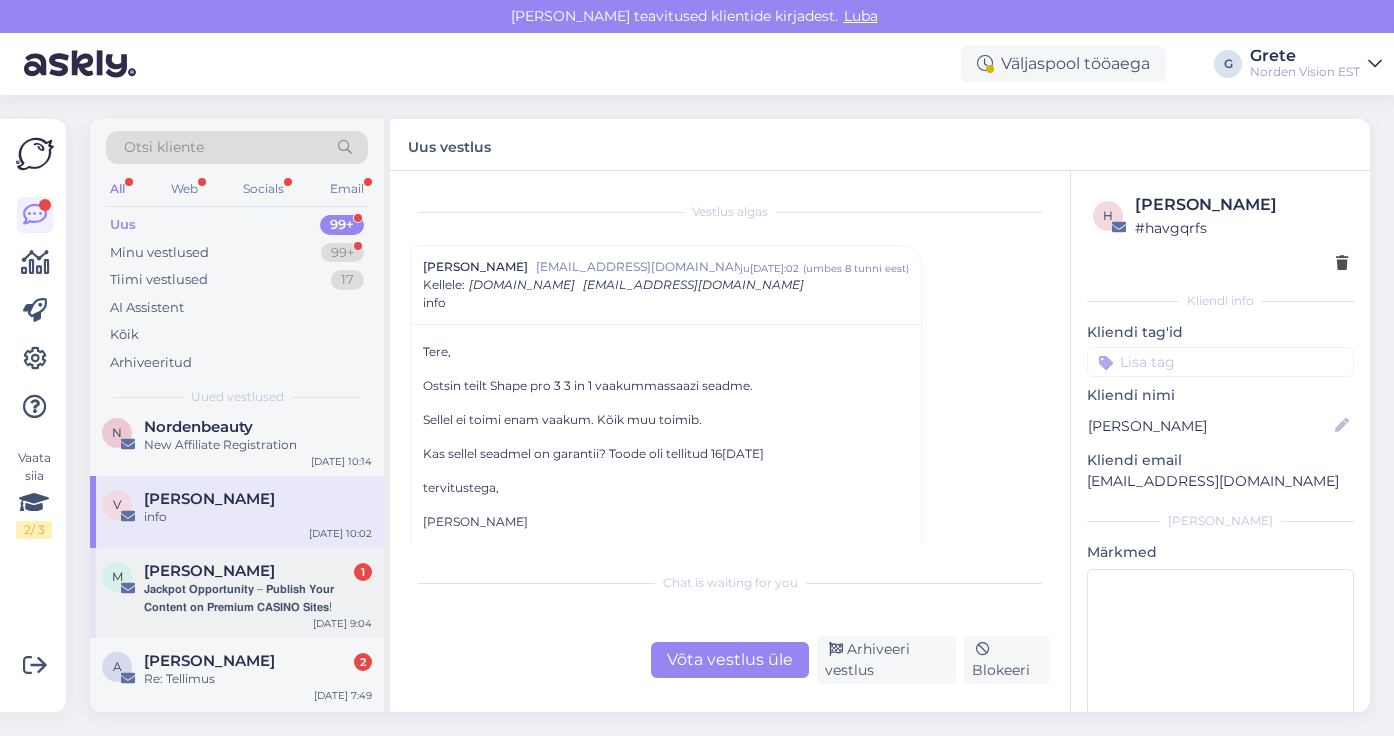 click on "𝗝𝗮𝗰𝗸𝗽𝗼𝘁 𝗢𝗽𝗽𝗼𝗿𝘁𝘂𝗻𝗶𝘁𝘆 – 𝗣𝘂𝗯𝗹𝗶𝘀𝗵 𝗬𝗼𝘂𝗿 𝗖𝗼𝗻𝘁𝗲𝗻𝘁 𝗼𝗻 𝗣𝗿𝗲𝗺𝗶𝘂𝗺 𝗖𝗔𝗦𝗜𝗡𝗢 𝗦𝗶𝘁𝗲𝘀!" at bounding box center [258, 598] 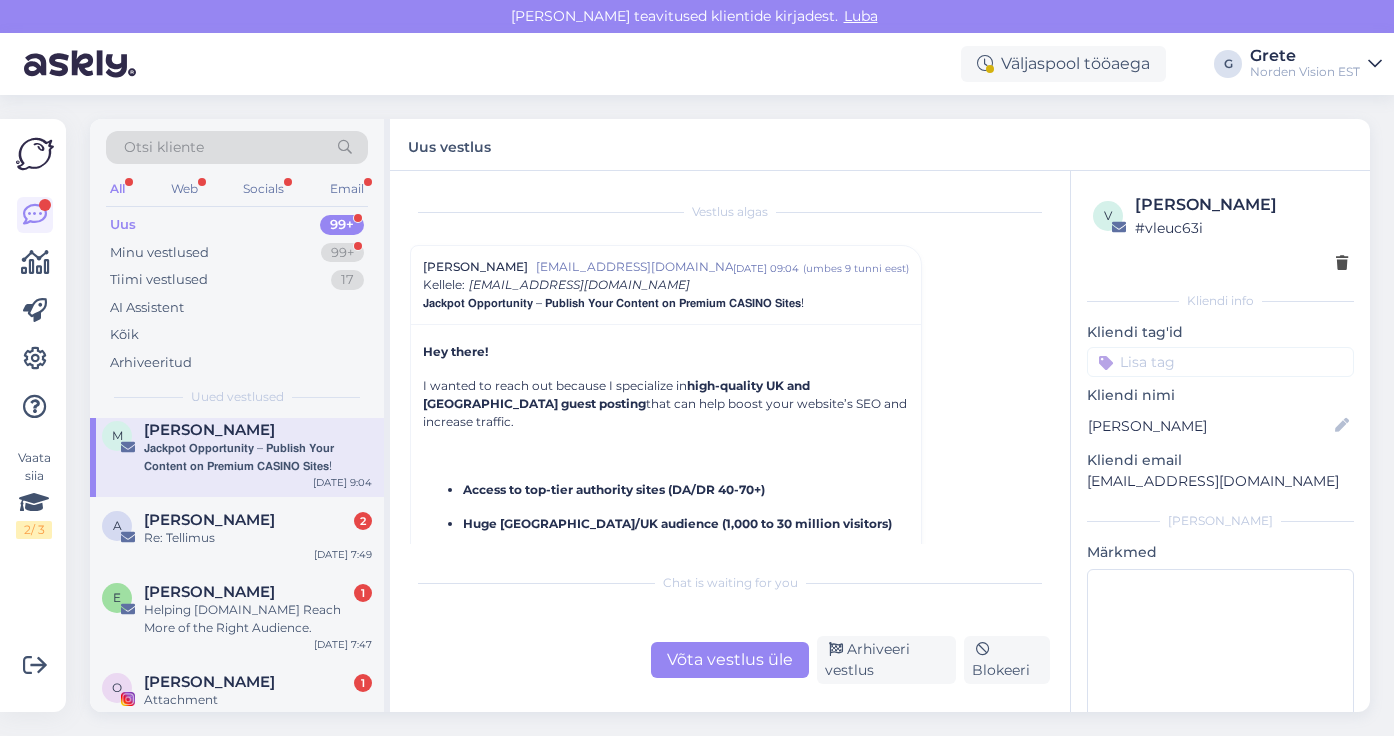 scroll, scrollTop: 874, scrollLeft: 0, axis: vertical 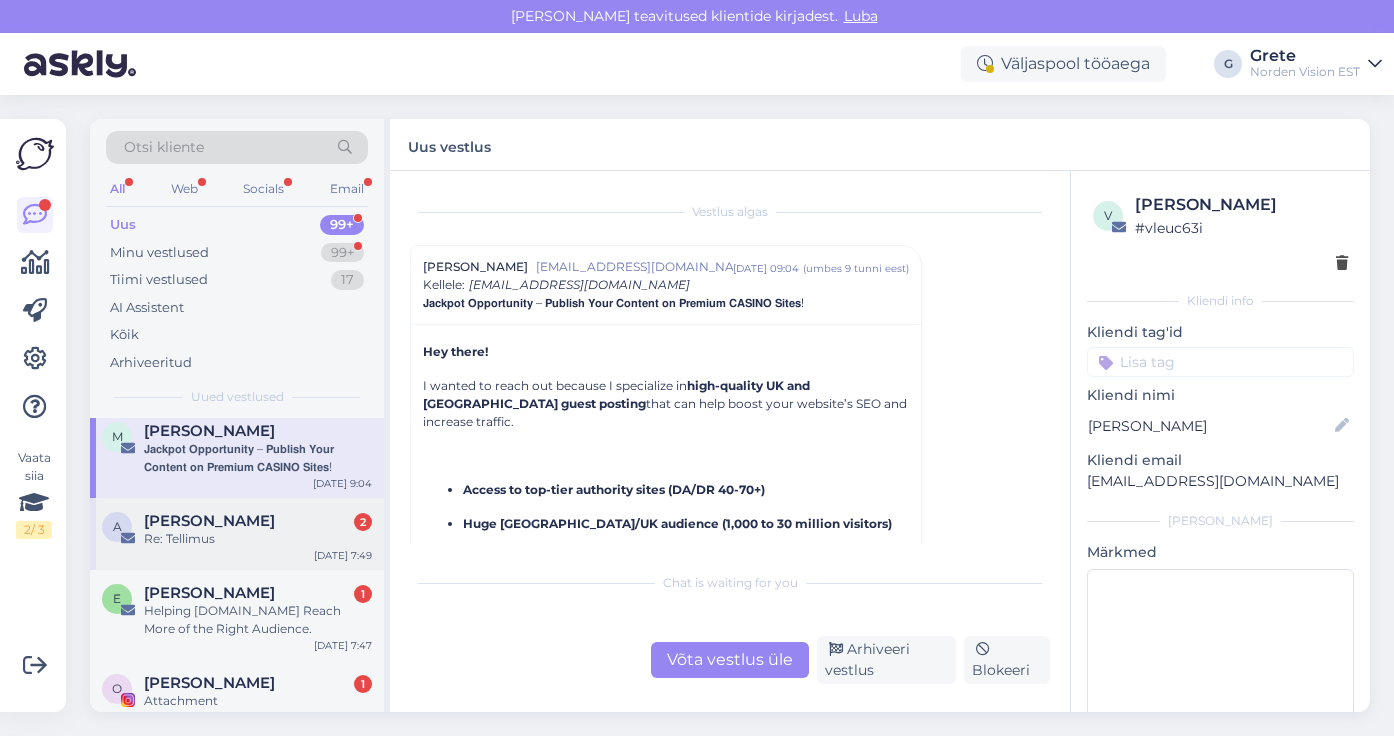 click on "A [PERSON_NAME] 2 Re: Tellimus [DATE] 7:49" at bounding box center (237, 534) 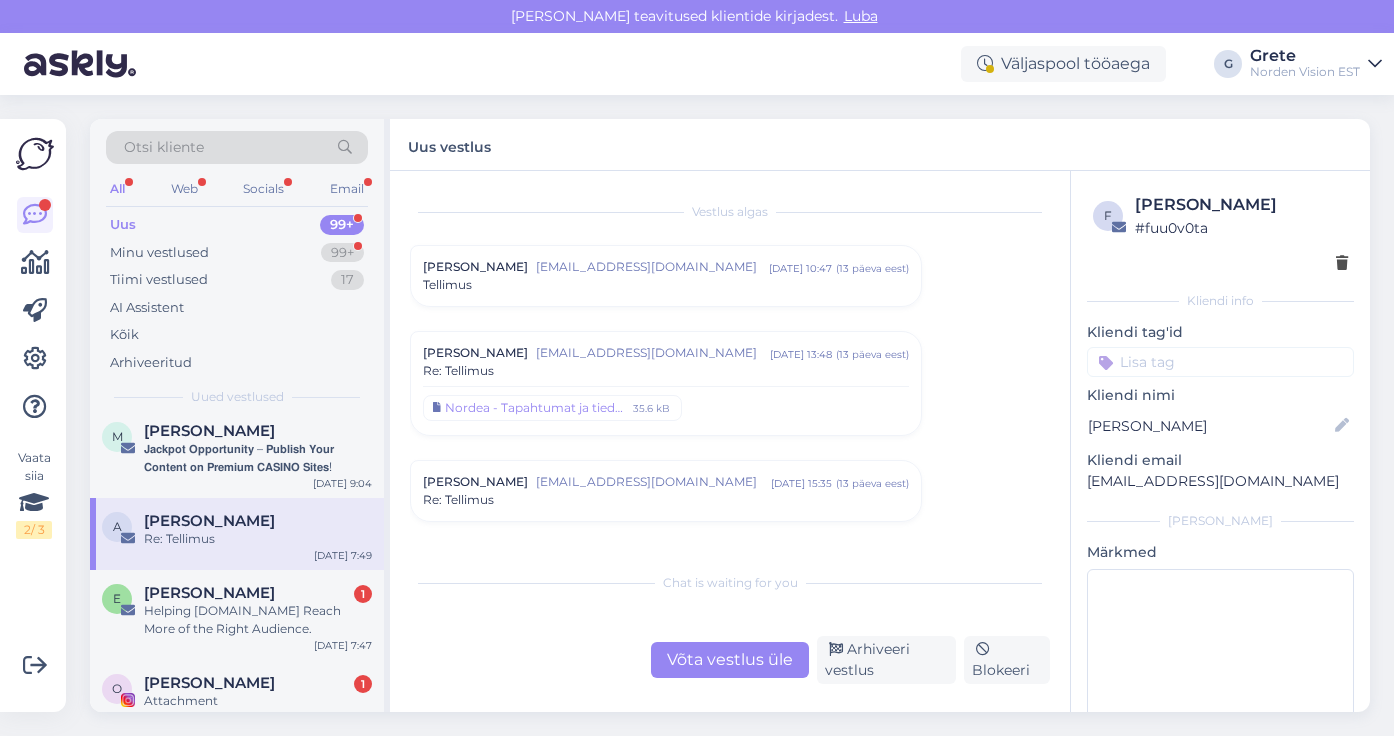 scroll, scrollTop: 232, scrollLeft: 0, axis: vertical 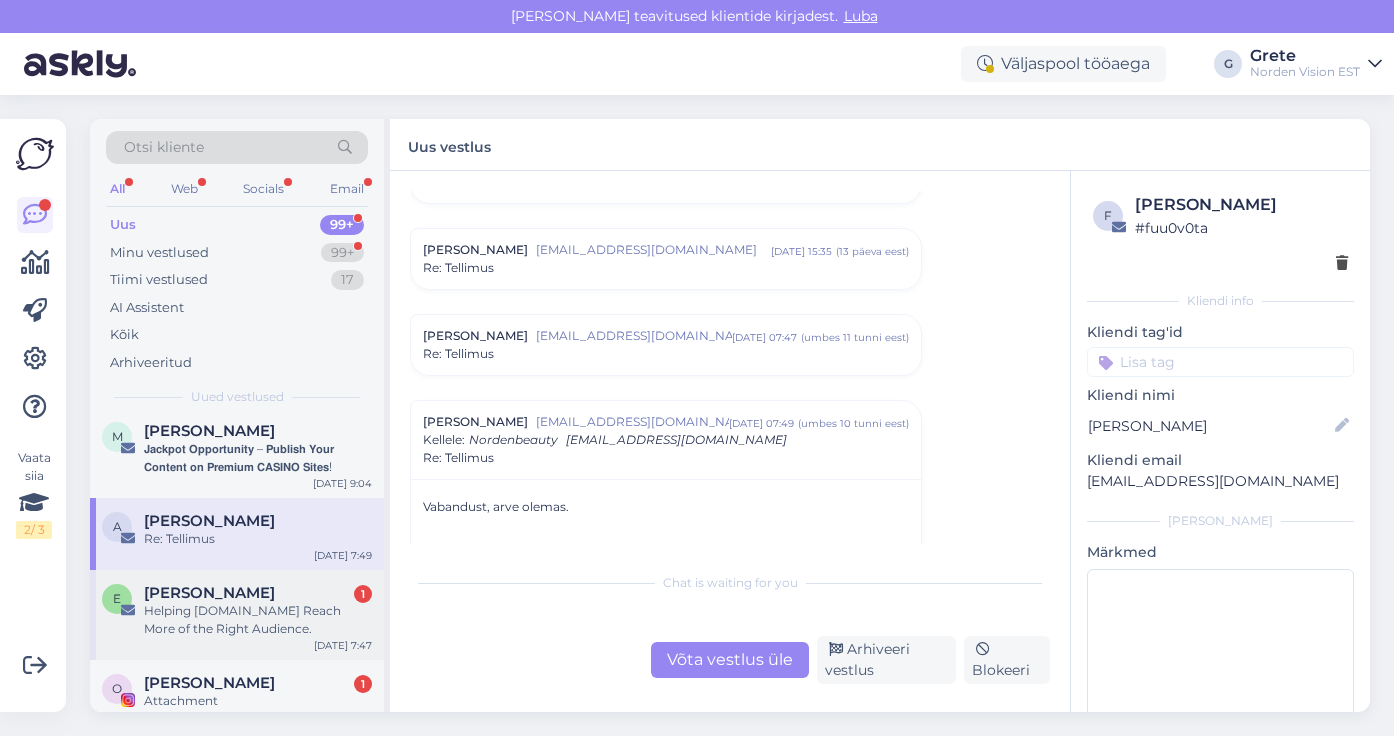 click on "[PERSON_NAME] 1" at bounding box center [258, 593] 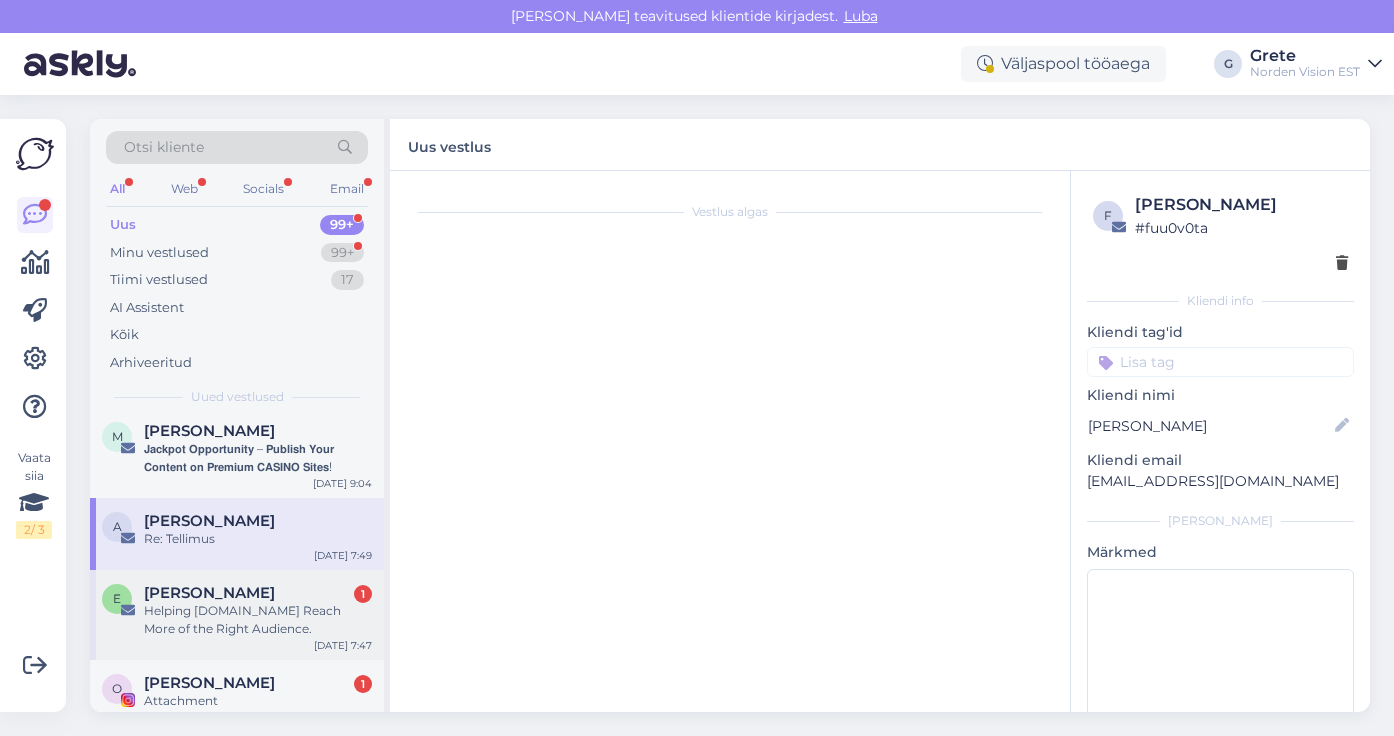 scroll, scrollTop: 0, scrollLeft: 0, axis: both 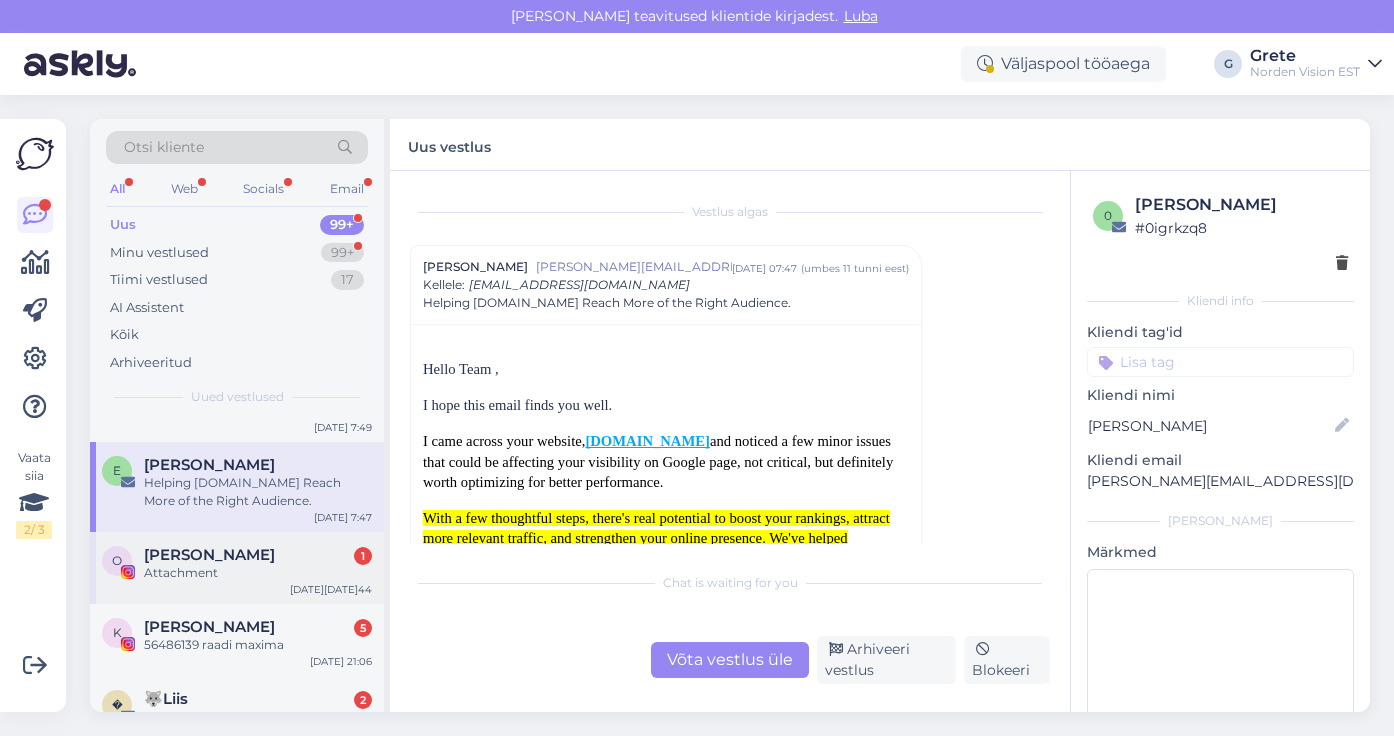 click on "Attachment" at bounding box center [258, 573] 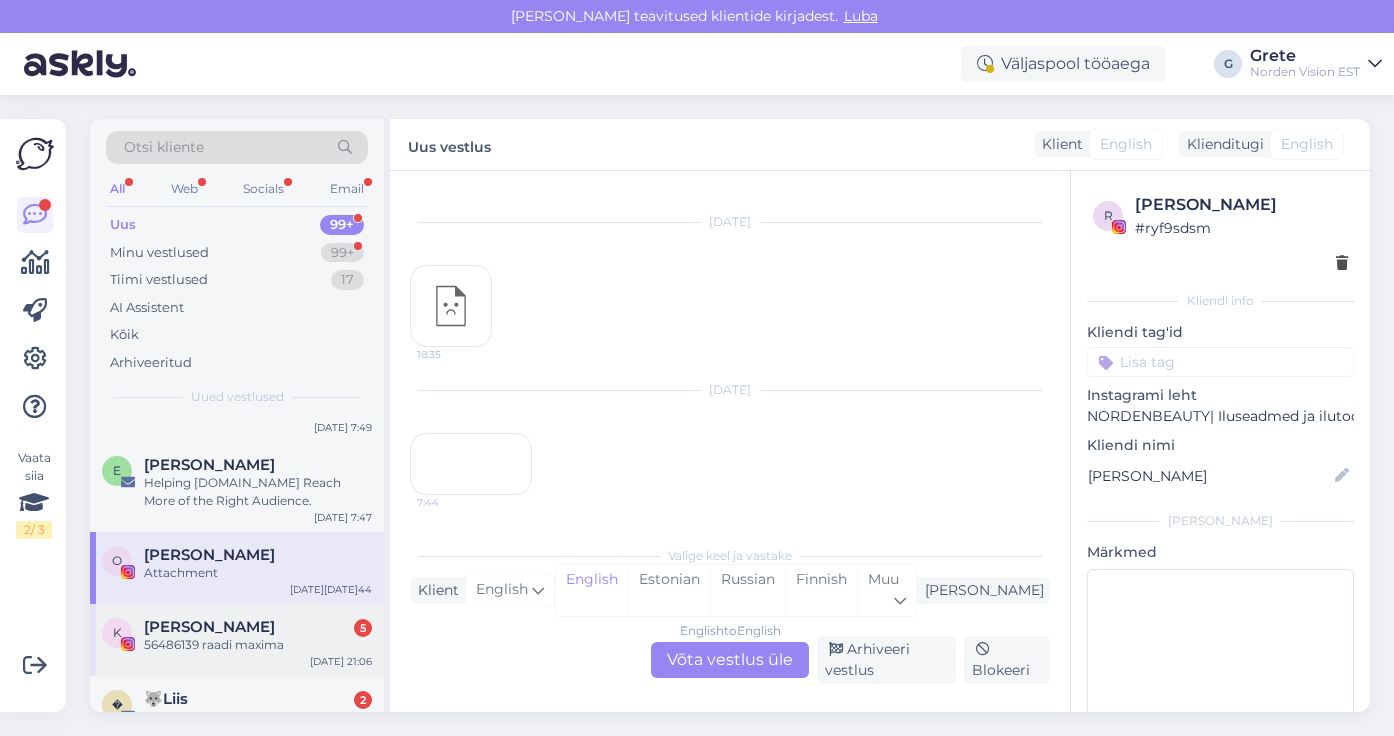 click on "K [PERSON_NAME] 5 56486139 raadi maxima [DATE] 21:06" at bounding box center [237, 640] 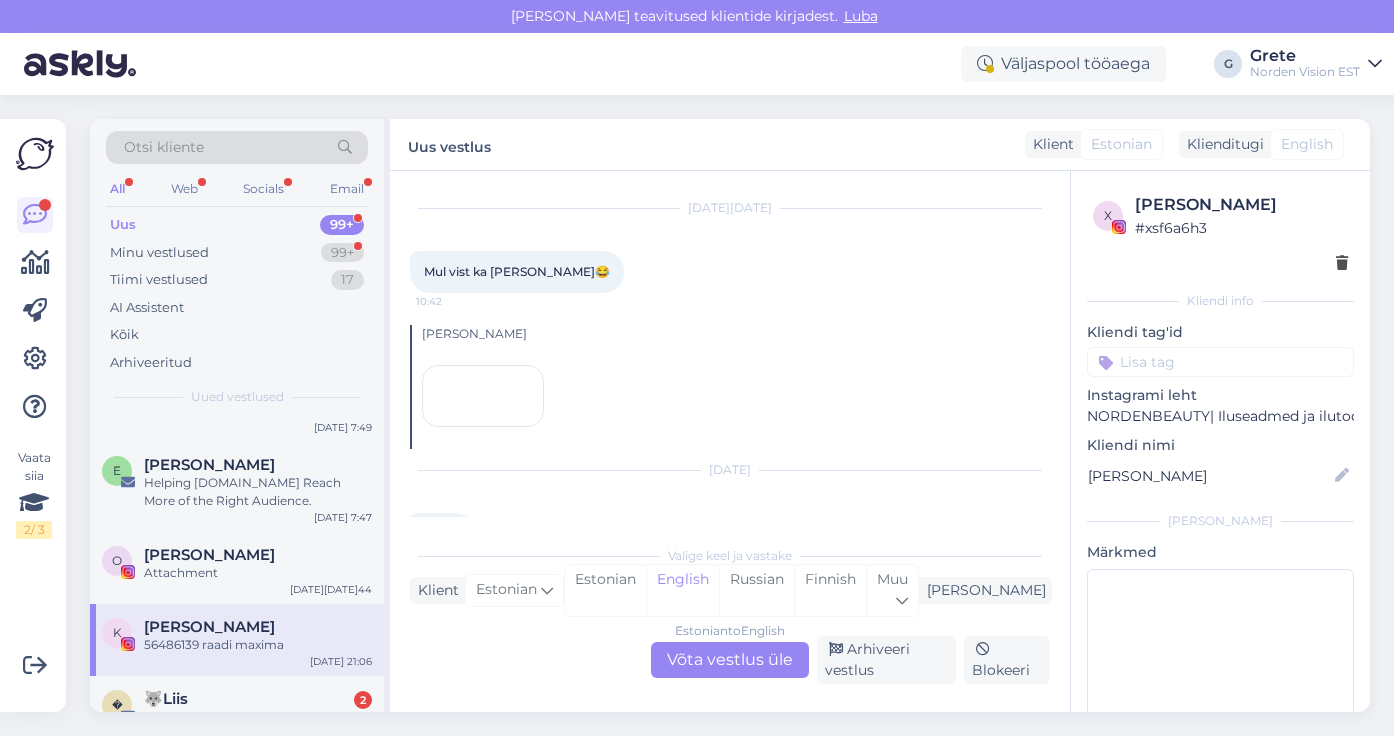 scroll, scrollTop: 3197, scrollLeft: 0, axis: vertical 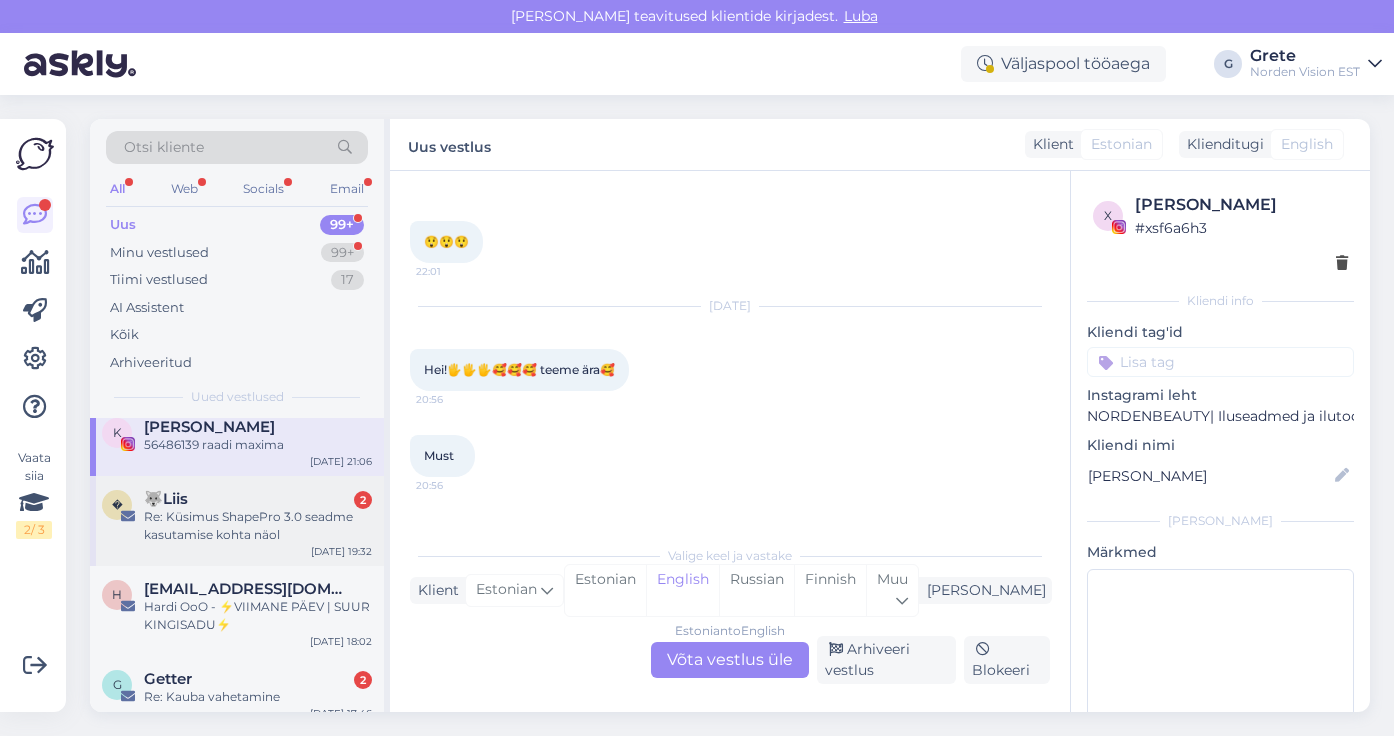 click on "Re: Küsimus ShapePro 3.0 seadme kasutamise kohta näol" at bounding box center [258, 526] 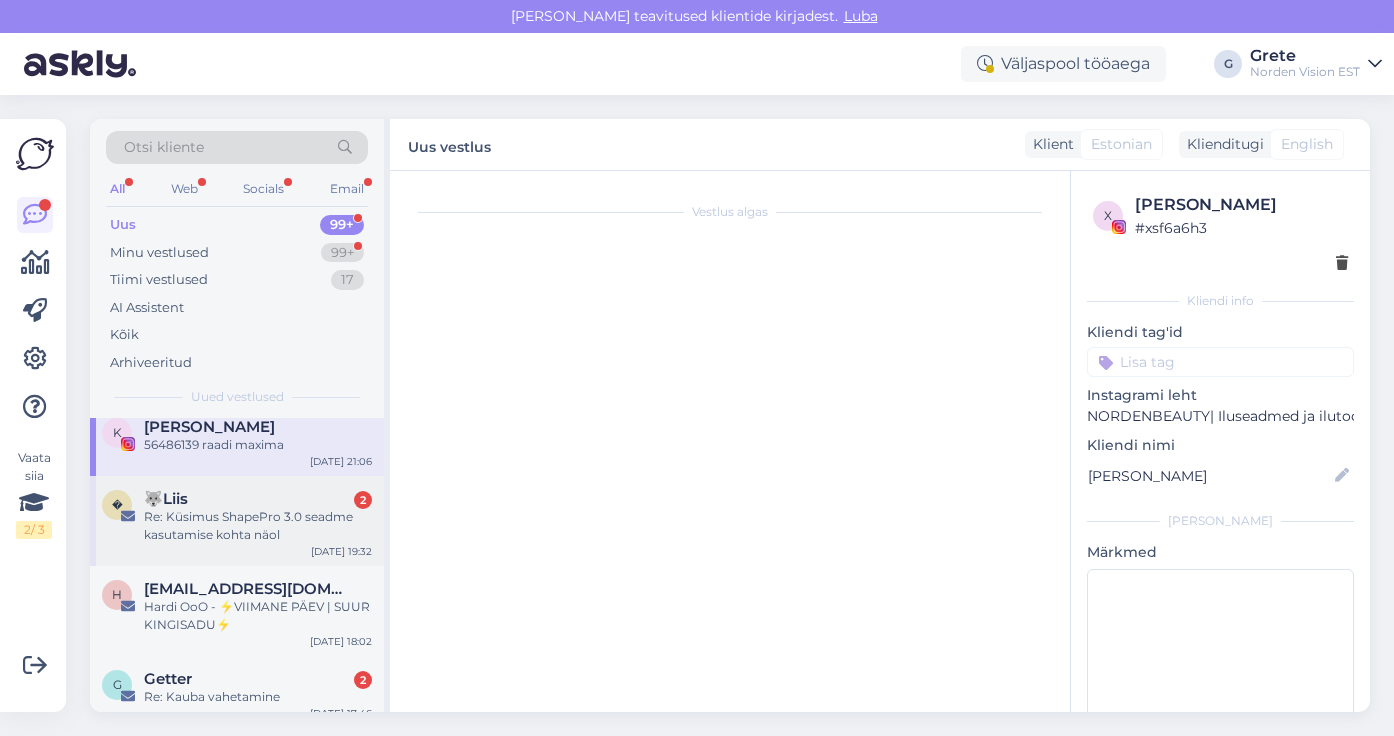 scroll, scrollTop: 103, scrollLeft: 0, axis: vertical 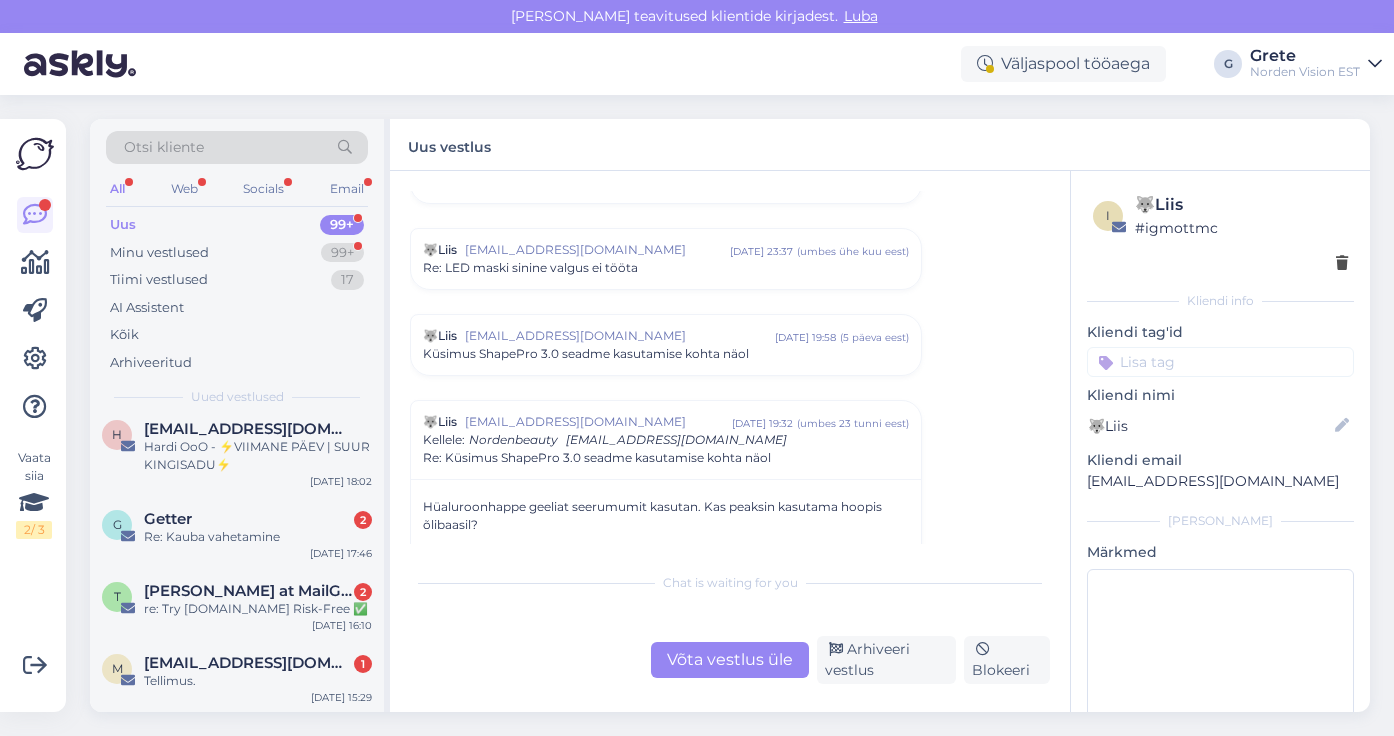click on "Re: Kauba vahetamine" at bounding box center [258, 537] 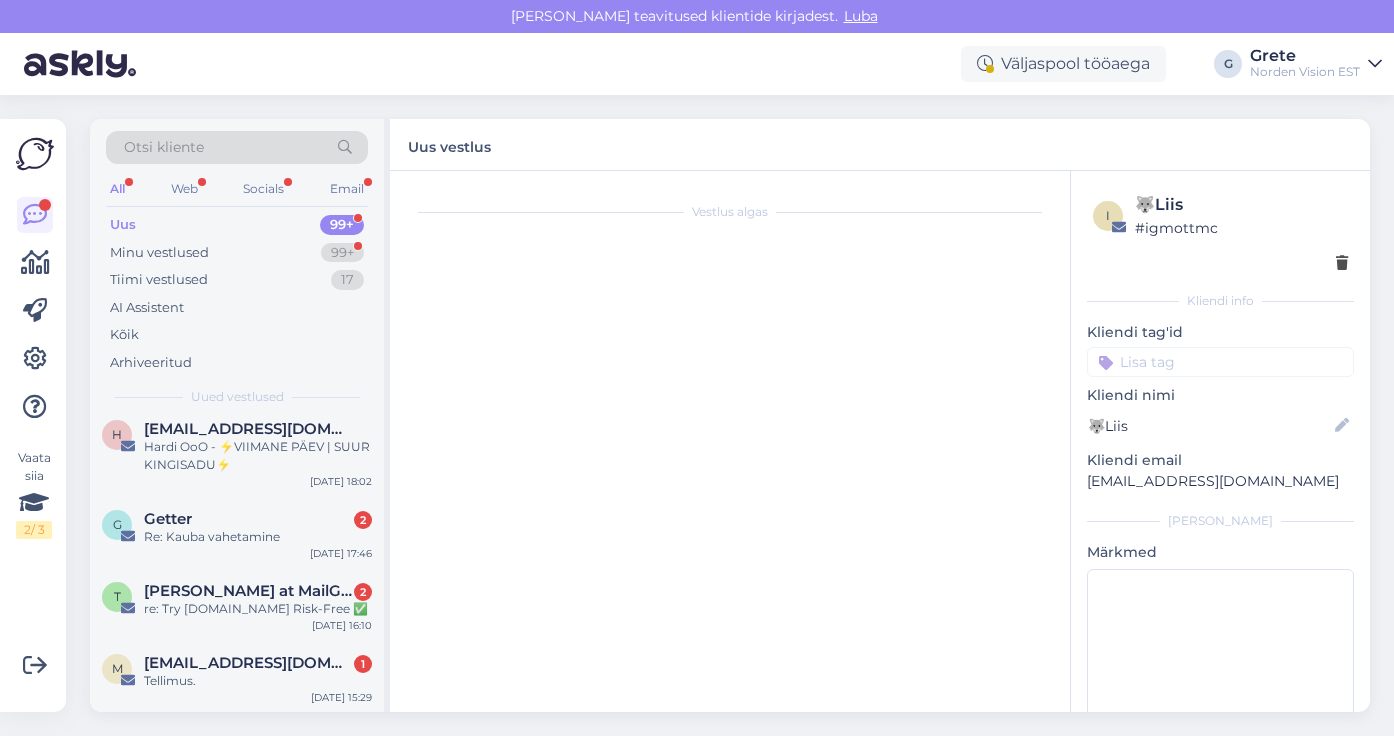 scroll, scrollTop: 0, scrollLeft: 0, axis: both 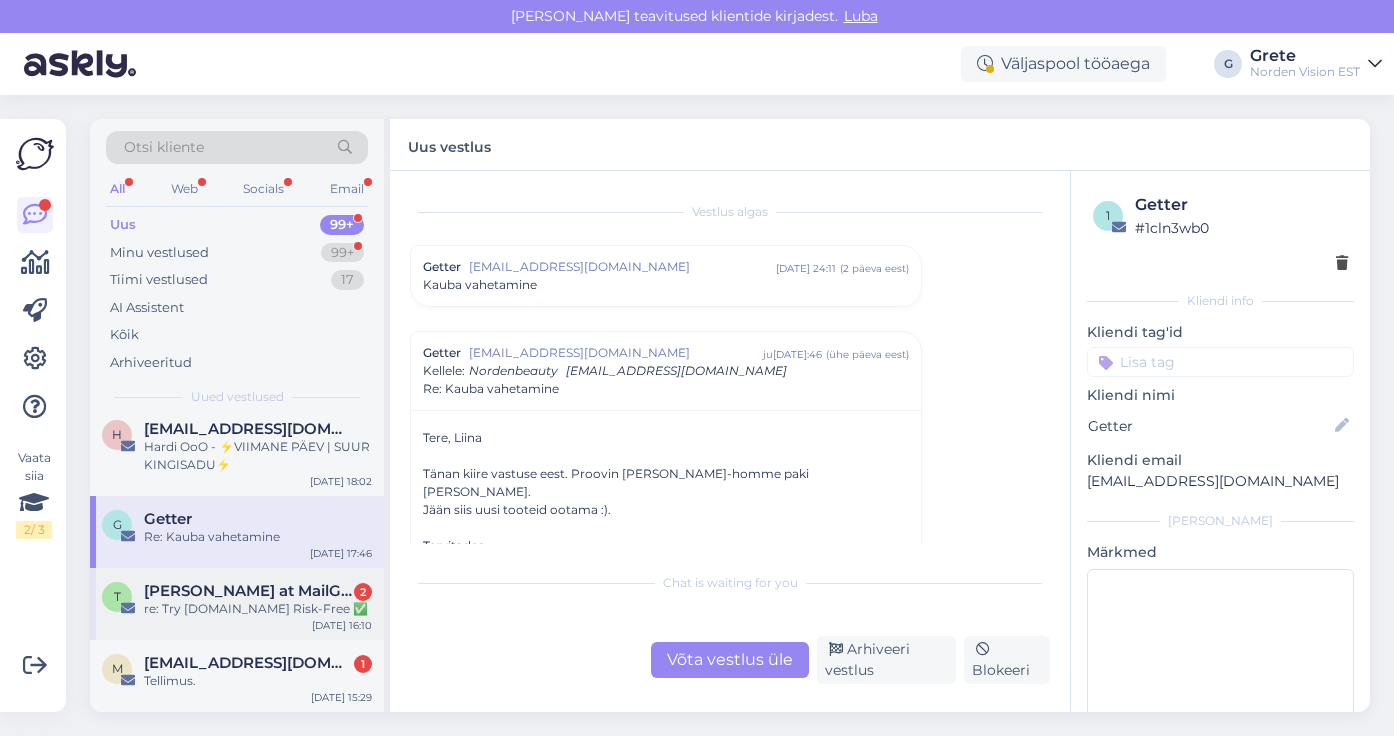 click on "[PERSON_NAME] at MailGenius 2" at bounding box center [258, 591] 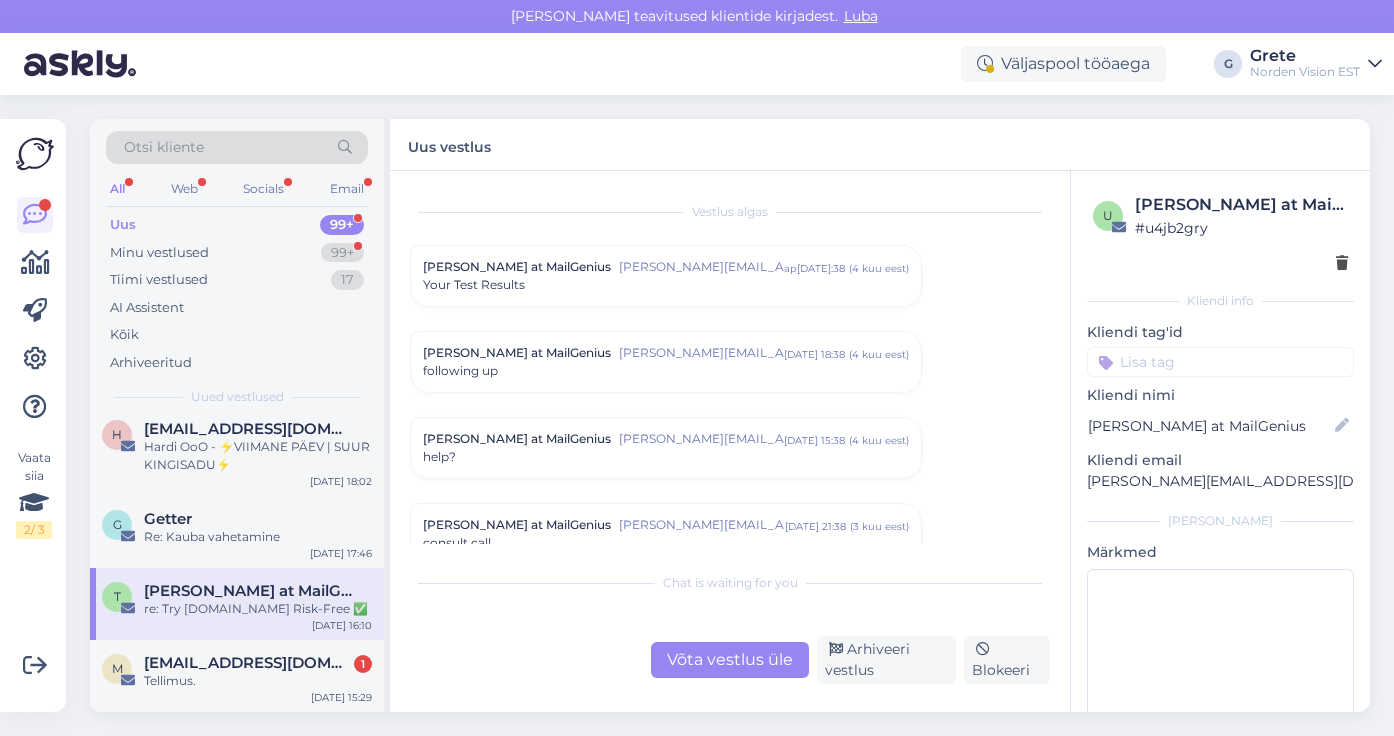 scroll, scrollTop: 3371, scrollLeft: 0, axis: vertical 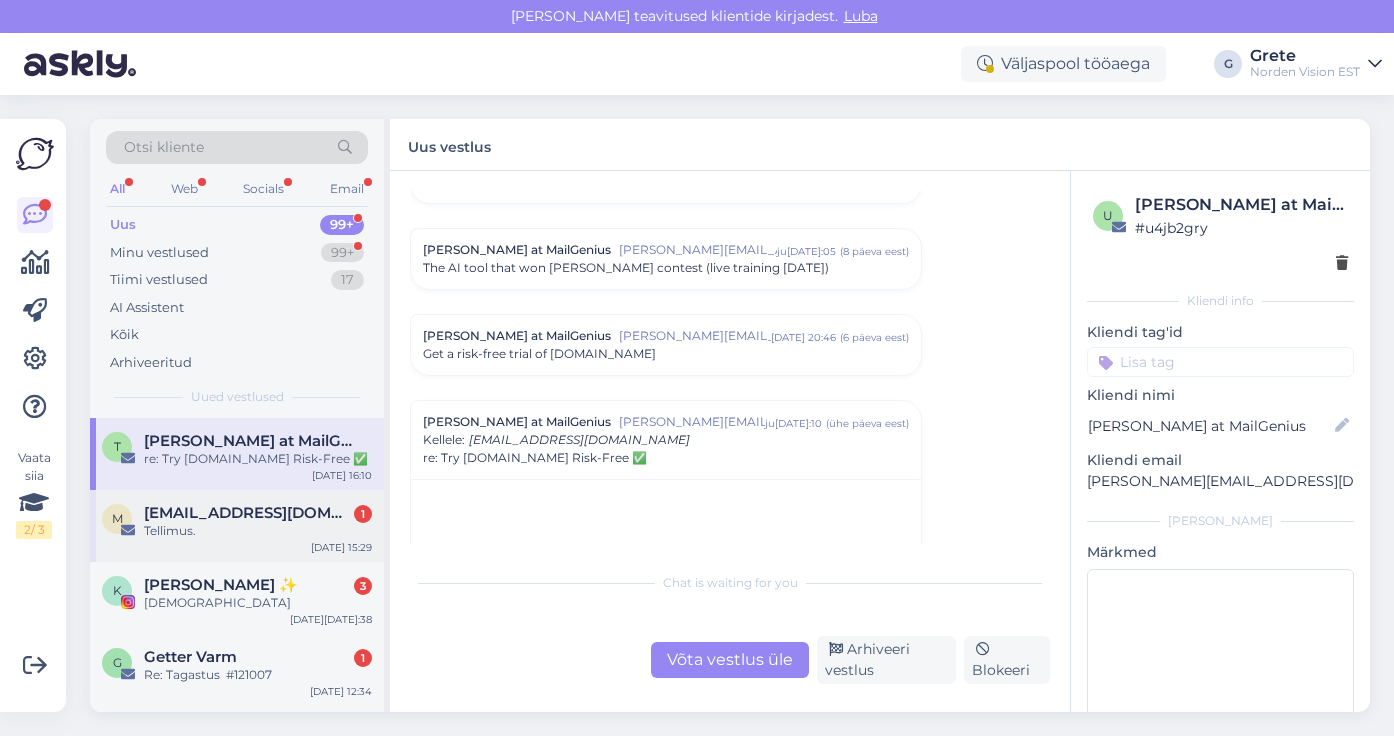 click on "Tellimus." at bounding box center [258, 531] 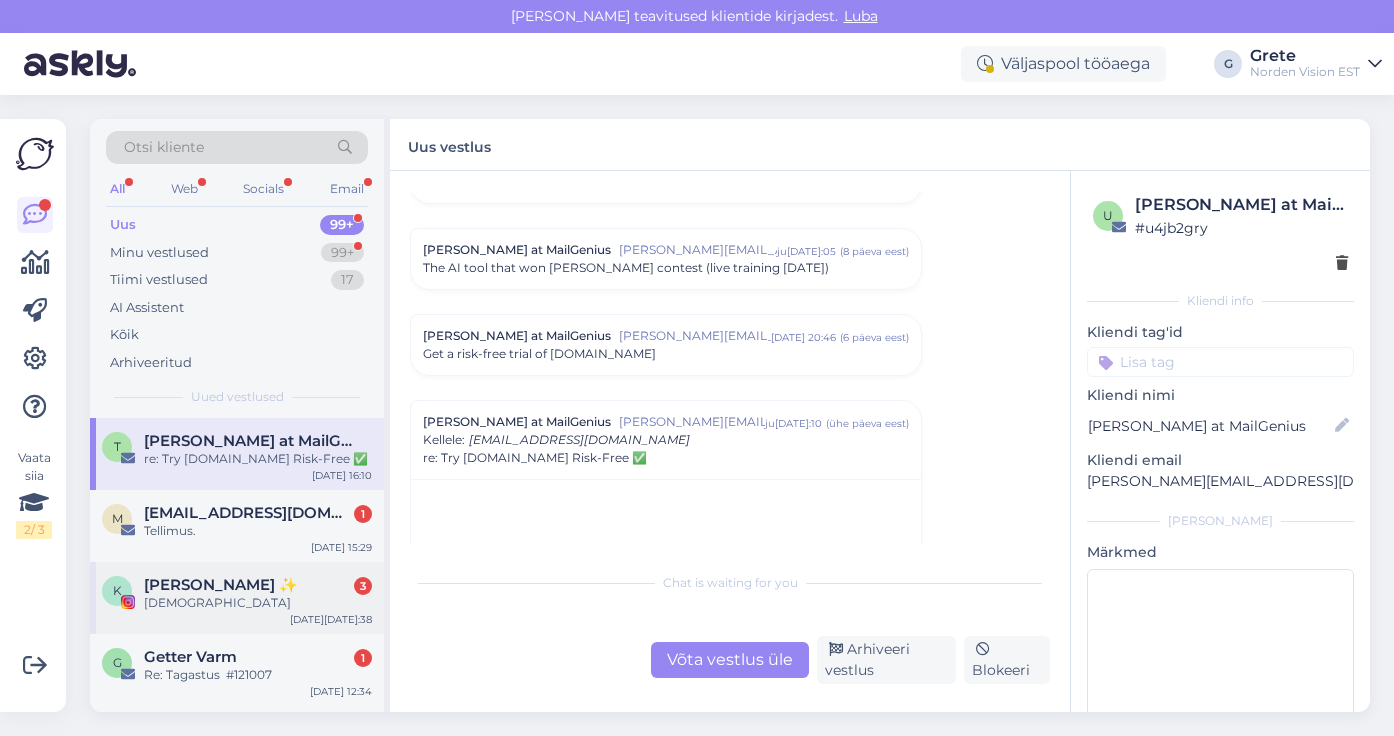 scroll, scrollTop: 0, scrollLeft: 0, axis: both 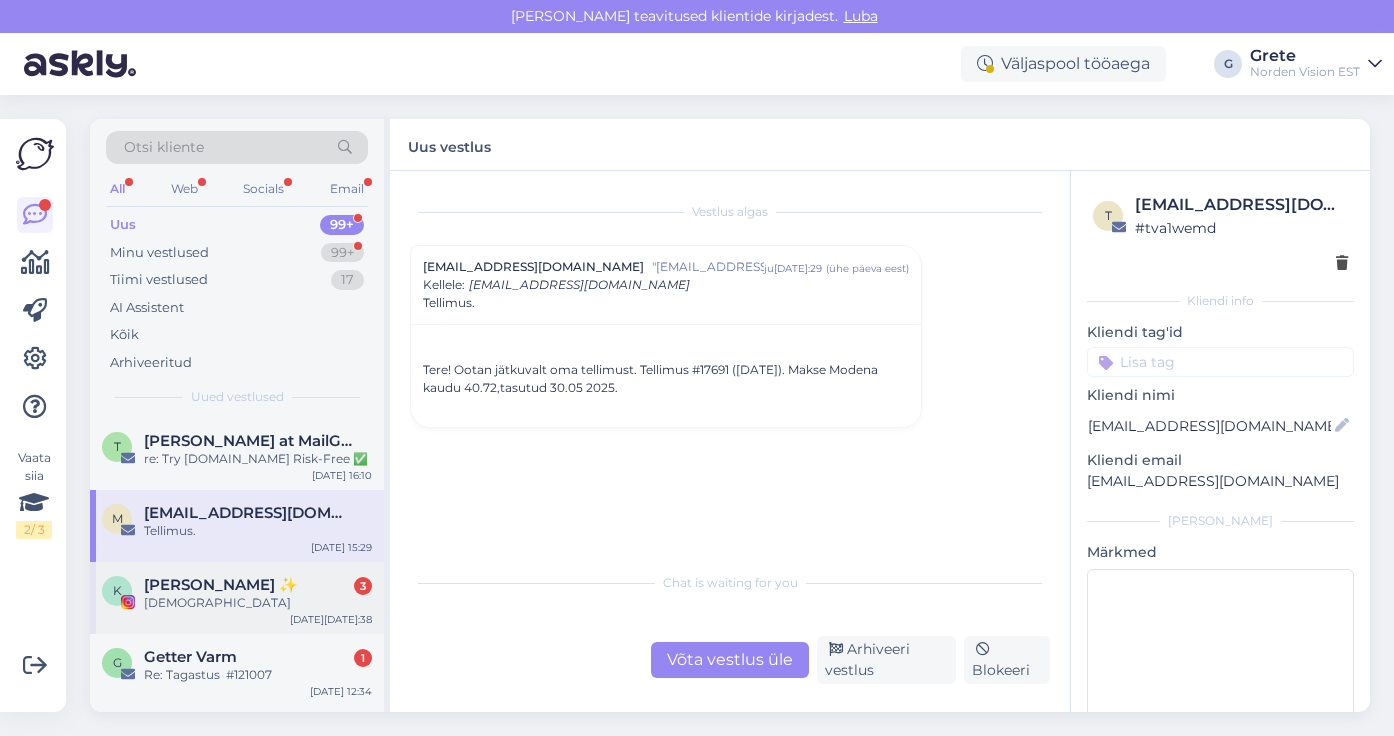 click on "[PERSON_NAME] ✨" at bounding box center [221, 585] 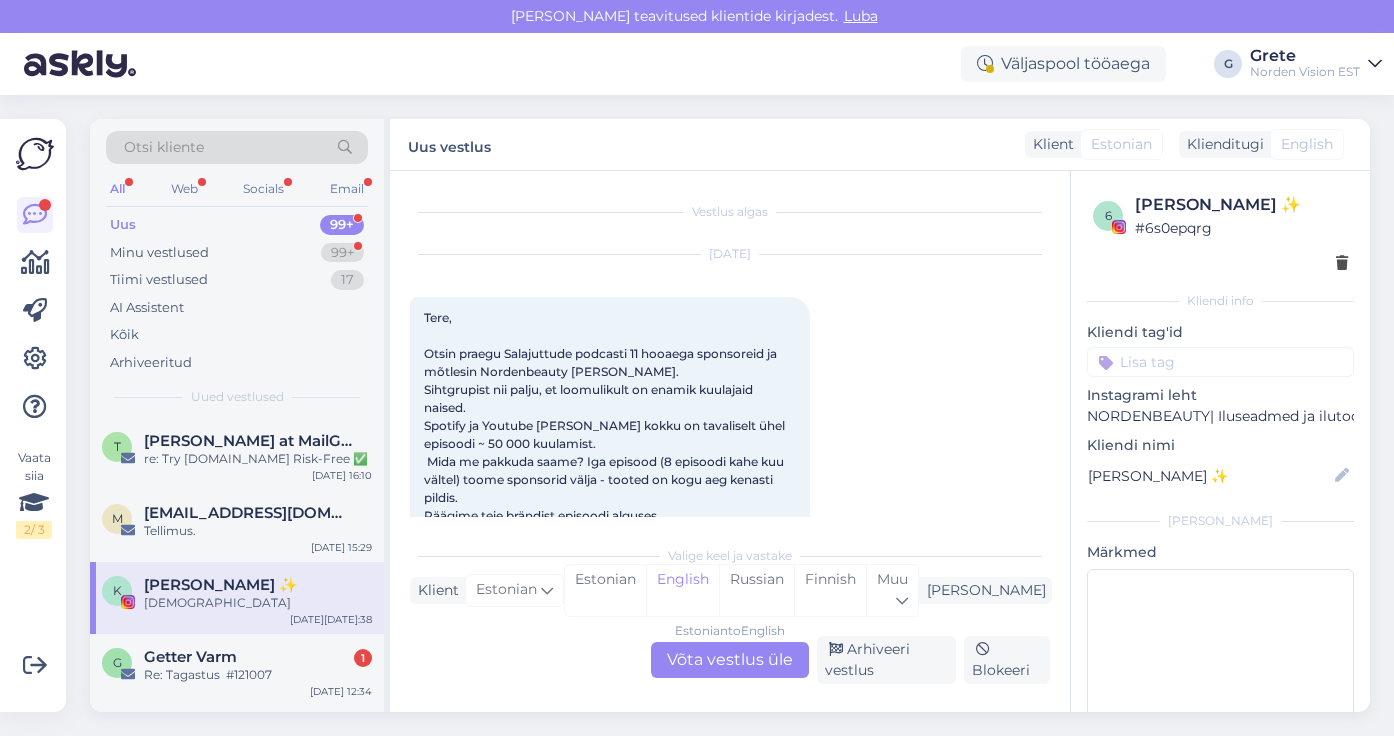 scroll, scrollTop: 3529, scrollLeft: 0, axis: vertical 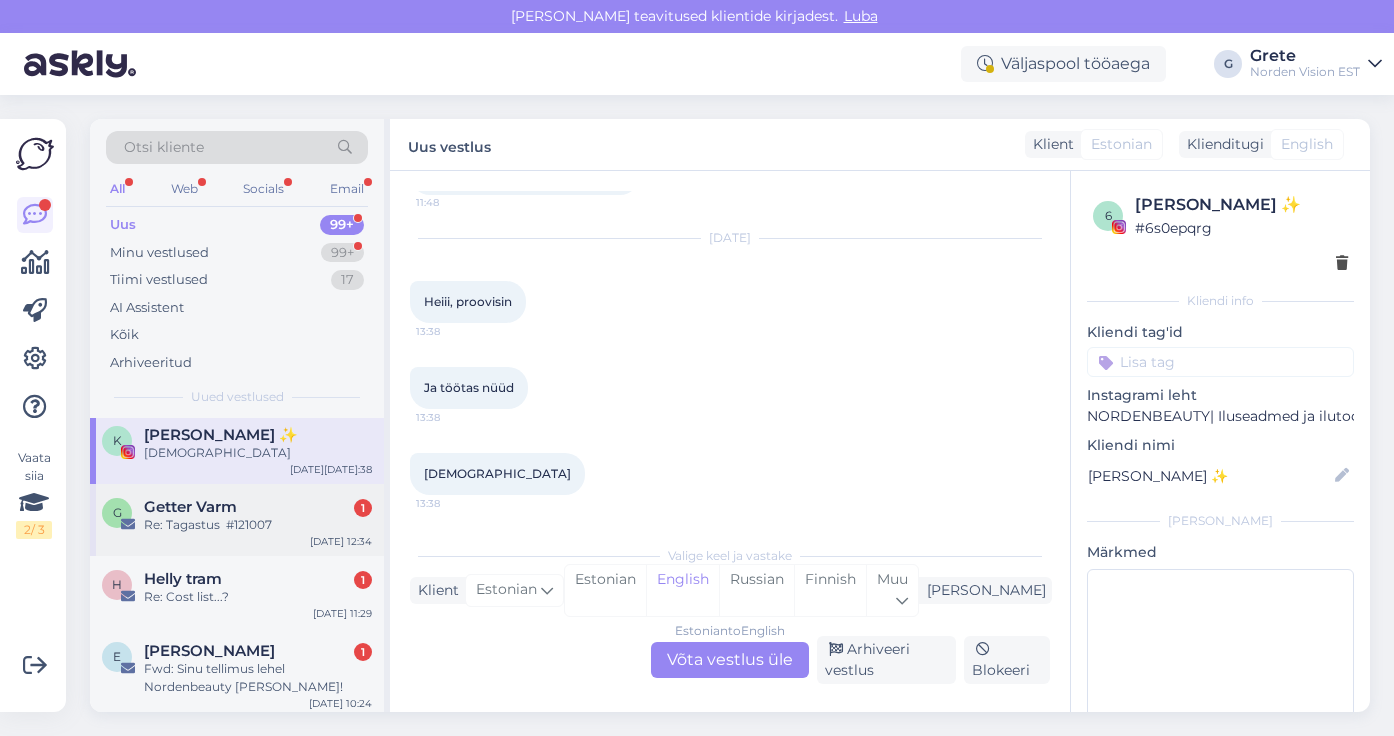 click on "G Getter Varm 1 Re: Tagastus  #121007 [DATE] 12:34" at bounding box center (237, 520) 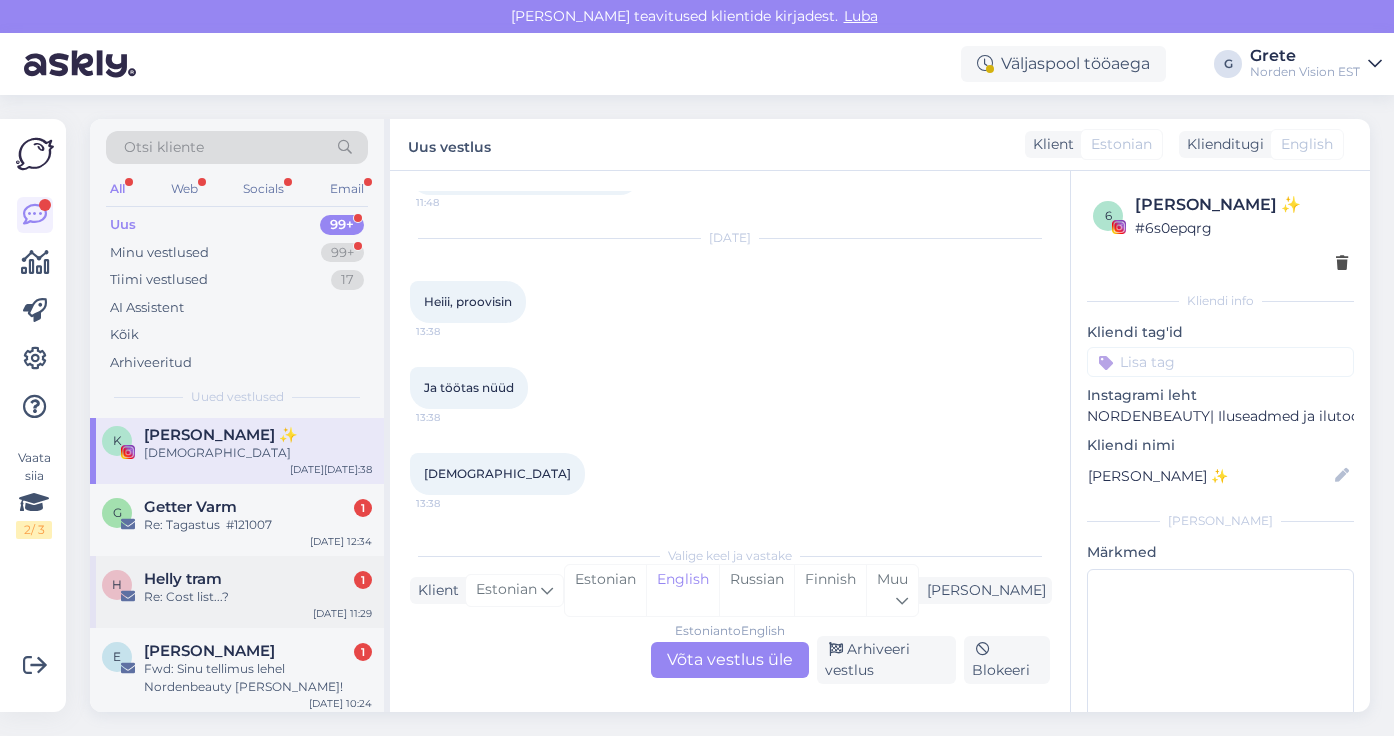 scroll, scrollTop: 0, scrollLeft: 0, axis: both 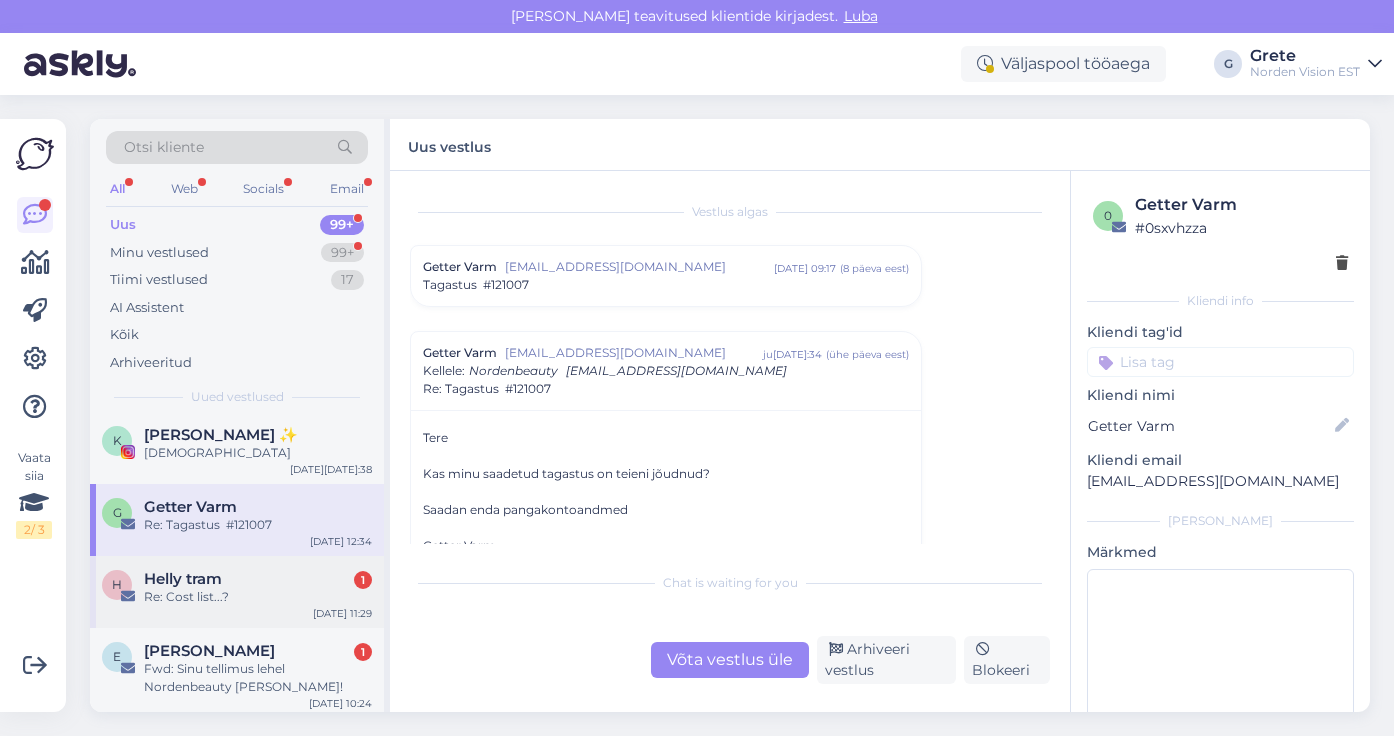 click on "Re: Cost list...?" at bounding box center [258, 597] 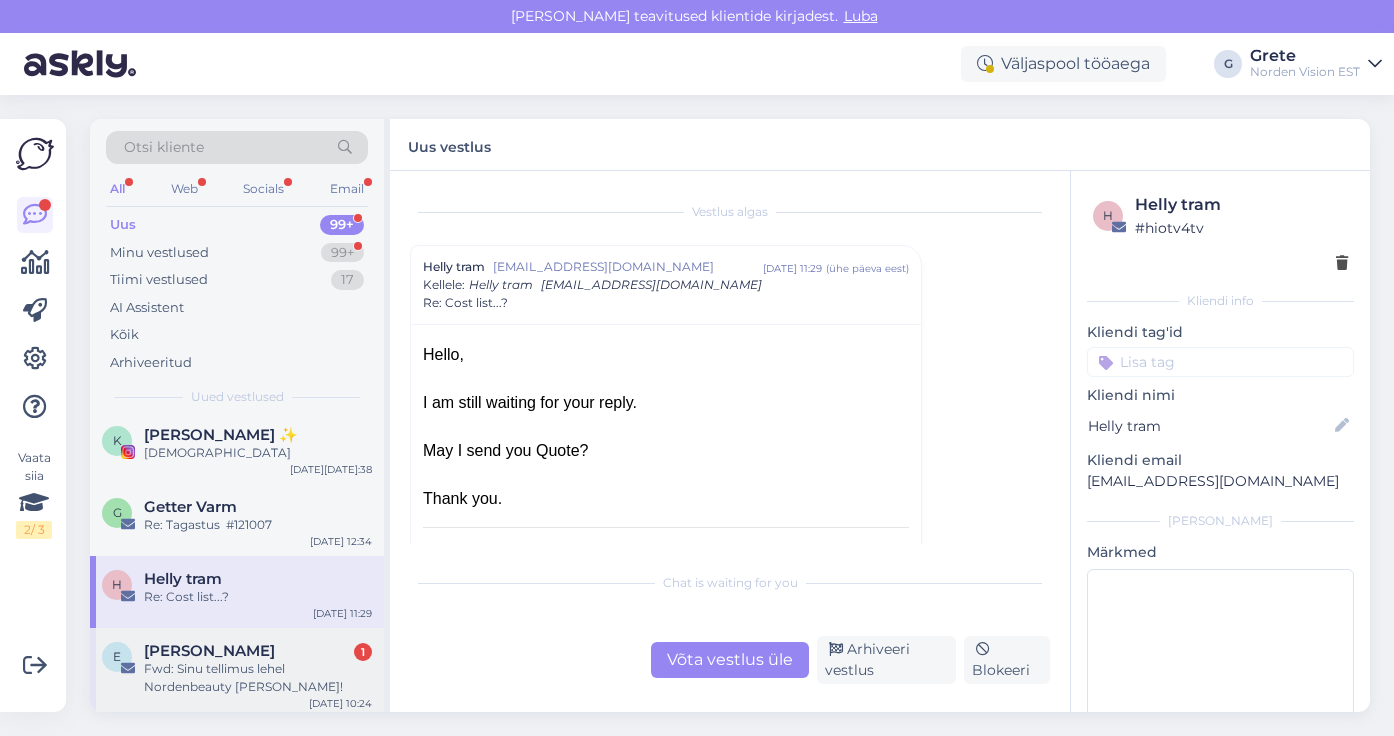 click on "Fwd: Sinu tellimus lehel Nordenbeauty [PERSON_NAME]!" at bounding box center (258, 678) 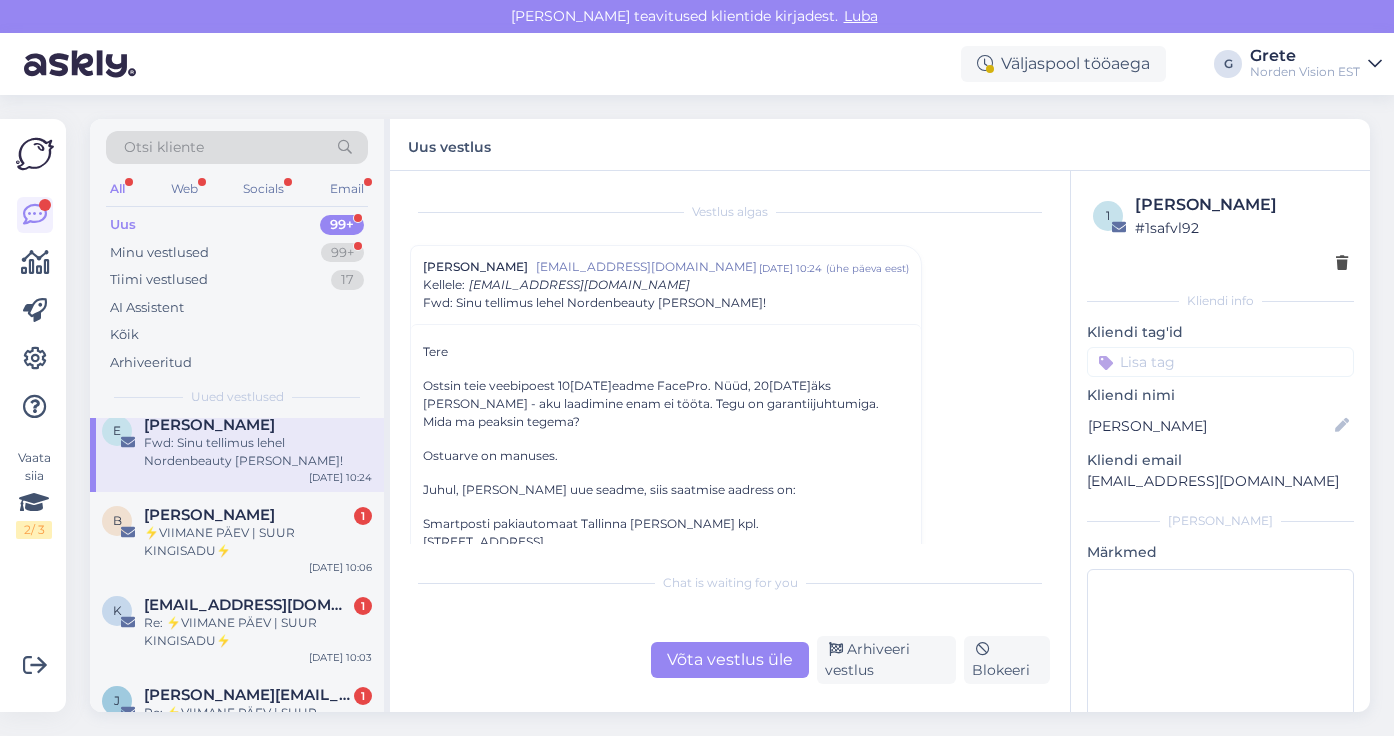 scroll, scrollTop: 1908, scrollLeft: 0, axis: vertical 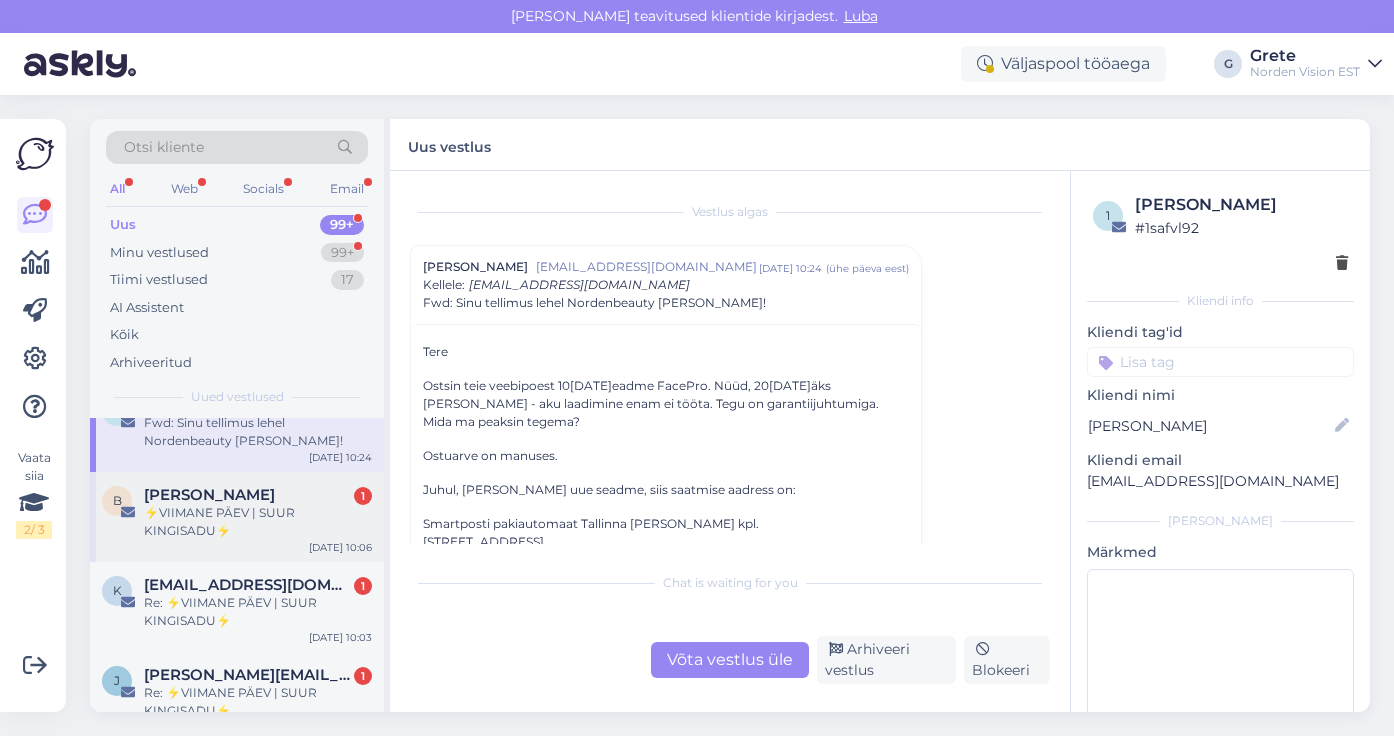 click on "B [PERSON_NAME] 1 ⚡VIIMANE PÄEV | SUUR KINGISADU⚡ [DATE] 10:06" at bounding box center (237, 517) 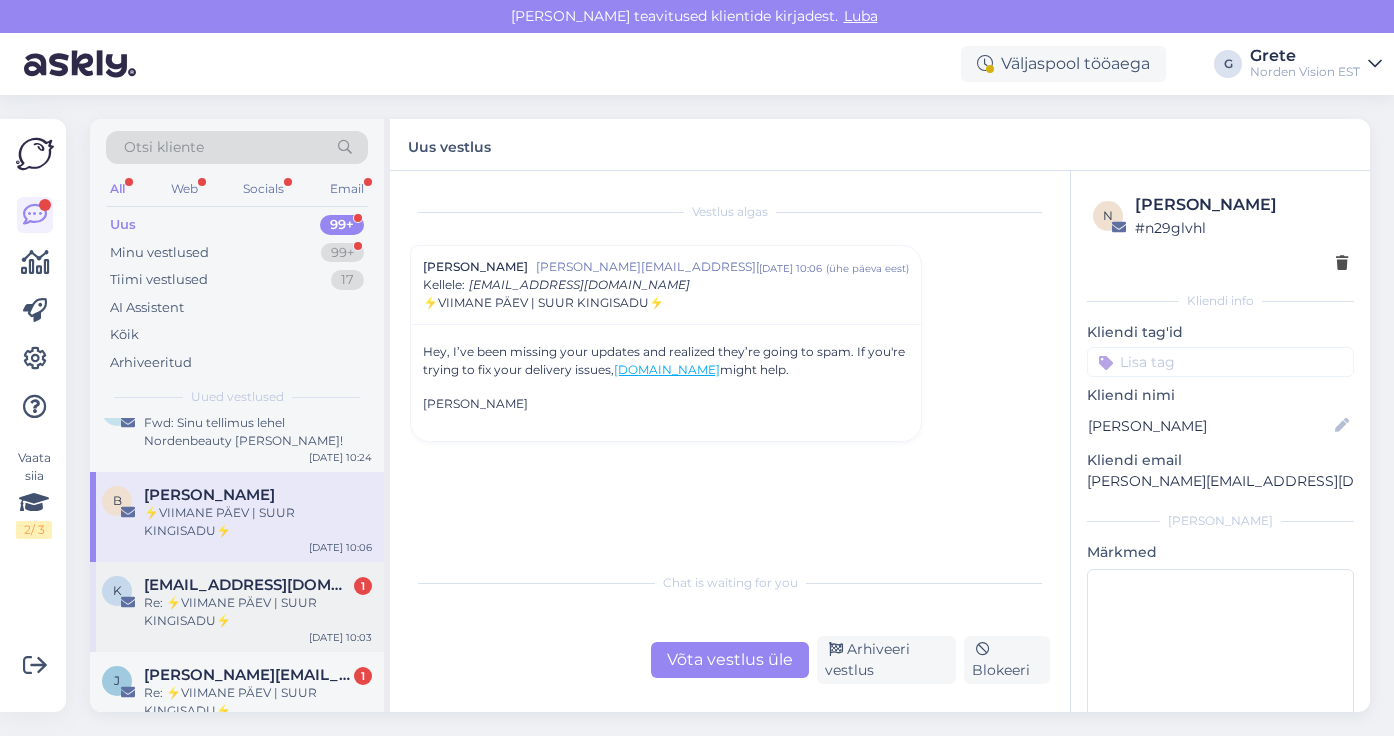 click on "Re:  ⚡VIIMANE PÄEV |  SUUR KINGISADU⚡" at bounding box center (258, 612) 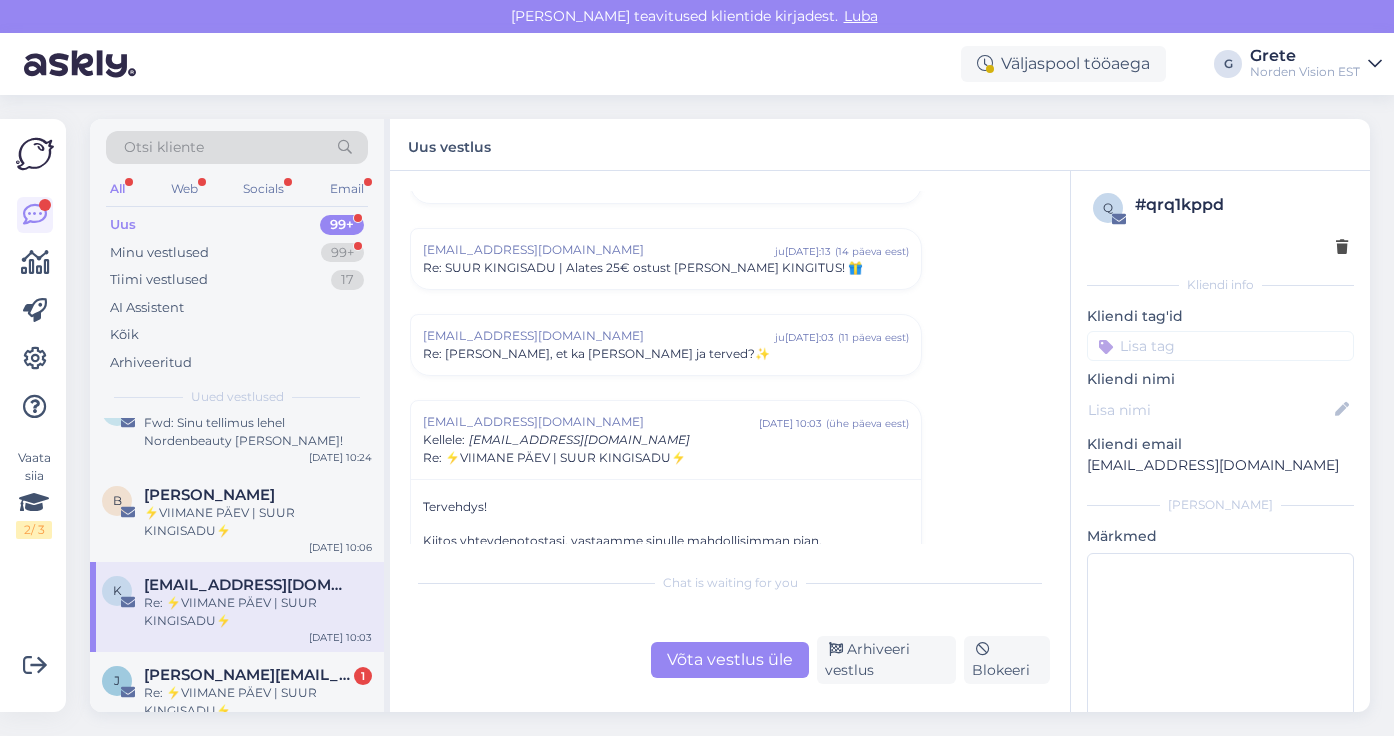 click on "k [EMAIL_ADDRESS][DOMAIN_NAME] Re:  ⚡VIIMANE PÄEV |  SUUR KINGISADU⚡ [DATE] 10:03" at bounding box center (237, 607) 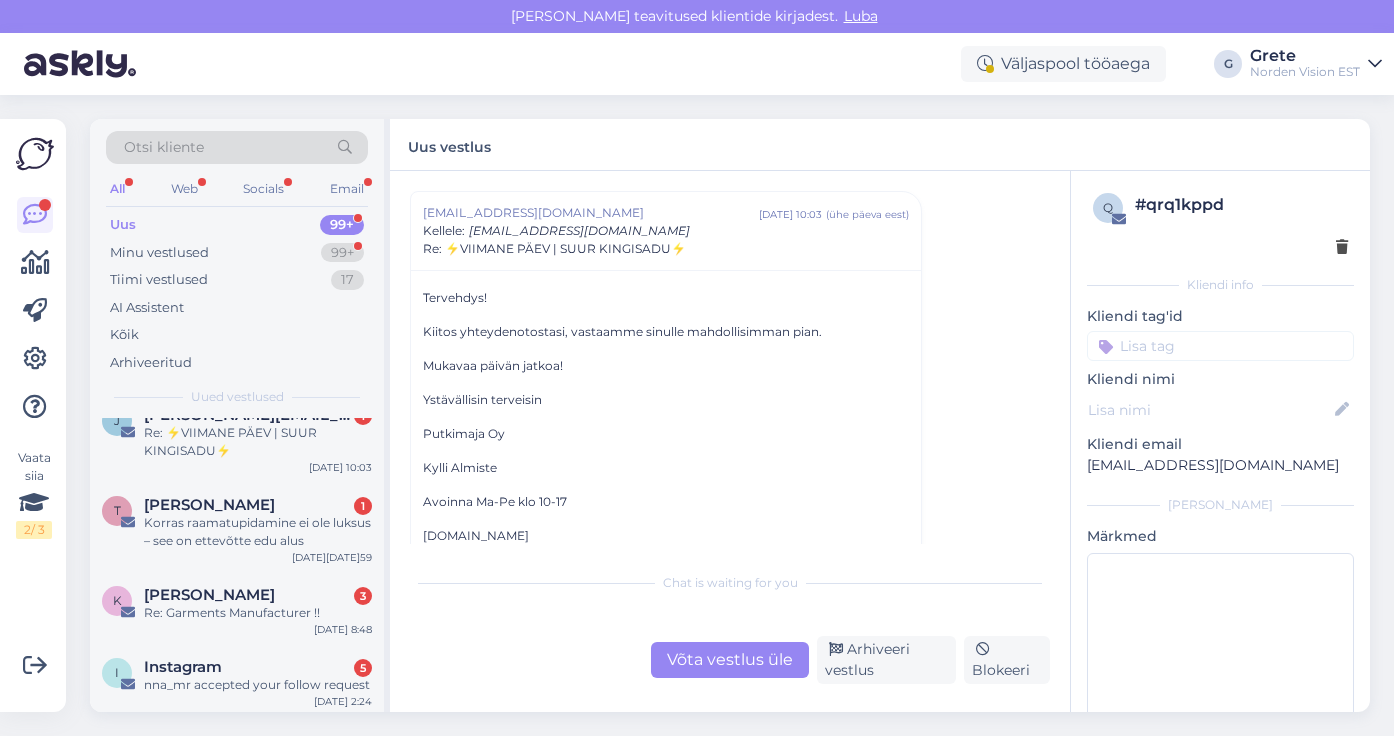 scroll, scrollTop: 2180, scrollLeft: 0, axis: vertical 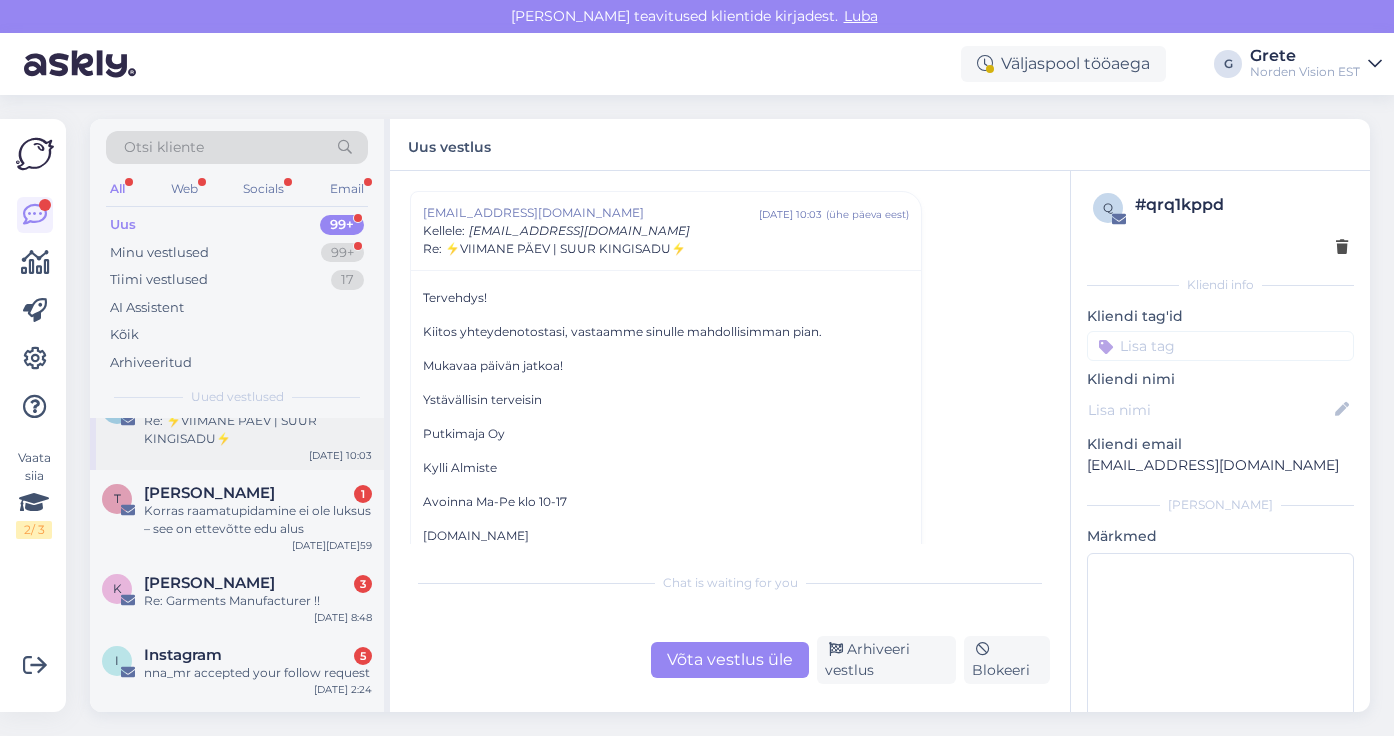 click on "Re:  ⚡VIIMANE PÄEV |  SUUR KINGISADU⚡" at bounding box center [258, 430] 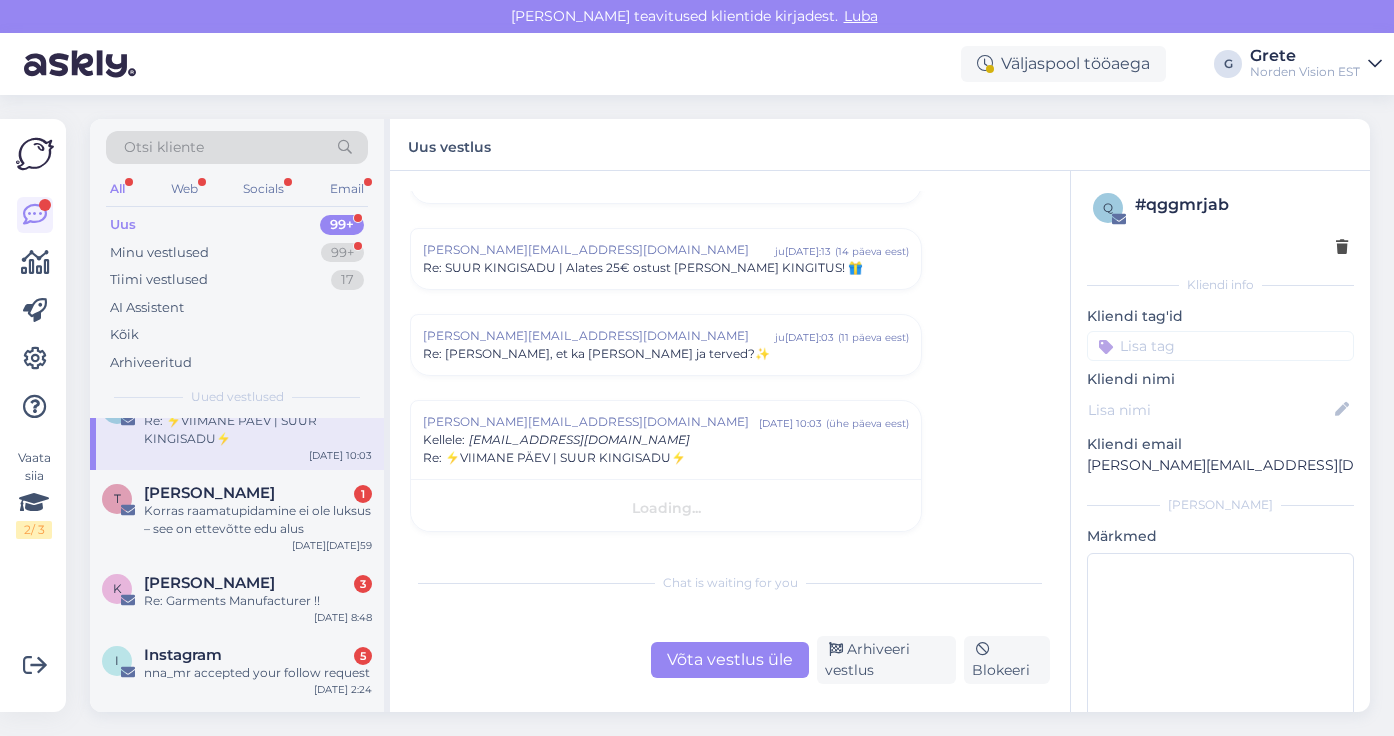 scroll, scrollTop: 189, scrollLeft: 0, axis: vertical 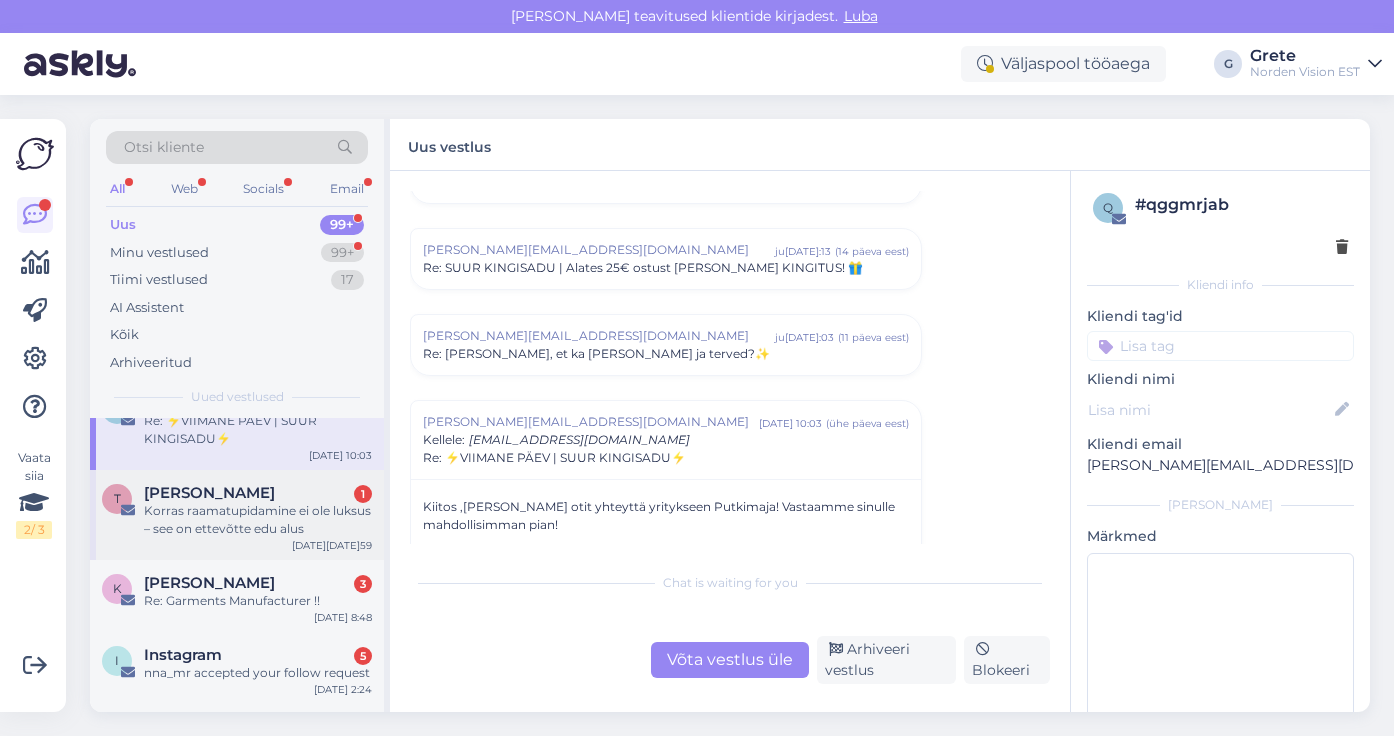 click on "T [PERSON_NAME] 1 Korras raamatupidamine ei ole luksus – see on ettevõtte edu alus [DATE][DATE]59" at bounding box center [237, 515] 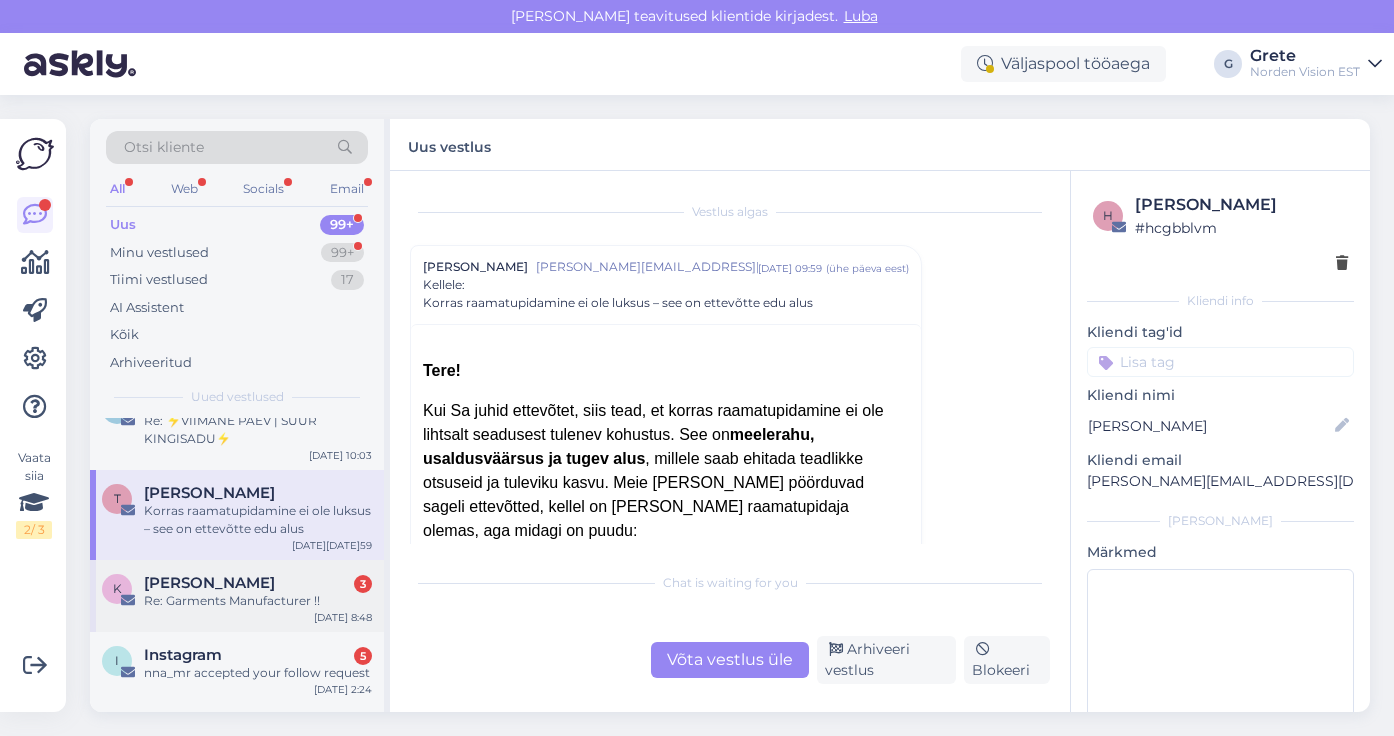 click on "K [PERSON_NAME] 3 Re: Garments Manufacturer !! [DATE] 8:48" at bounding box center (237, 596) 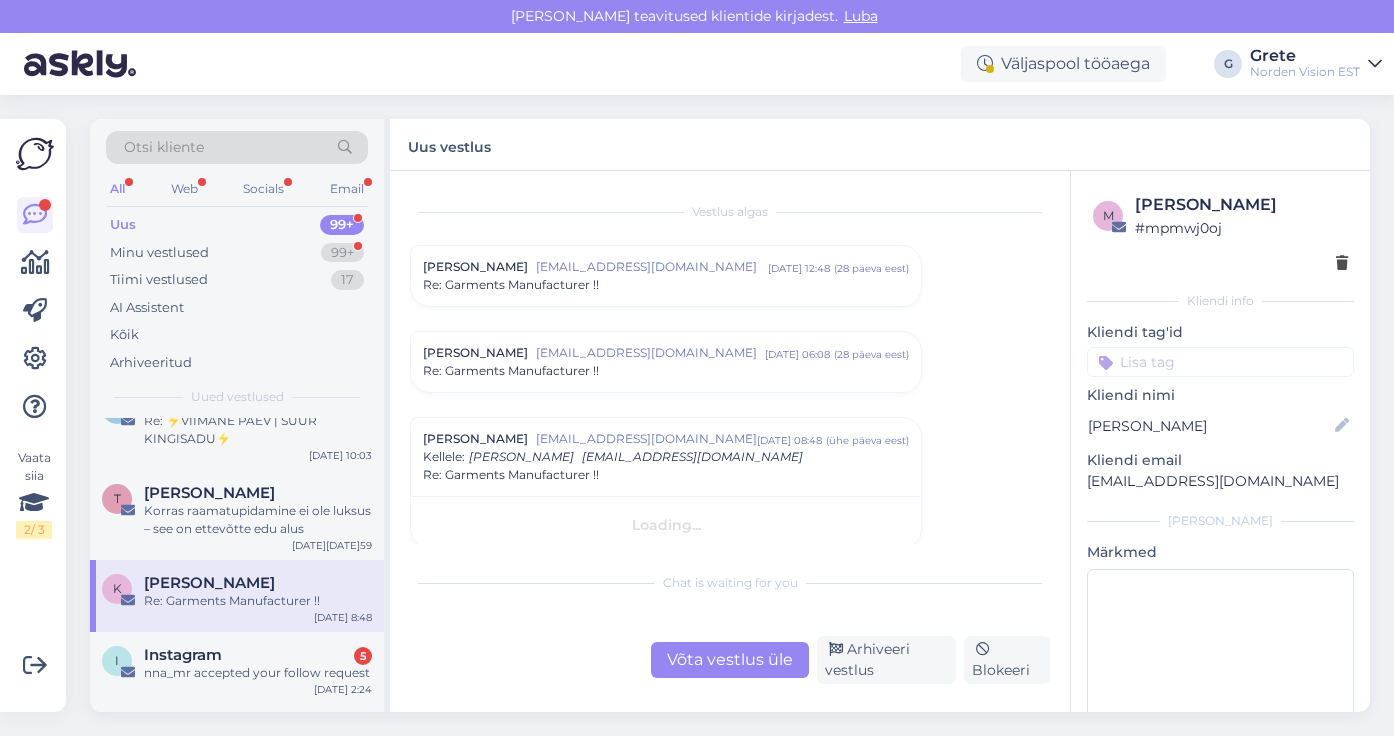 scroll, scrollTop: 17, scrollLeft: 0, axis: vertical 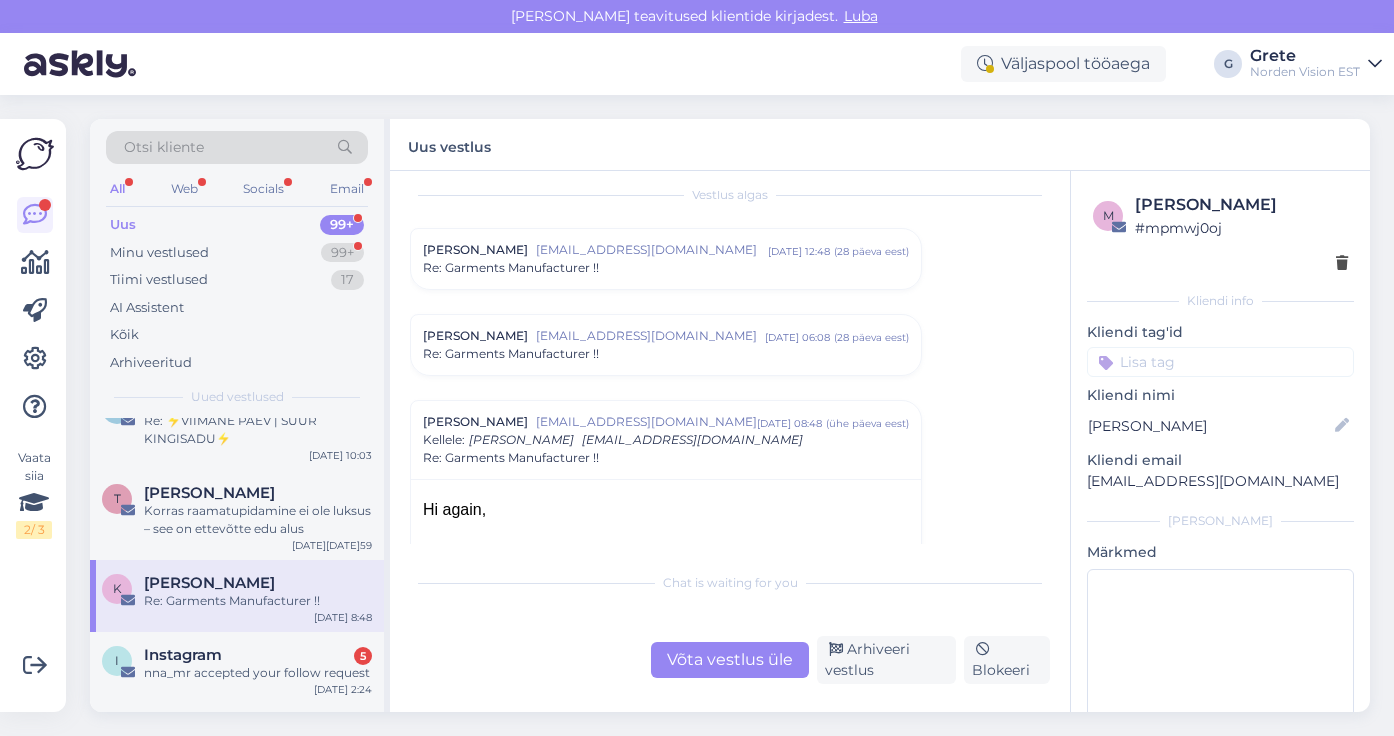 click on "Otsi kliente All Web Socials  Email Uus 99+ Minu vestlused 99+ Tiimi vestlused 17 AI Assistent Kõik Arhiveeritud Uued vestlused A Ave Kuningas Re: Vöö [DATE] 17:08  K [PERSON_NAME] Kruusakivi Re: Cutom LED [MEDICAL_DATA] Device Collaboration [DATE] 16:03  E [PERSON_NAME] Re: See väike ilutoode säästab mu raha [PERSON_NAME]- ja see on [PERSON_NAME]! [DATE] 14:59  K [PERSON_NAME] Re: Nordenbeauty infrapunavöö [DATE] 14:25  M [PERSON_NAME] Re: Kauba tagastus [DATE] 14:01  a [PERSON_NAME] Re: Cost..? [DATE] 13:34  L Let’s Build Your Exhibition Stand Your Stand Fabrication Partner for Beautyworld [GEOGRAPHIC_DATA] [DATE] 12:55  H Helly star Re Cost...? [DATE] 11:26  l [PERSON_NAME][EMAIL_ADDRESS][DOMAIN_NAME] Cutom LED [MEDICAL_DATA] Device Collaboration [DATE] 11:21  N Nordenbeauty New Affiliate Registration [DATE] 10:14  V Viivika Pruuli info [DATE] 10:02  M [PERSON_NAME] [DATE] 9:04  A [PERSON_NAME] Re: [PERSON_NAME] [DATE] 7:49  e [PERSON_NAME] Helping [DOMAIN_NAME] Reach More of the Right Audience. [DATE] 7:47  О [PERSON_NAME] K �" at bounding box center [736, 415] 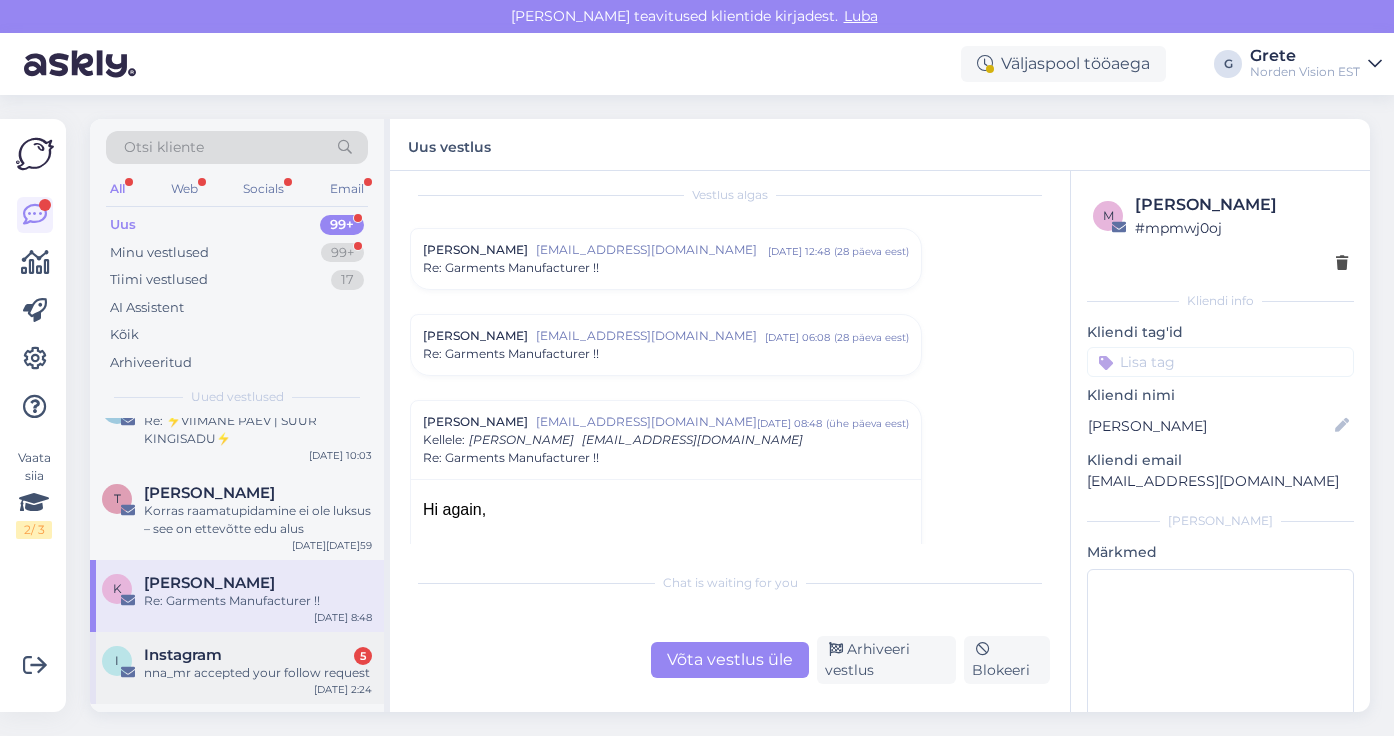 click on "nna_mr accepted your follow request" at bounding box center (258, 673) 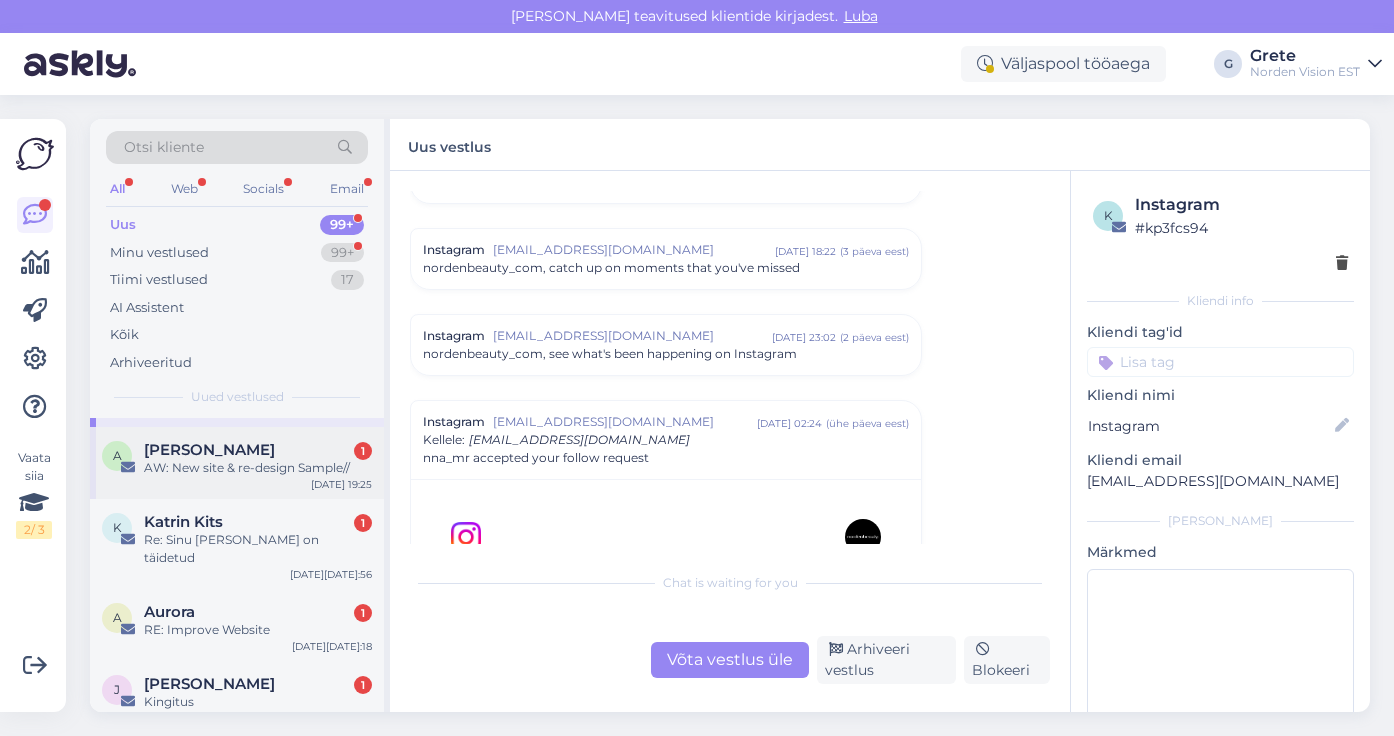 click on "Amaia Koc 1" at bounding box center [258, 450] 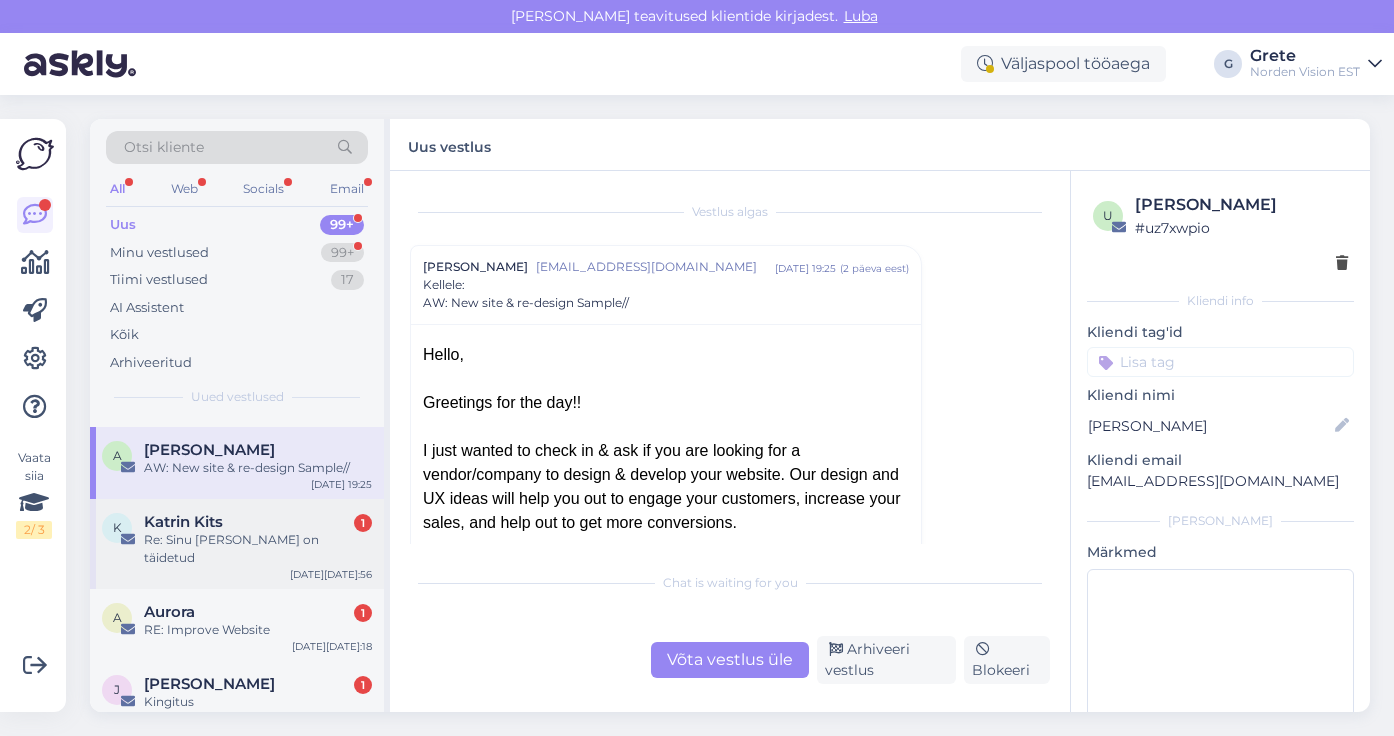 click on "Katrin Kits 1" at bounding box center (258, 522) 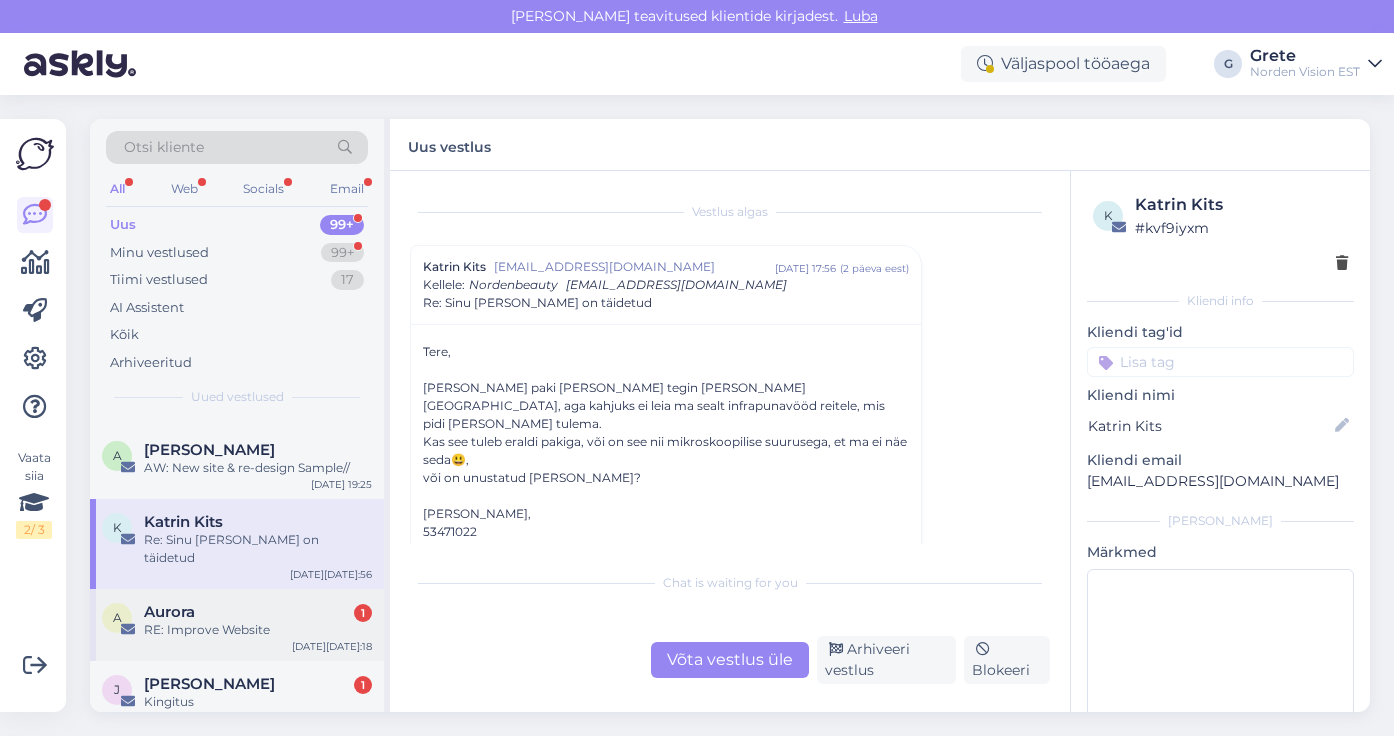 click on "Aurora 1" at bounding box center (258, 612) 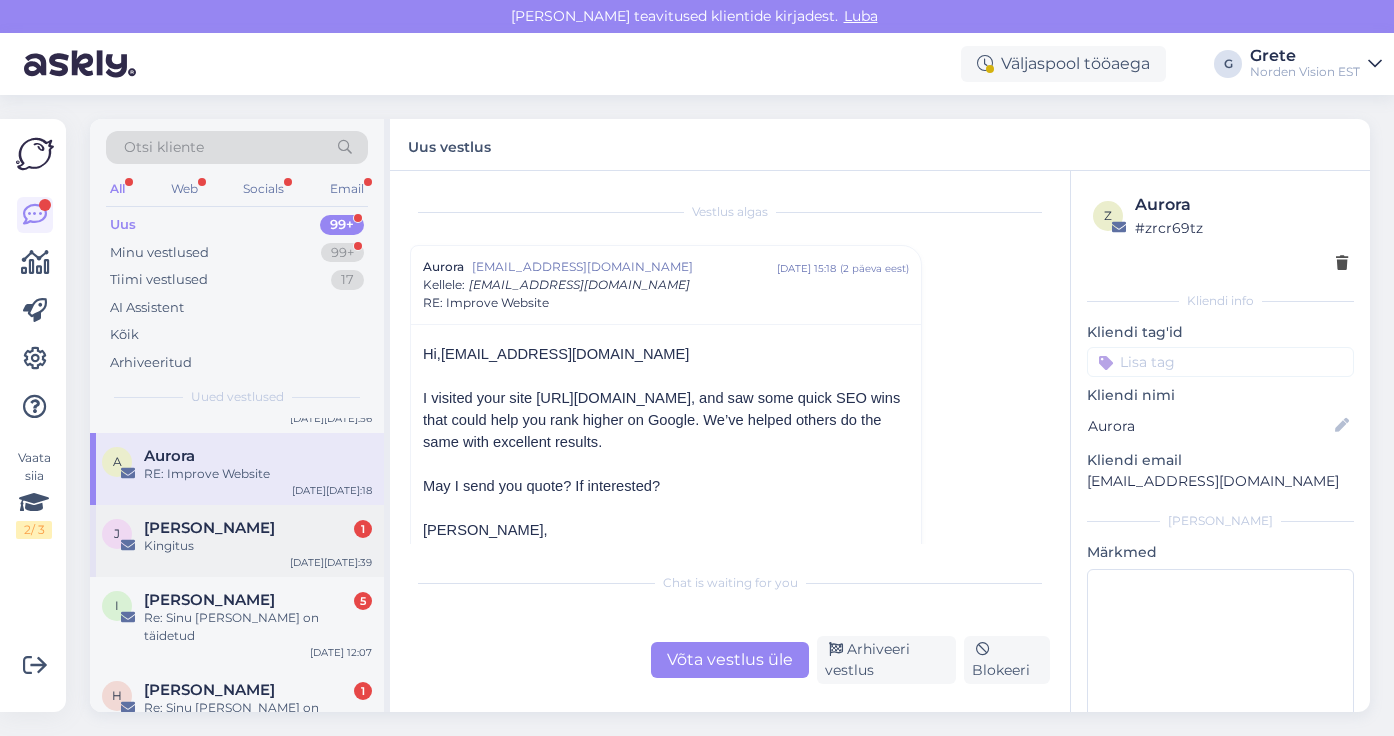 click on "J [PERSON_NAME] 1 Kingitus [DATE] 14:39" at bounding box center (237, 541) 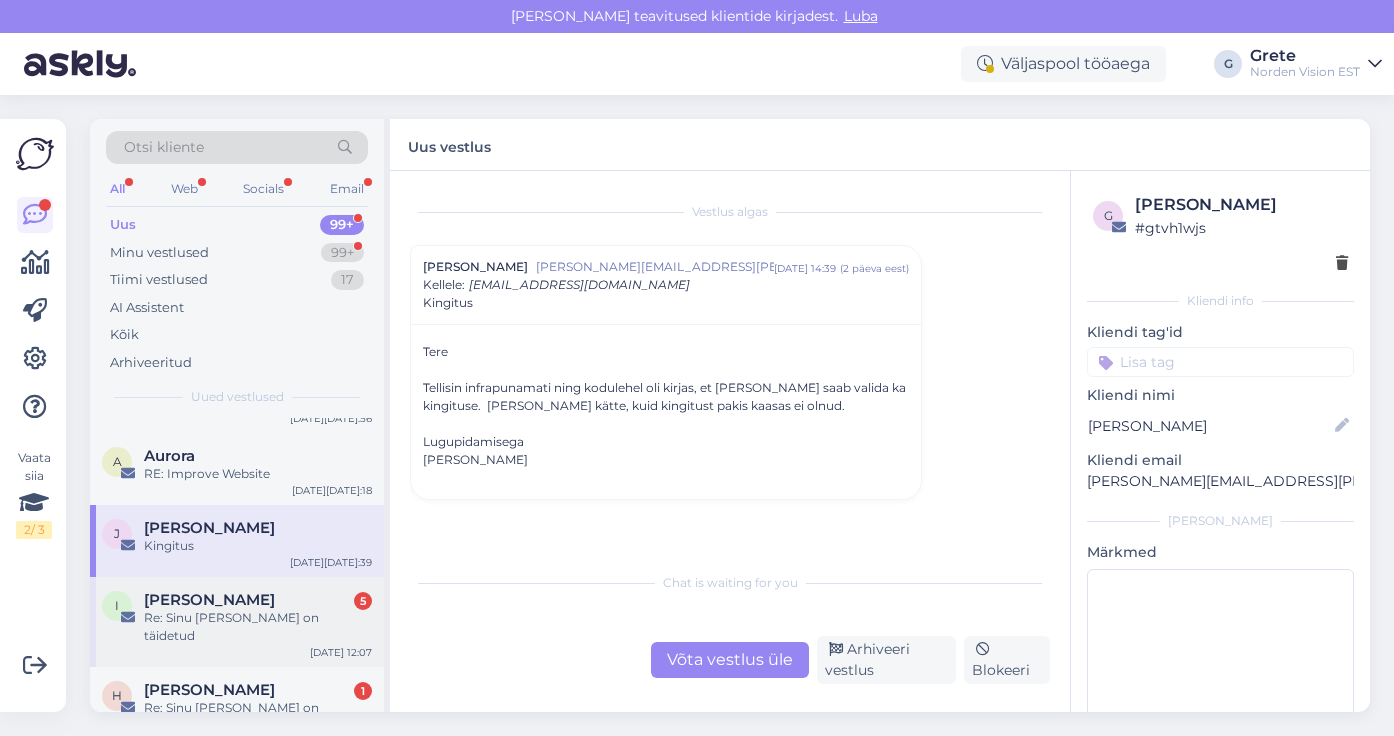 click on "Re: Sinu [PERSON_NAME] on täidetud" at bounding box center (258, 627) 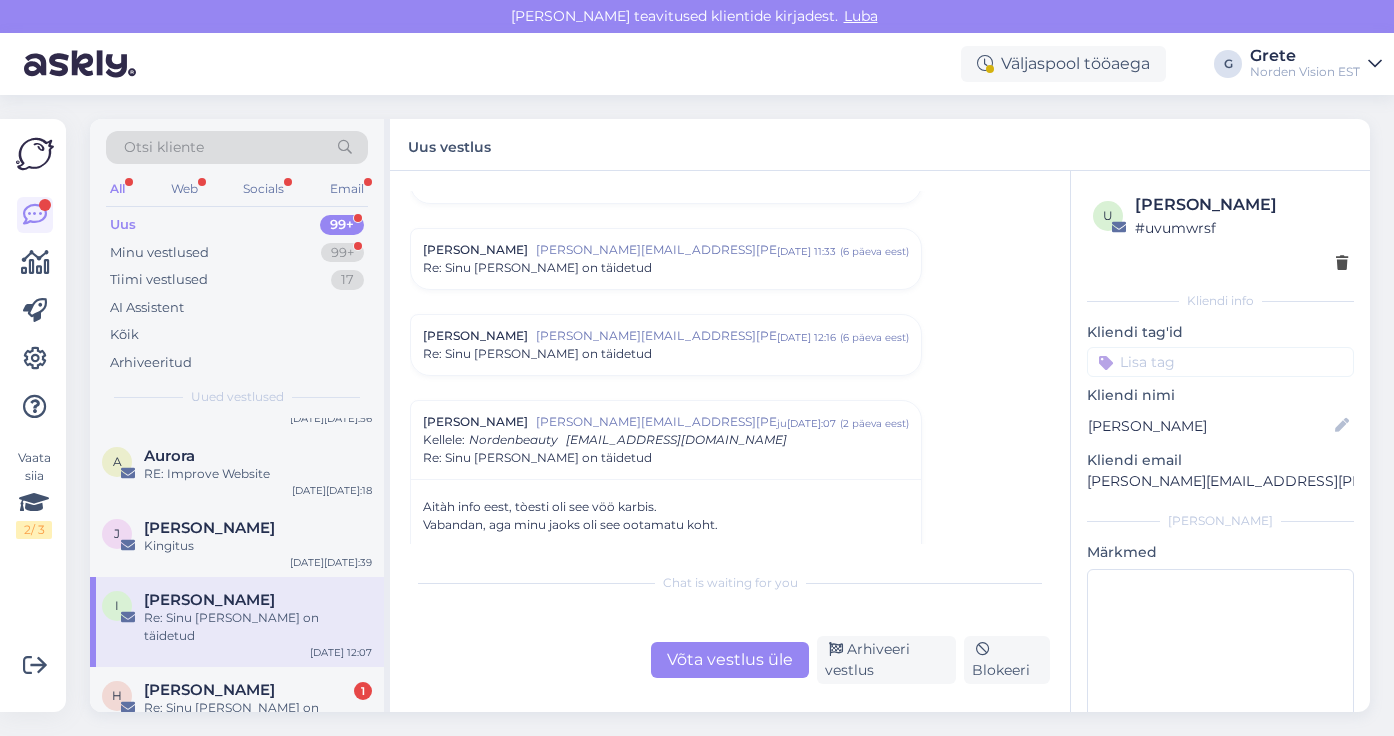 click on "I [PERSON_NAME] Re: Sinu [PERSON_NAME] on täidetud [DATE] 12:07" at bounding box center [237, 622] 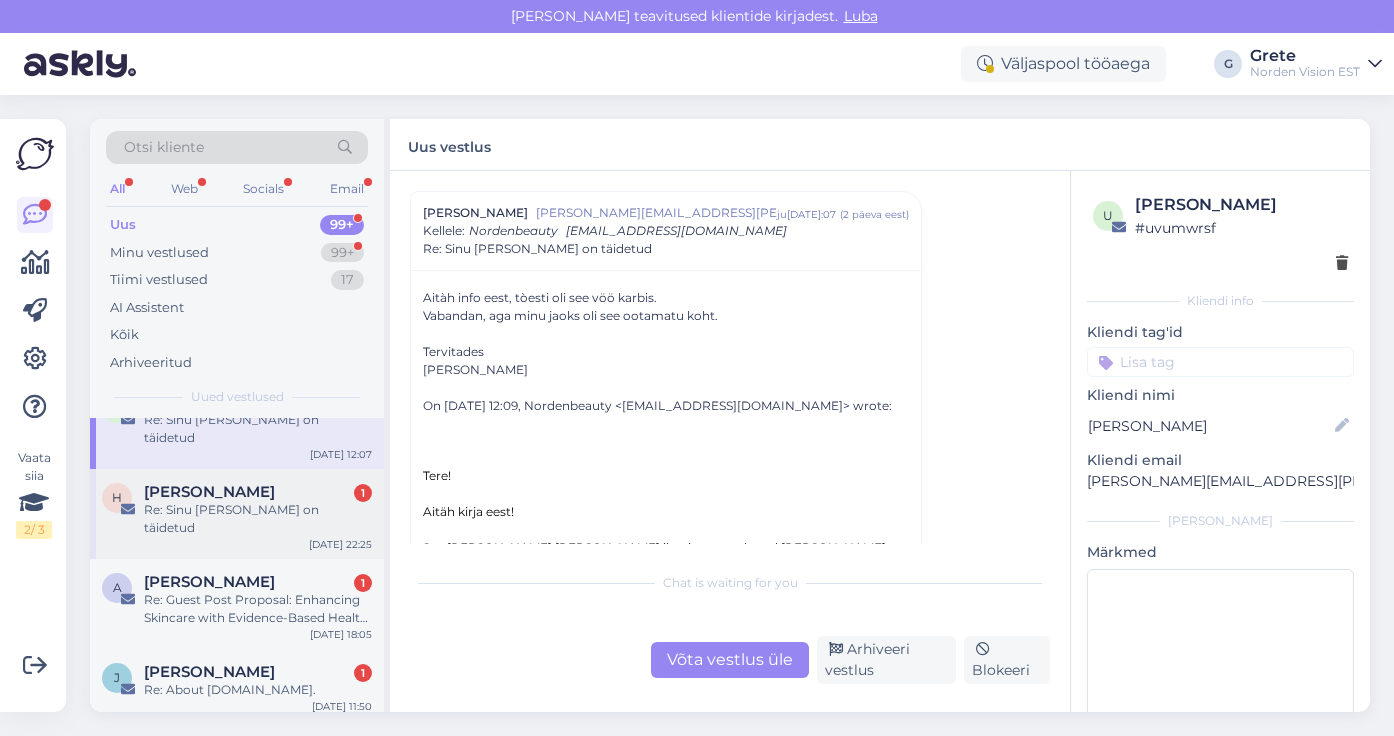 click on "H Helin Kams 1 Re: Sinu tellimus lehel Nordenbeauty on täidetud [DATE] 22:25" at bounding box center [237, 514] 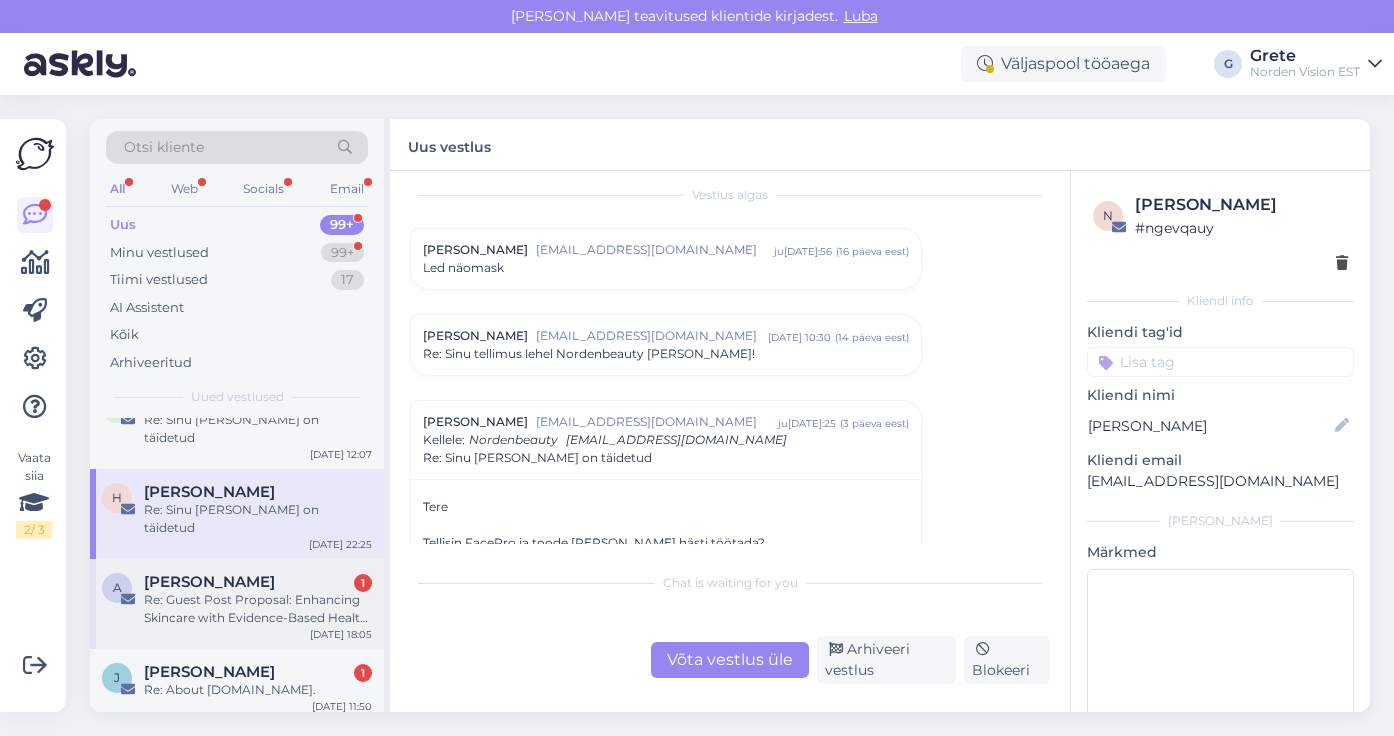 click on "Re: Guest Post Proposal: Enhancing Skincare with Evidence-Based Health Insights" at bounding box center (258, 609) 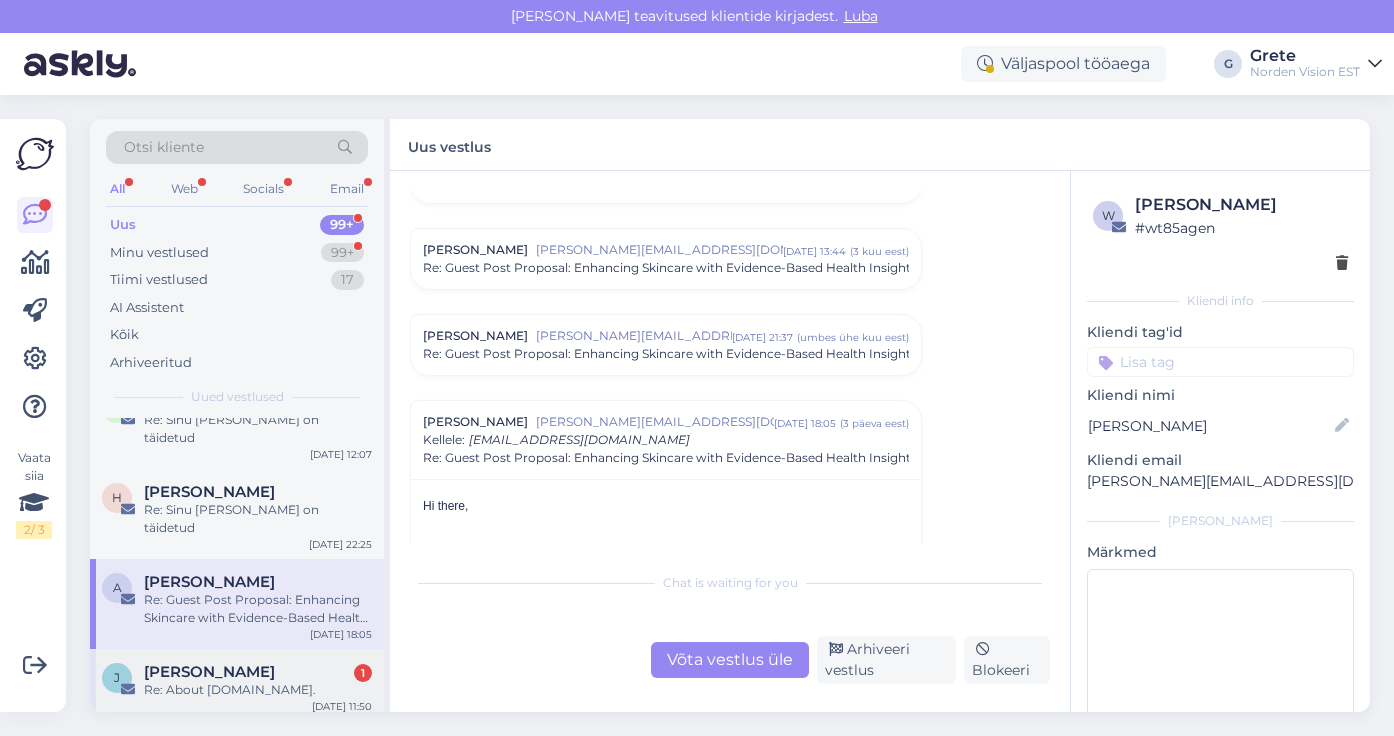 click on "[PERSON_NAME] 1 Re: About [DOMAIN_NAME]. [DATE] 11:50" at bounding box center [237, 685] 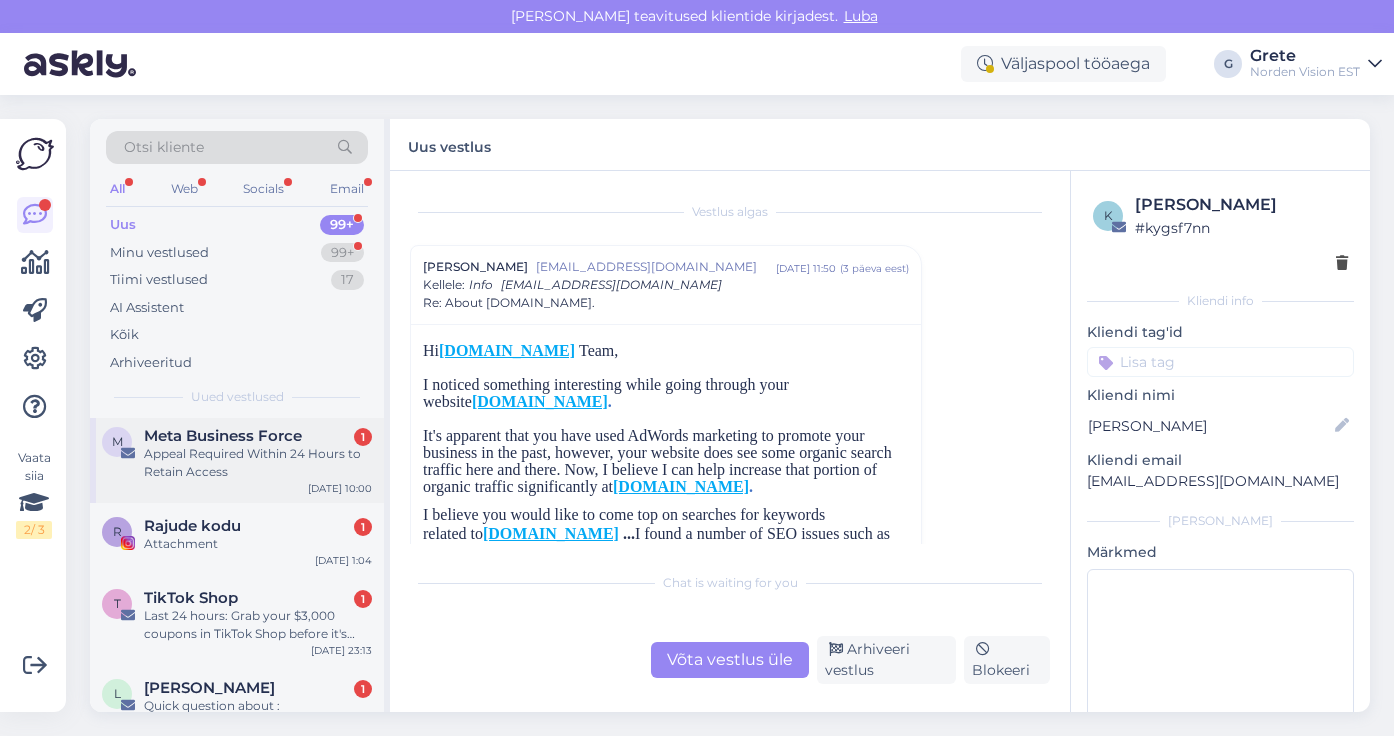 click on "Appeal Required Within 24 Hours to Retain Access" at bounding box center (258, 463) 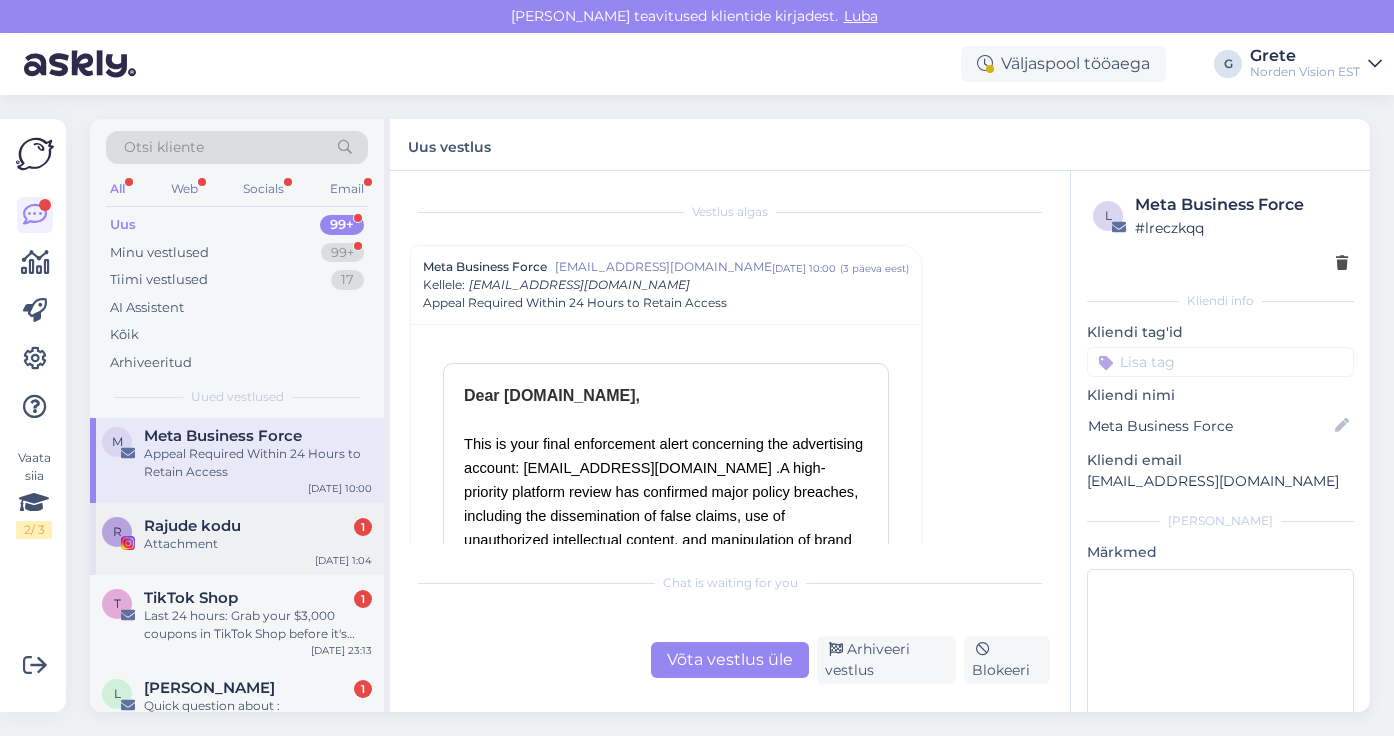 click on "Rajude kodu 1" at bounding box center (258, 526) 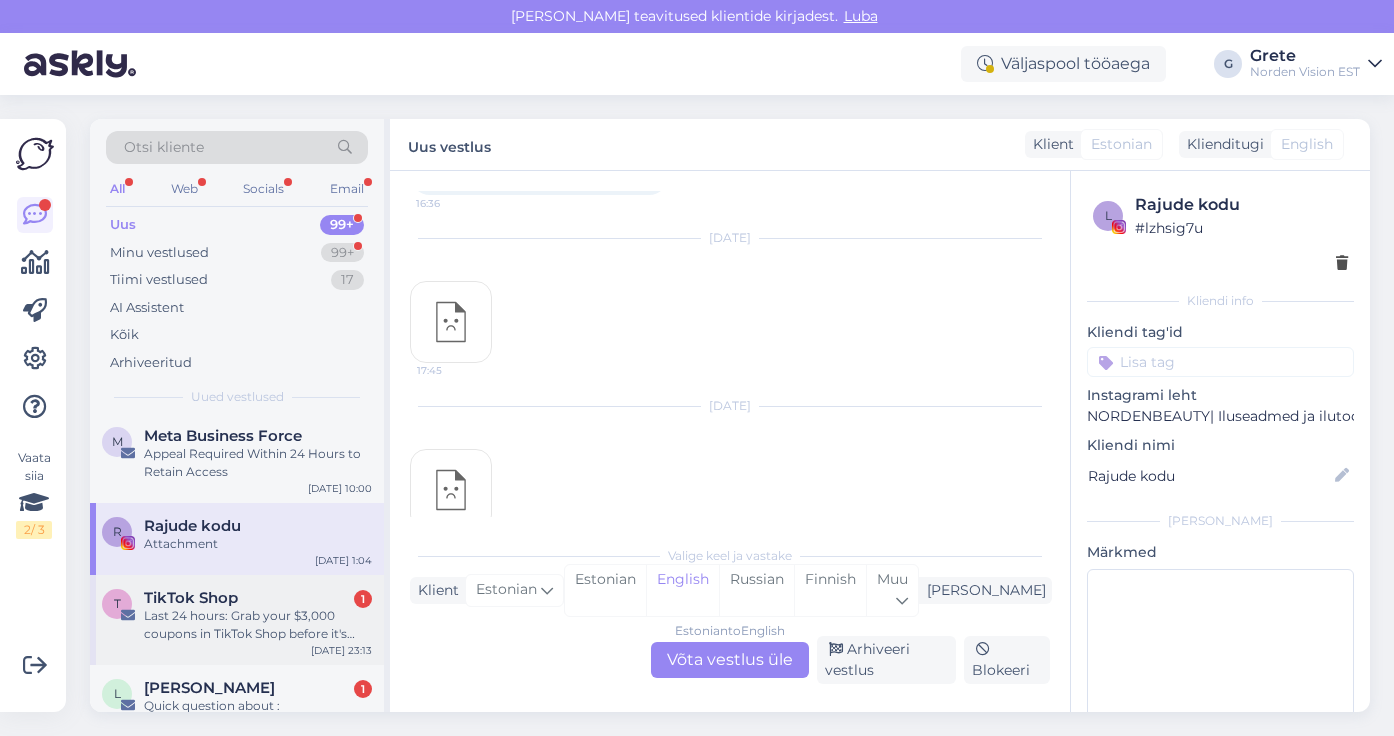 click on "T TikTok Shop 1 Last 24 hours: Grab your $3,000 coupons in TikTok Shop before it's gone [DATE] 23:13" at bounding box center (237, 620) 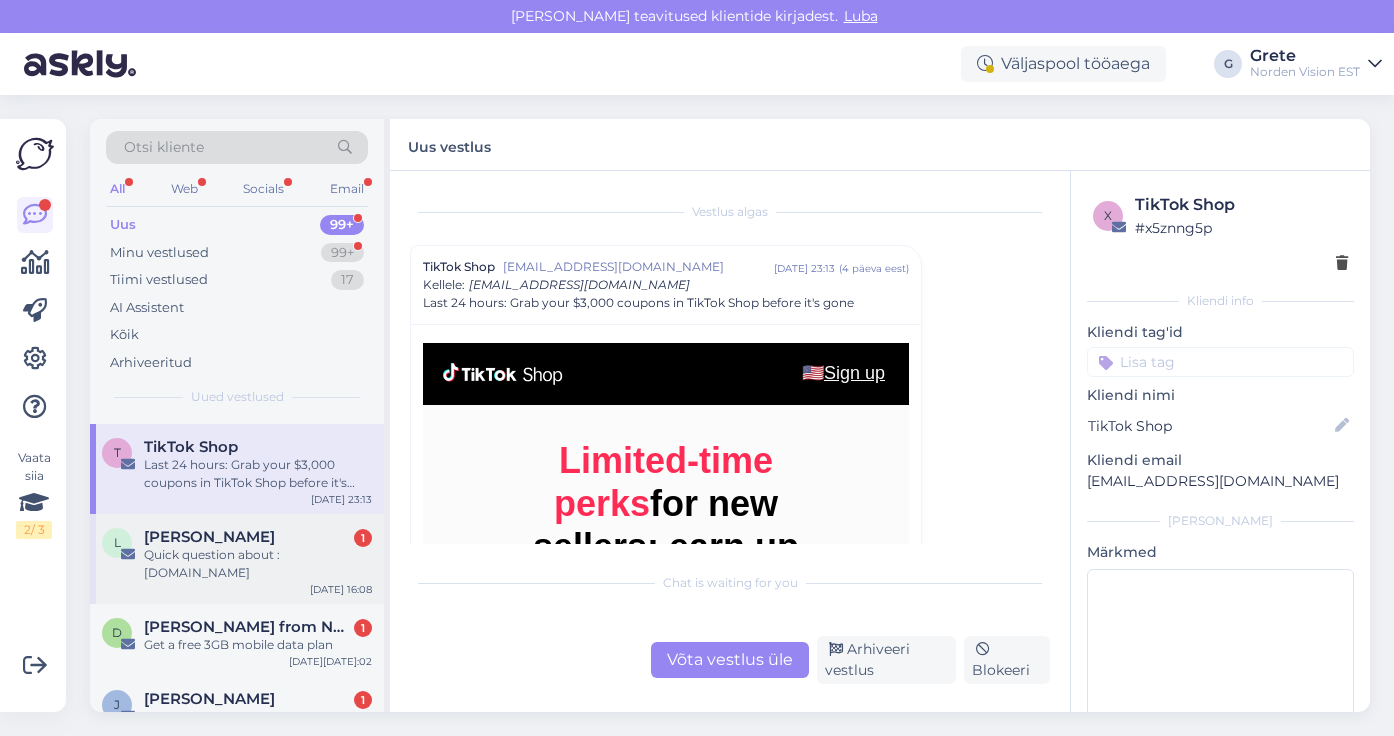 click on "Quick question about : [DOMAIN_NAME]" at bounding box center [258, 564] 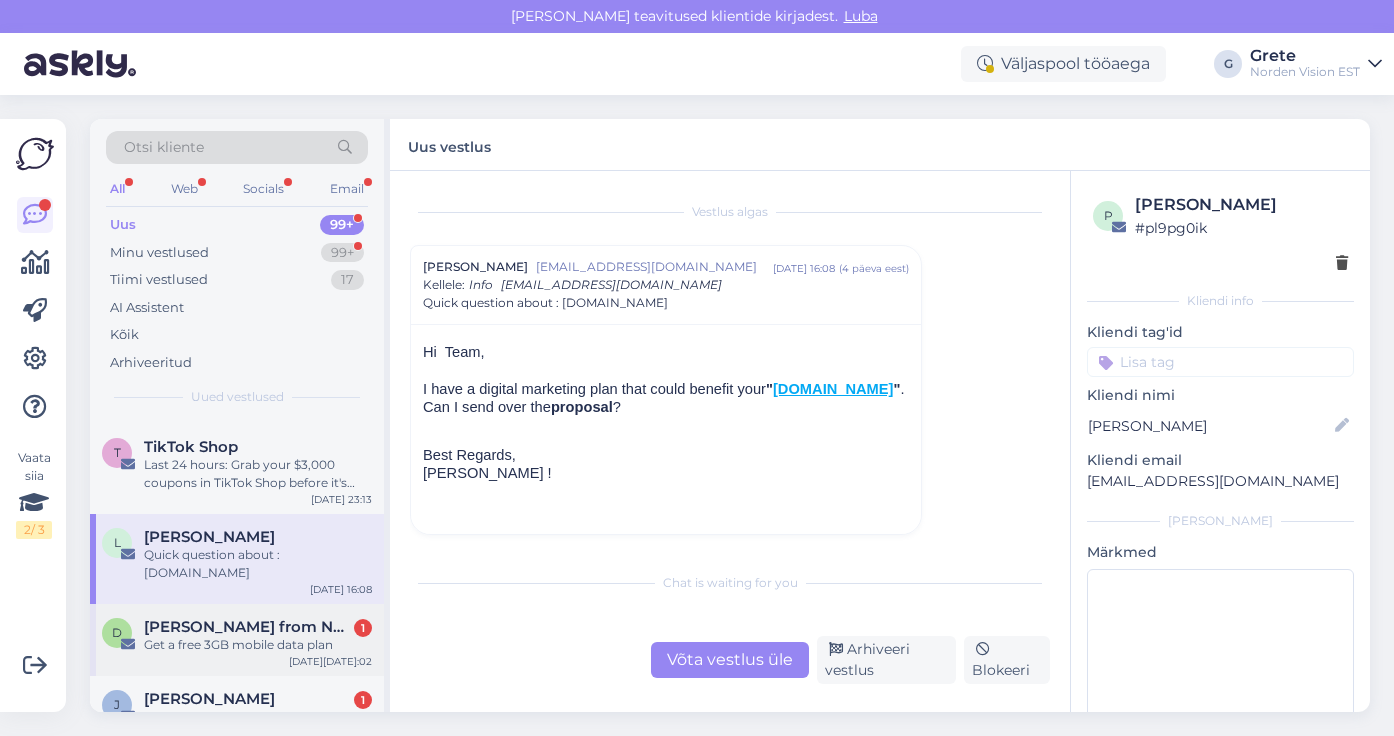 click on "Get a free 3GB mobile data plan" at bounding box center (258, 645) 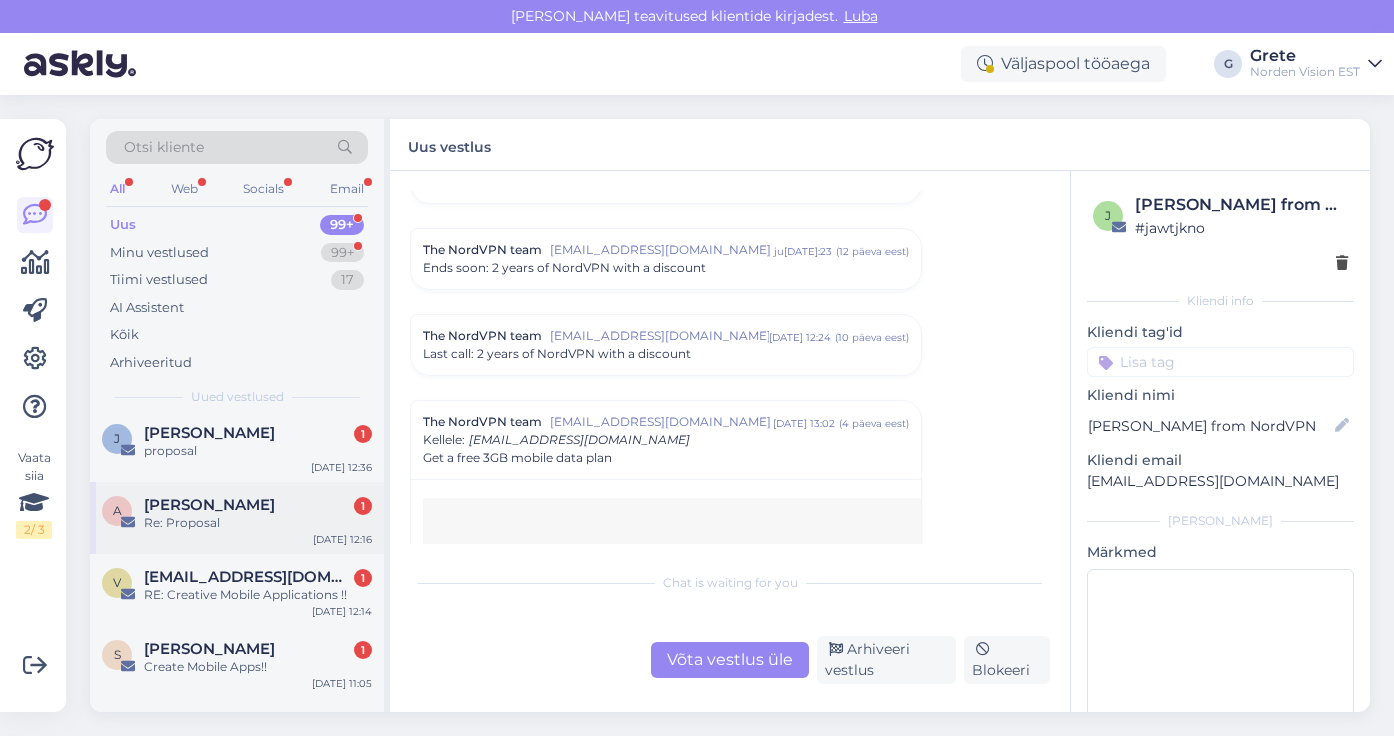 click on "[PERSON_NAME] 1" at bounding box center [258, 505] 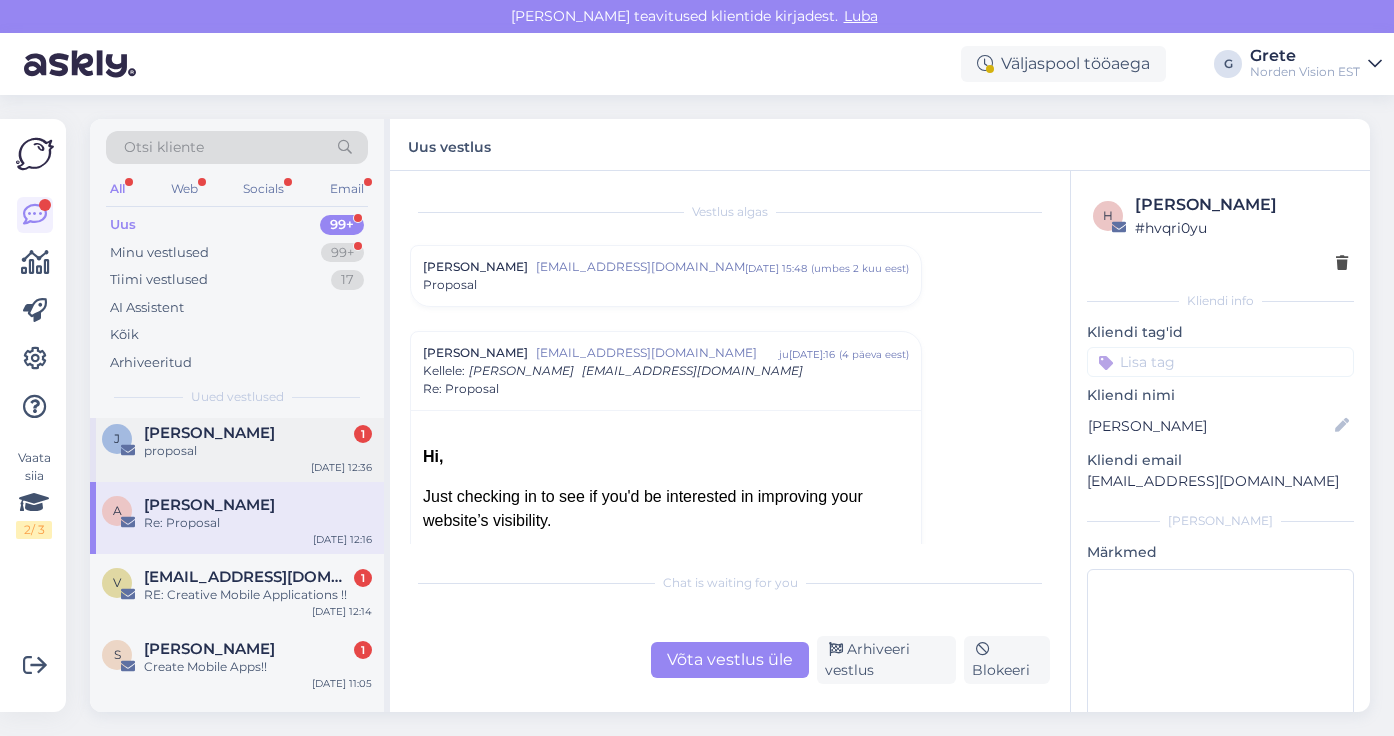 click on "proposal" at bounding box center [258, 451] 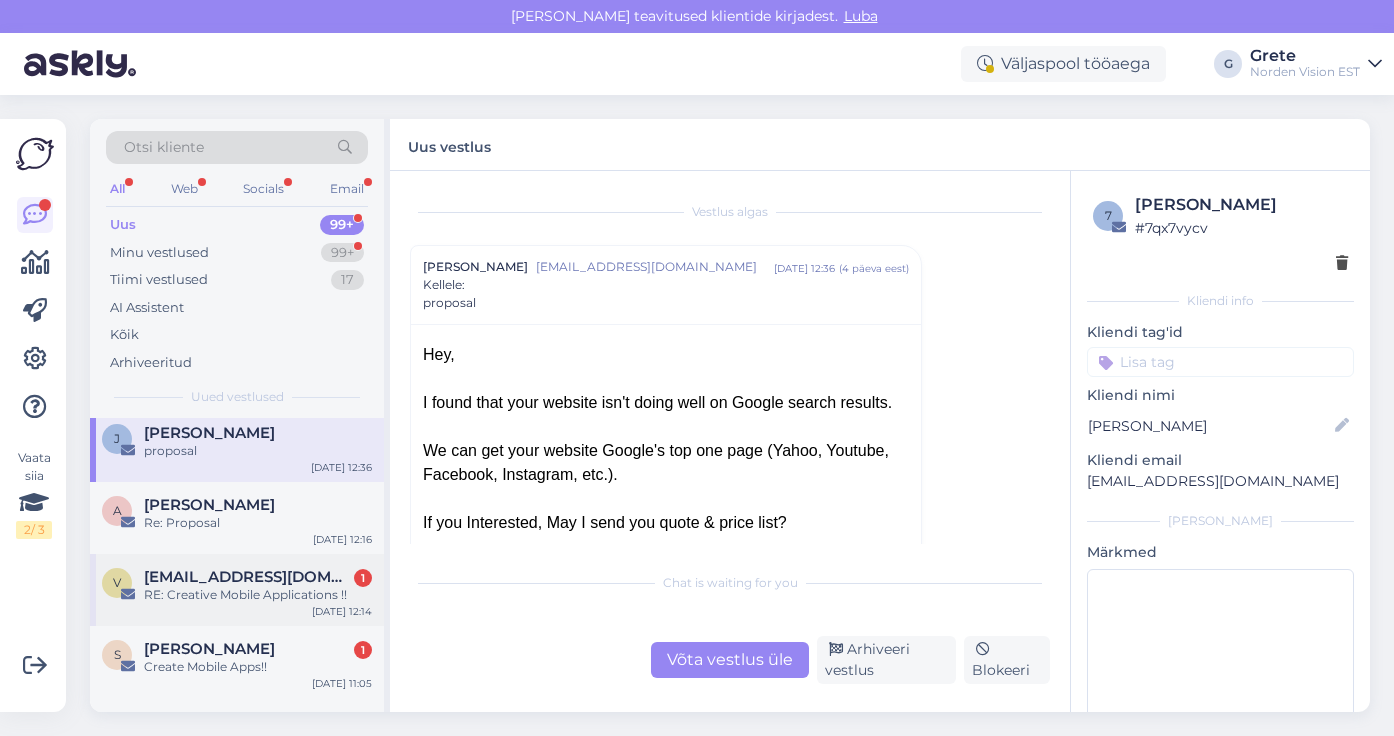 click on "v [EMAIL_ADDRESS][DOMAIN_NAME] 1 RE: Creative Mobile Applications !! [DATE][DATE]:14" at bounding box center [237, 590] 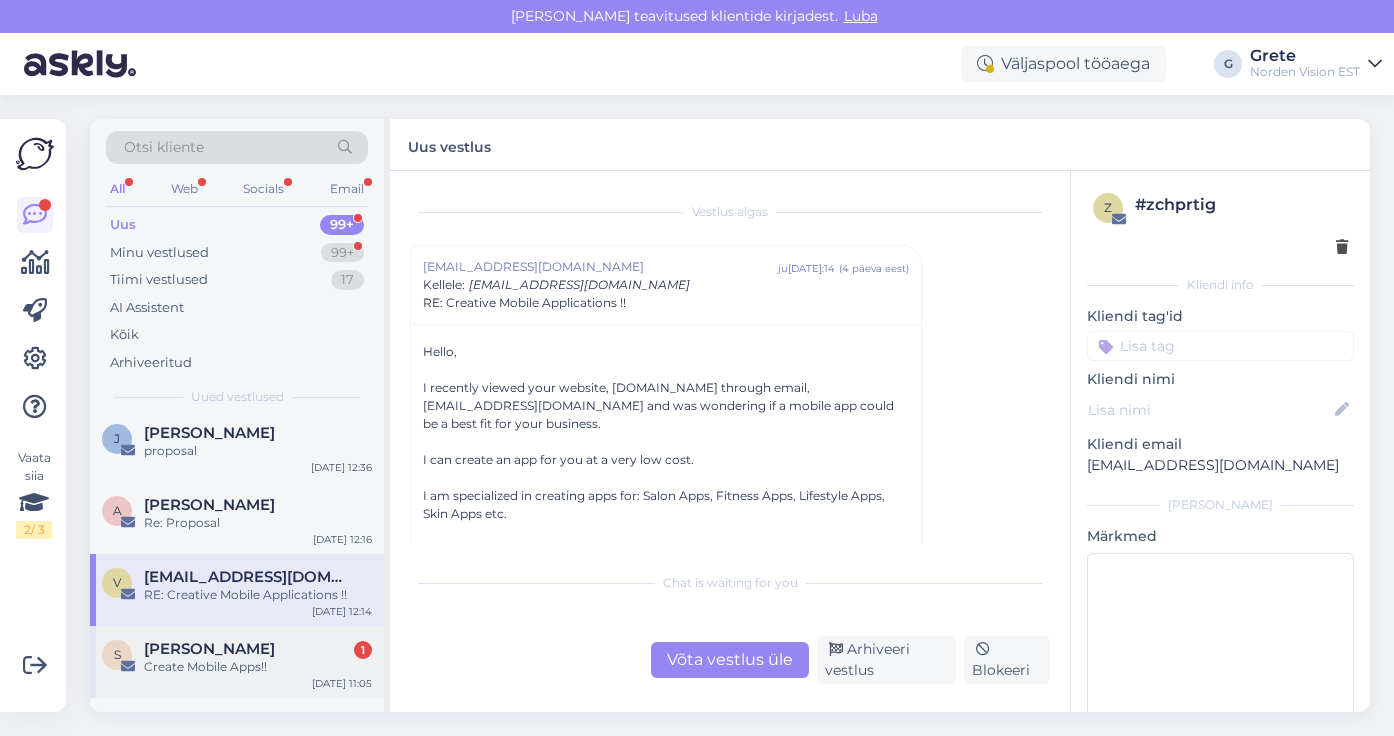 click on "[PERSON_NAME] 1" at bounding box center [258, 649] 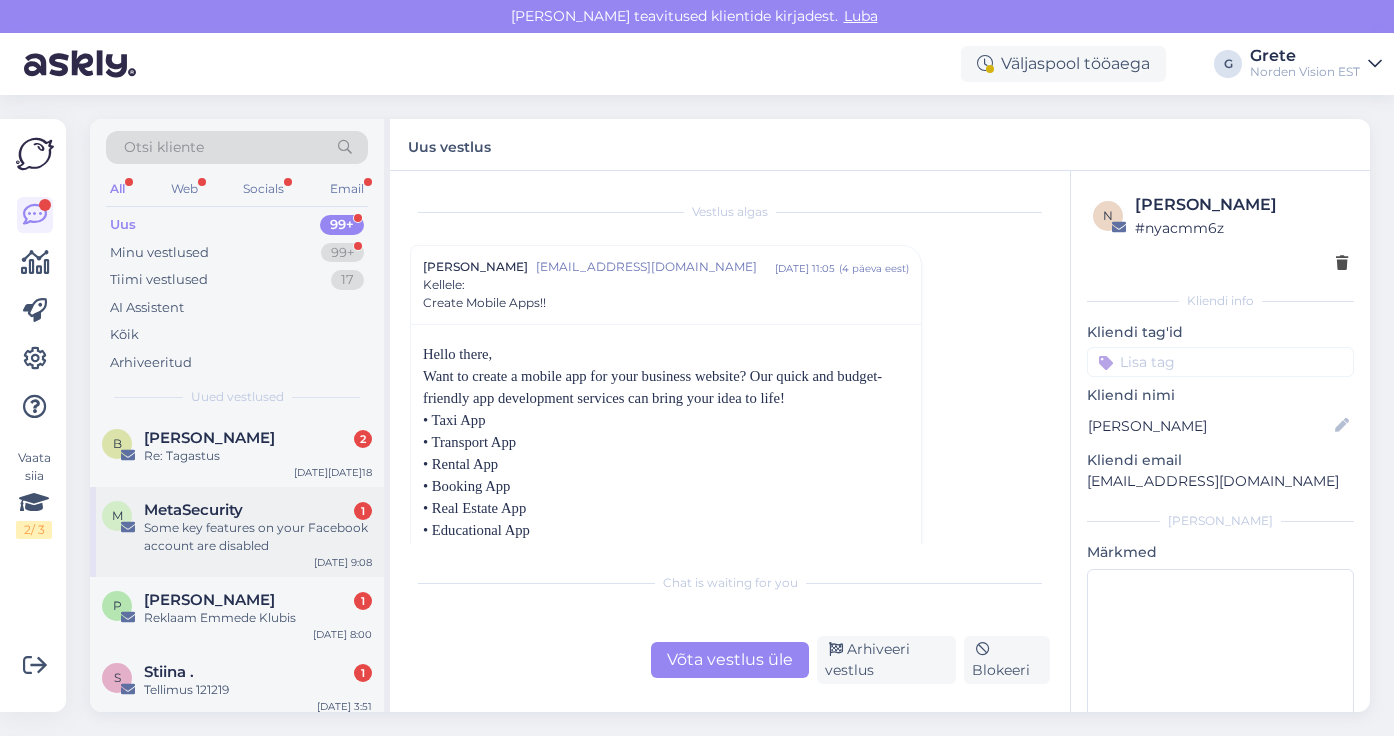 click on "M MetaSecurity 1 Some key features on your Facebook account are disabled [DATE] 9:08" at bounding box center [237, 532] 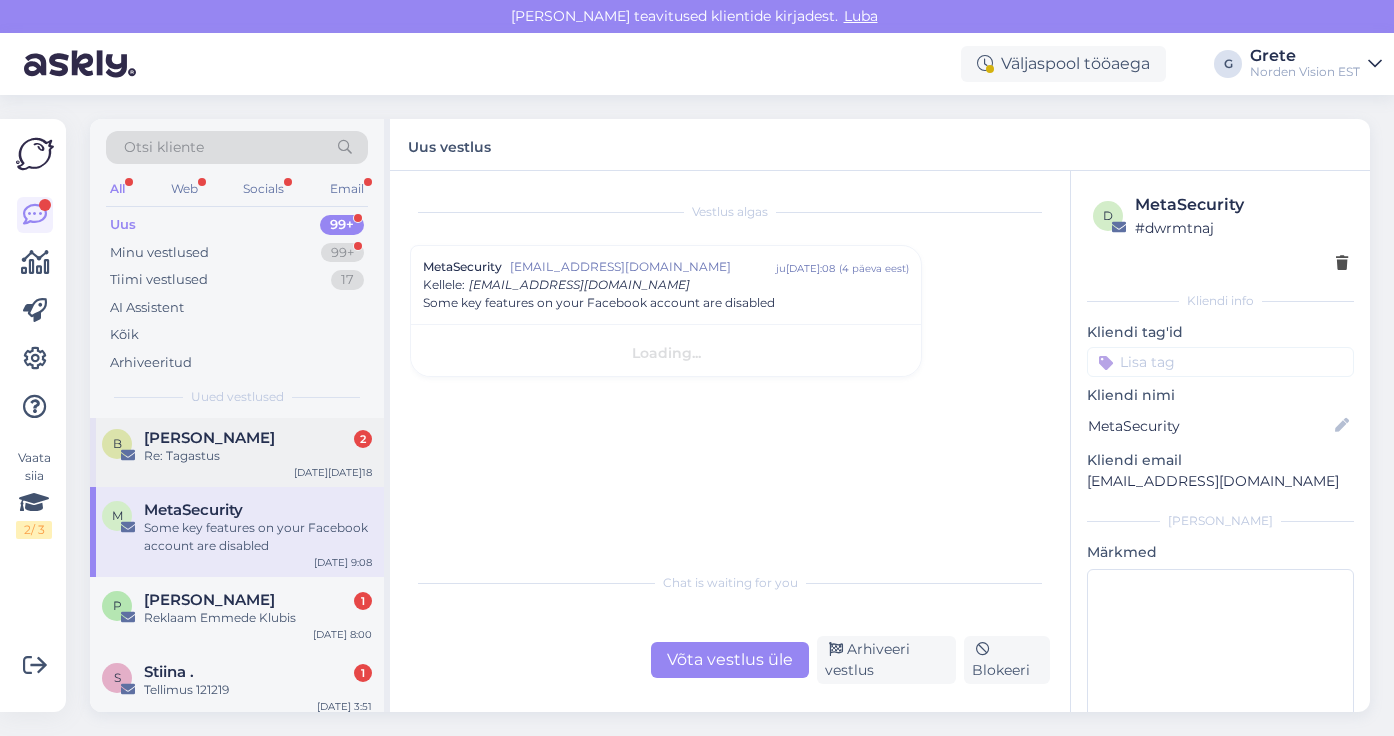 click on "Re: Tagastus" at bounding box center (258, 456) 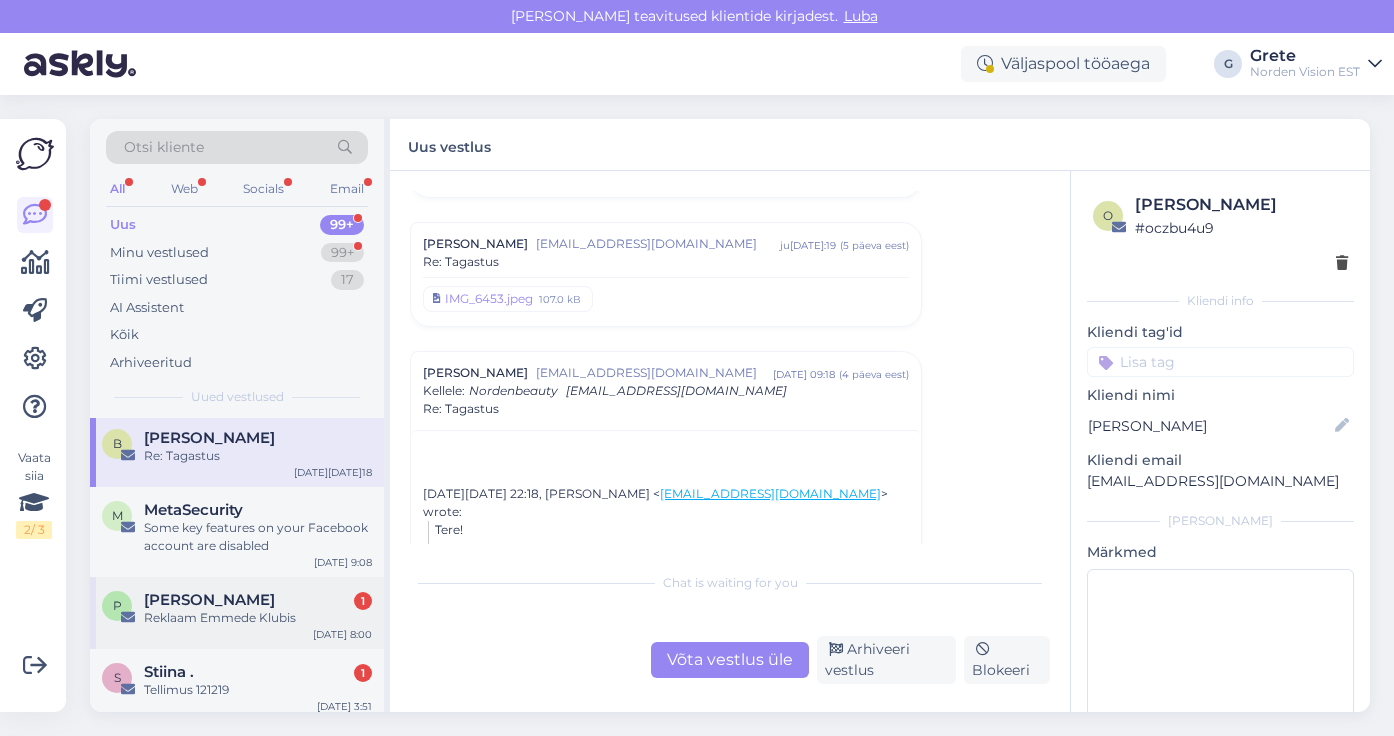 click on "Reklaam Emmede Klubis" at bounding box center [258, 618] 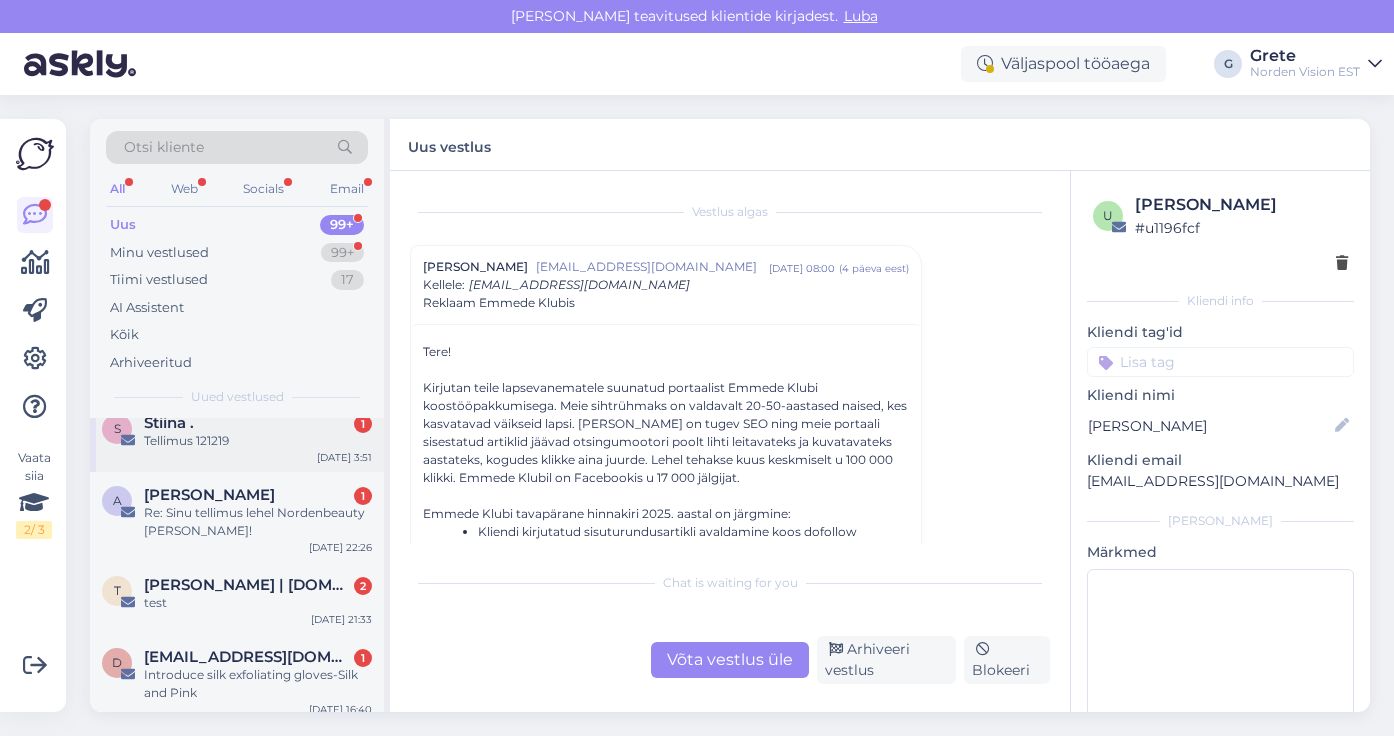 click on "S Stiina . 1 Tellimus 121219 [DATE] 3:51" at bounding box center [237, 436] 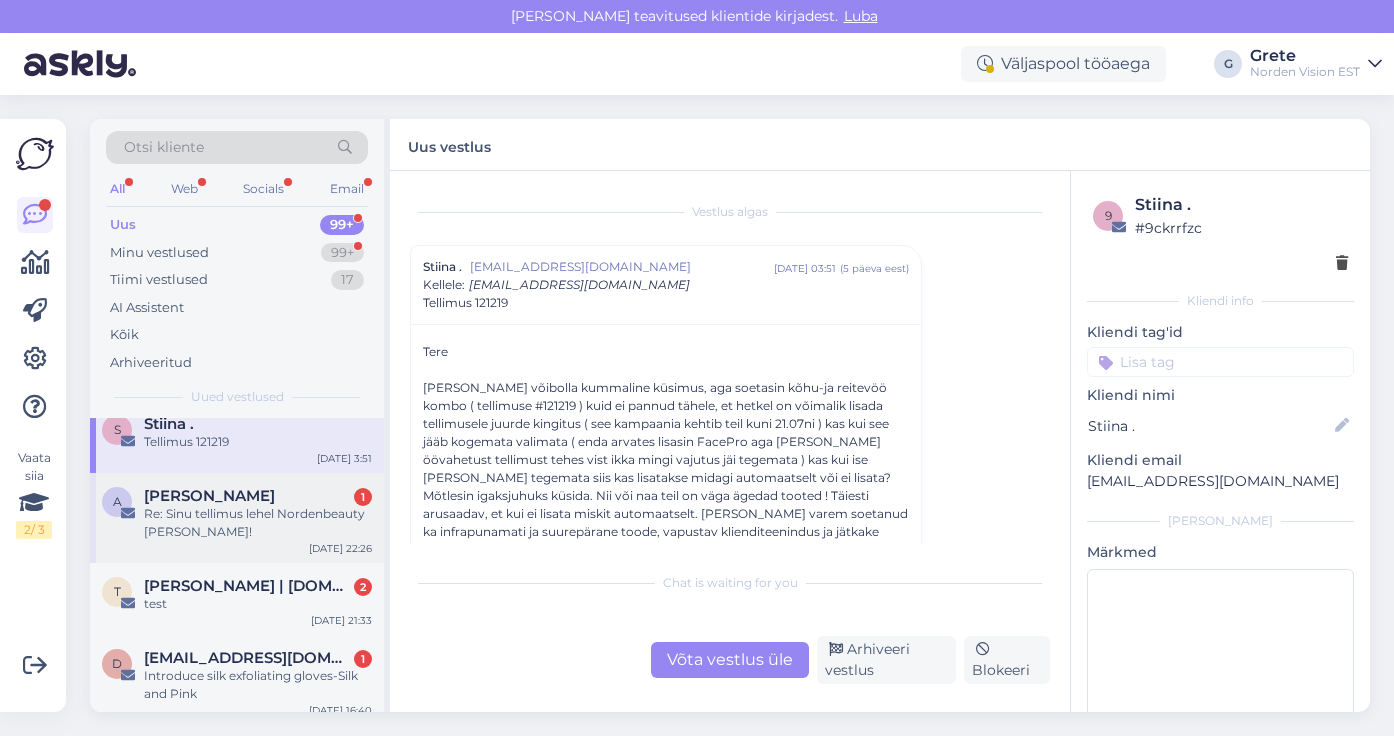 click on "Re: Sinu tellimus lehel Nordenbeauty [PERSON_NAME]!" at bounding box center [258, 523] 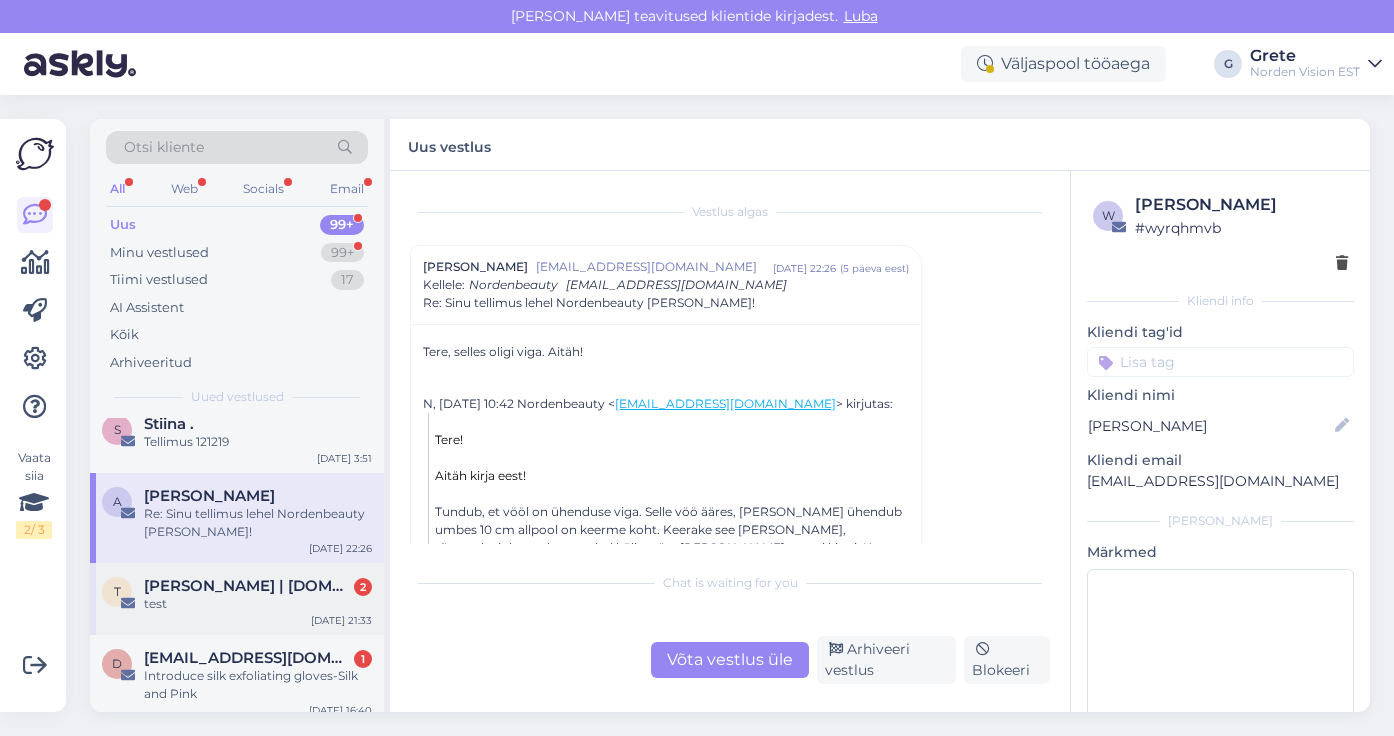 click on "[PERSON_NAME] | [DOMAIN_NAME]" at bounding box center (248, 586) 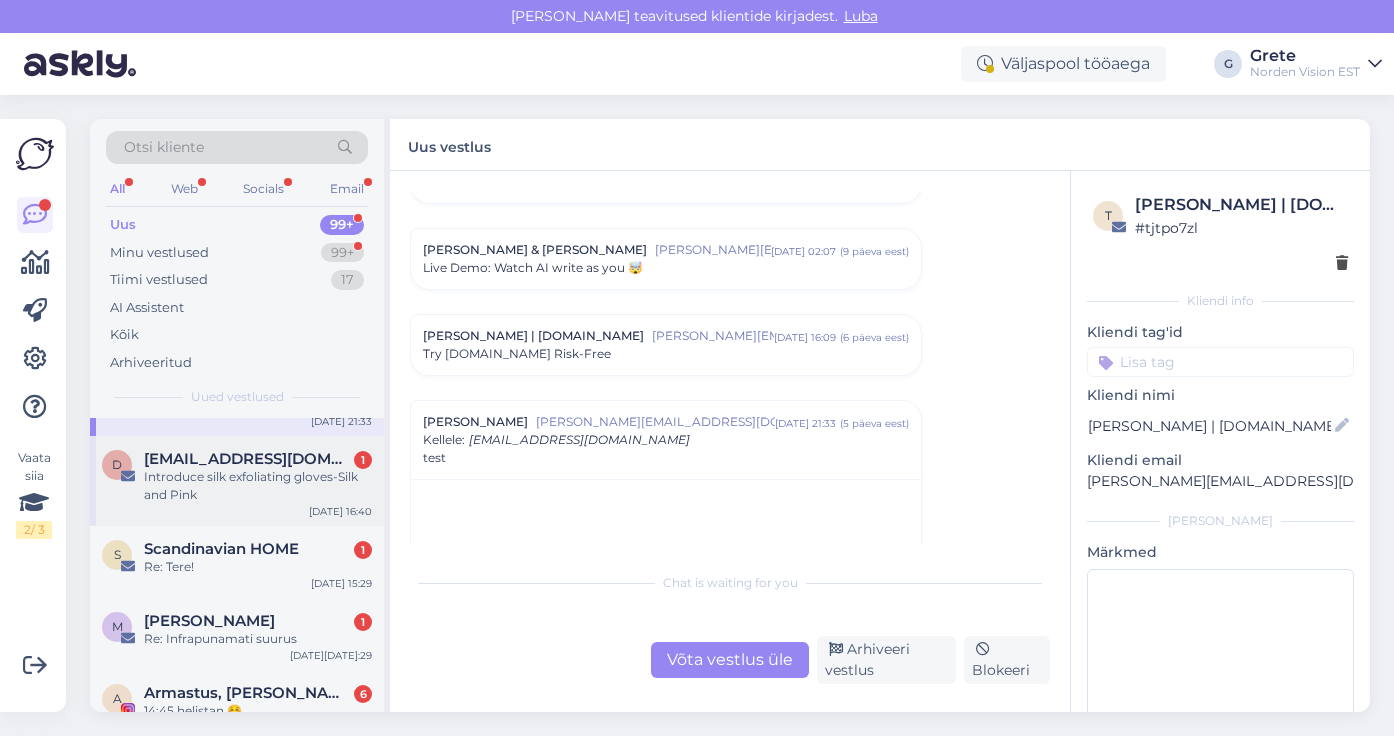 click on "d [EMAIL_ADDRESS][DOMAIN_NAME] 1 Introduce silk exfoliating gloves-Silk and Pink [DATE][DATE]:40" at bounding box center [237, 481] 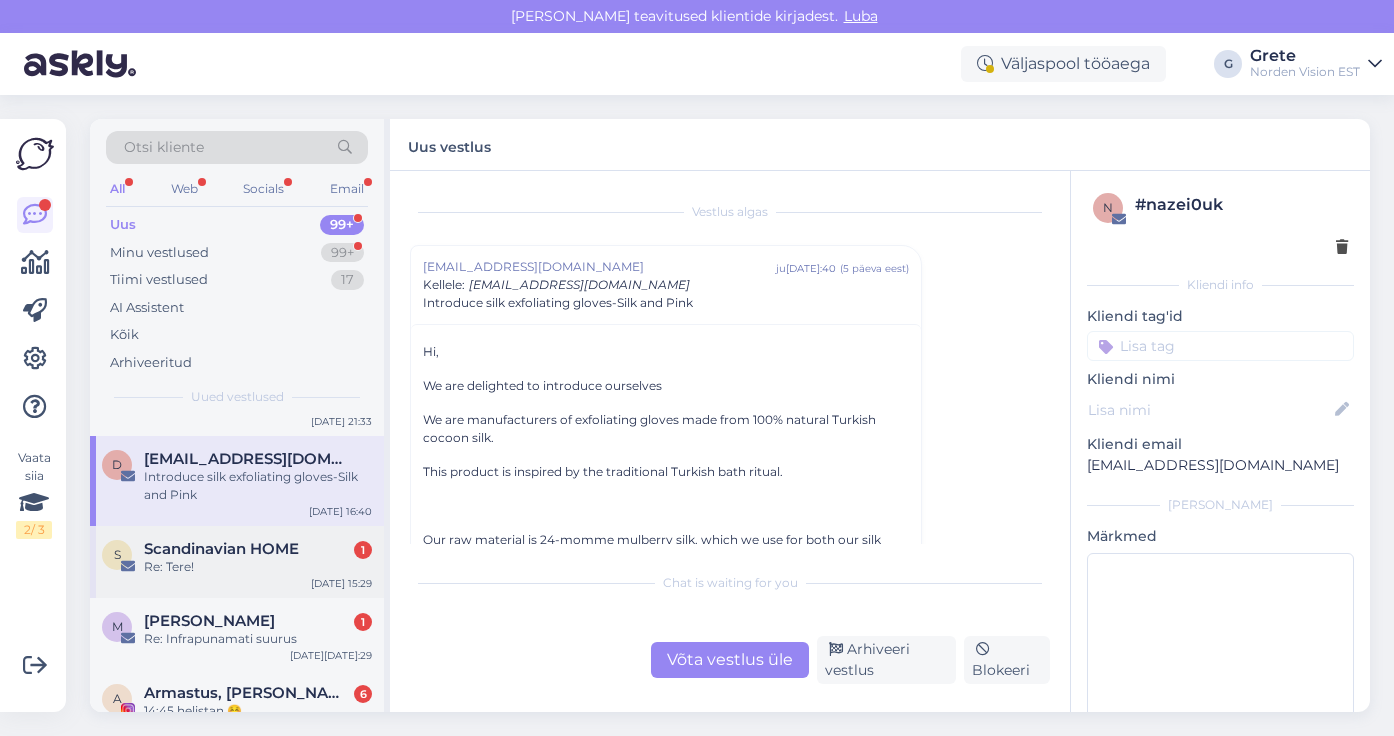 click on "Re: Tere!" at bounding box center [258, 567] 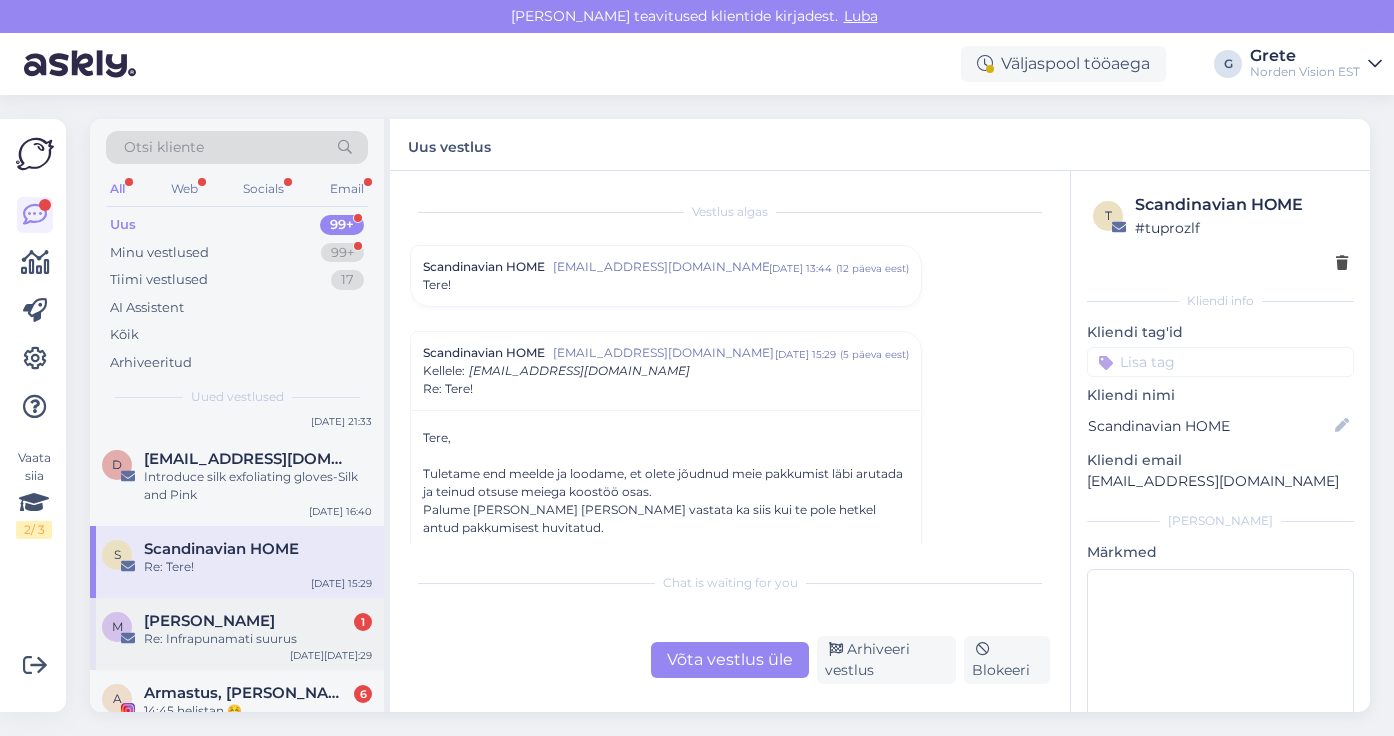 click on "M [PERSON_NAME] 1 Re: Infrapunamati suurus [DATE][DATE]:29" at bounding box center (237, 634) 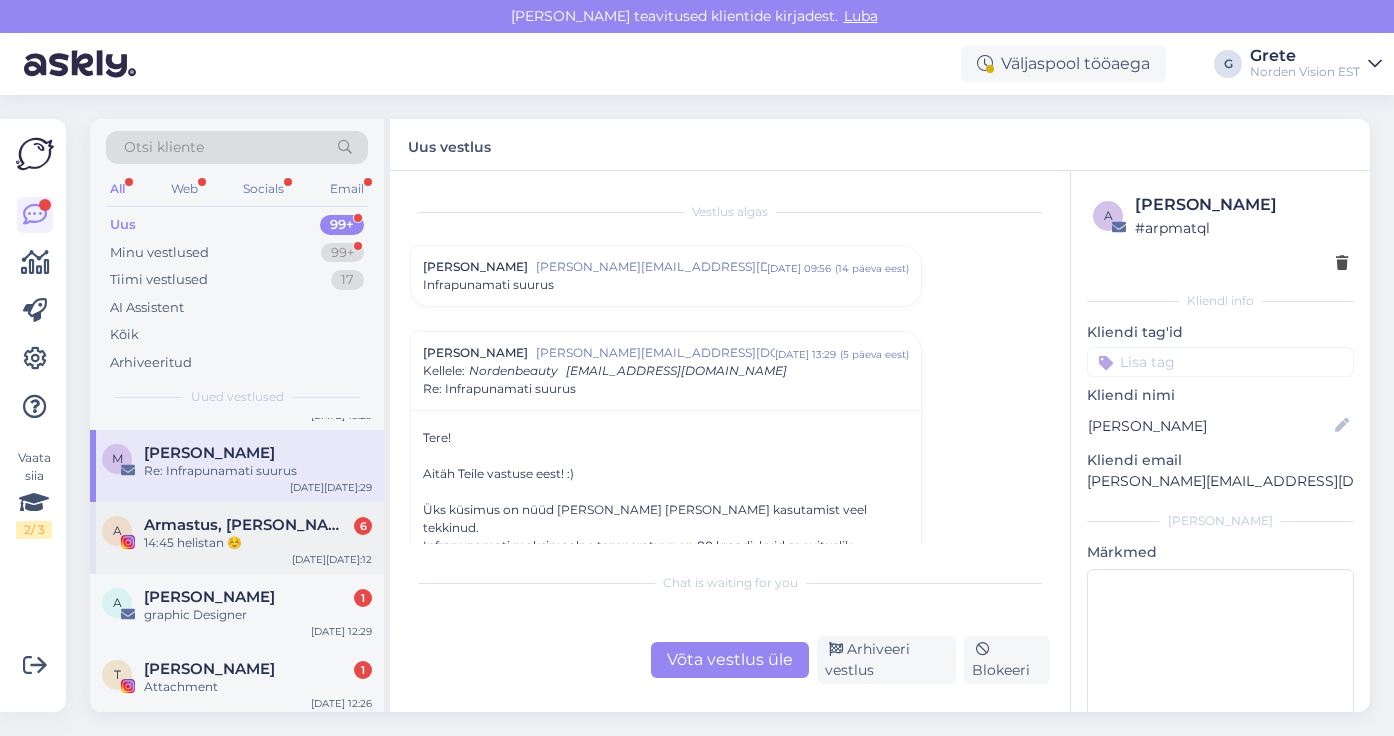 click on "14:45 helistan ☺️" at bounding box center (258, 543) 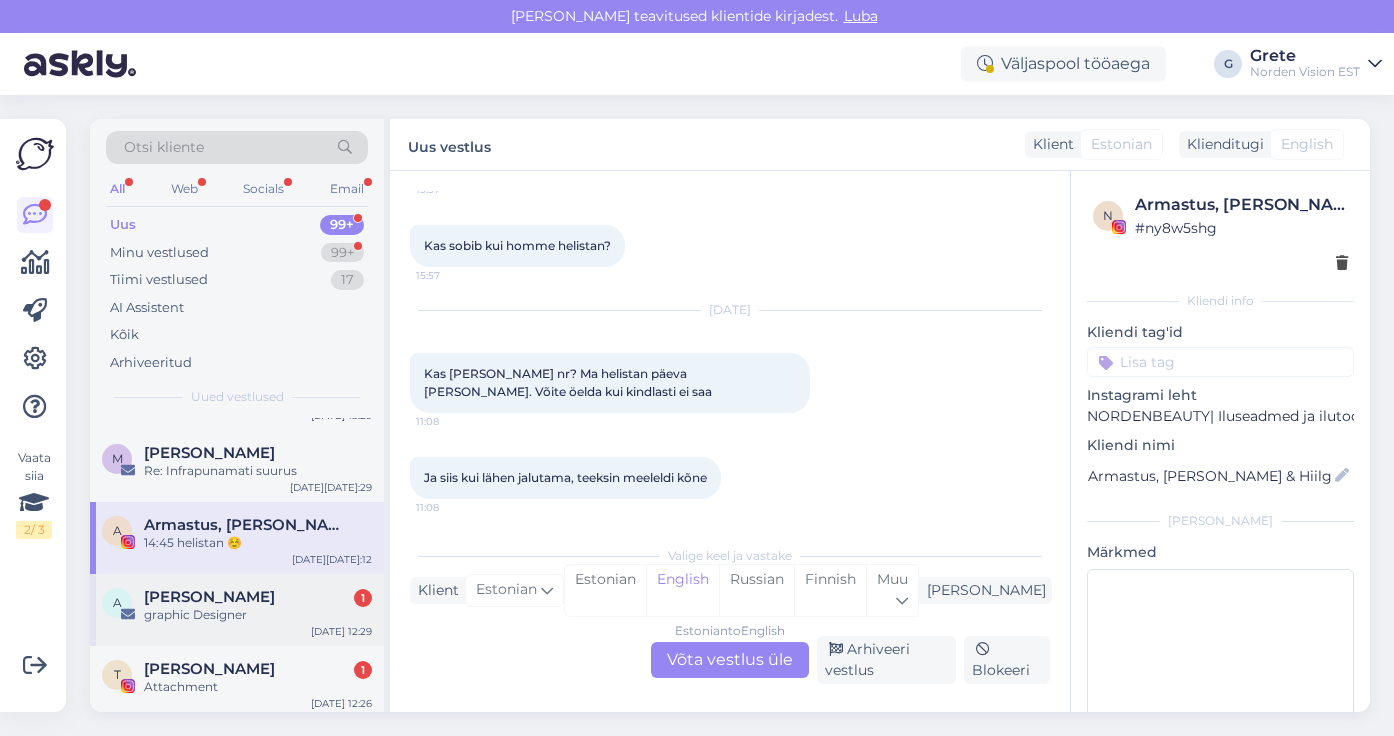 click on "[PERSON_NAME] 1" at bounding box center [258, 597] 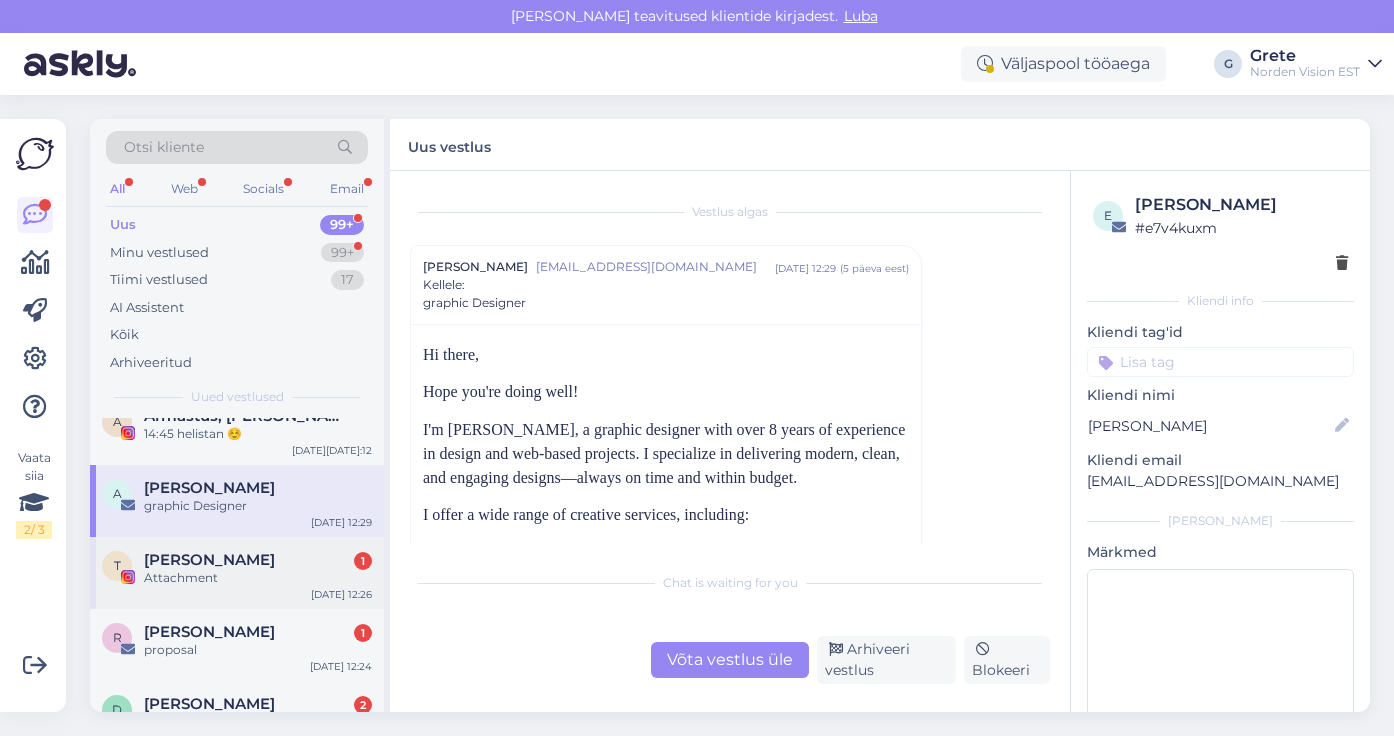 click on "Attachment" at bounding box center [258, 578] 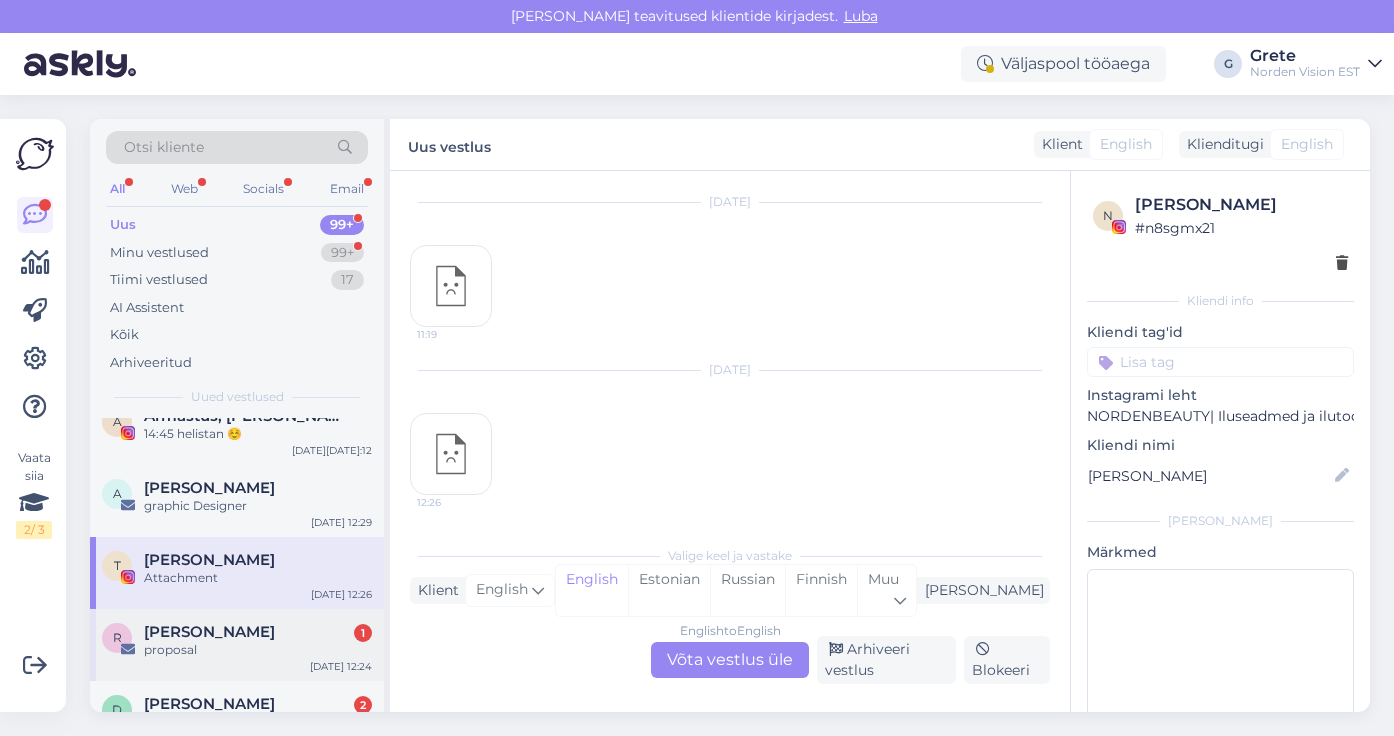 click on "[PERSON_NAME] 1" at bounding box center [258, 632] 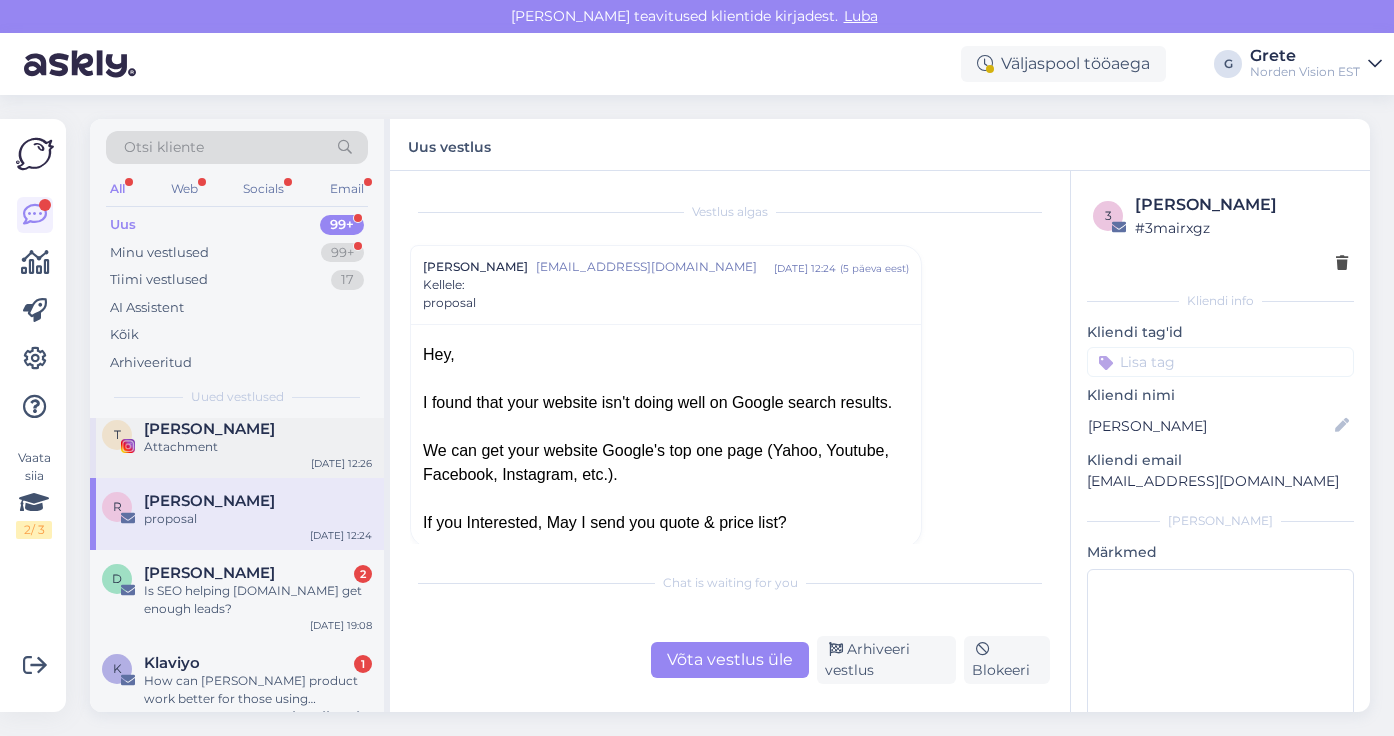 click on "Is SEO helping [DOMAIN_NAME] get enough leads?" at bounding box center [258, 600] 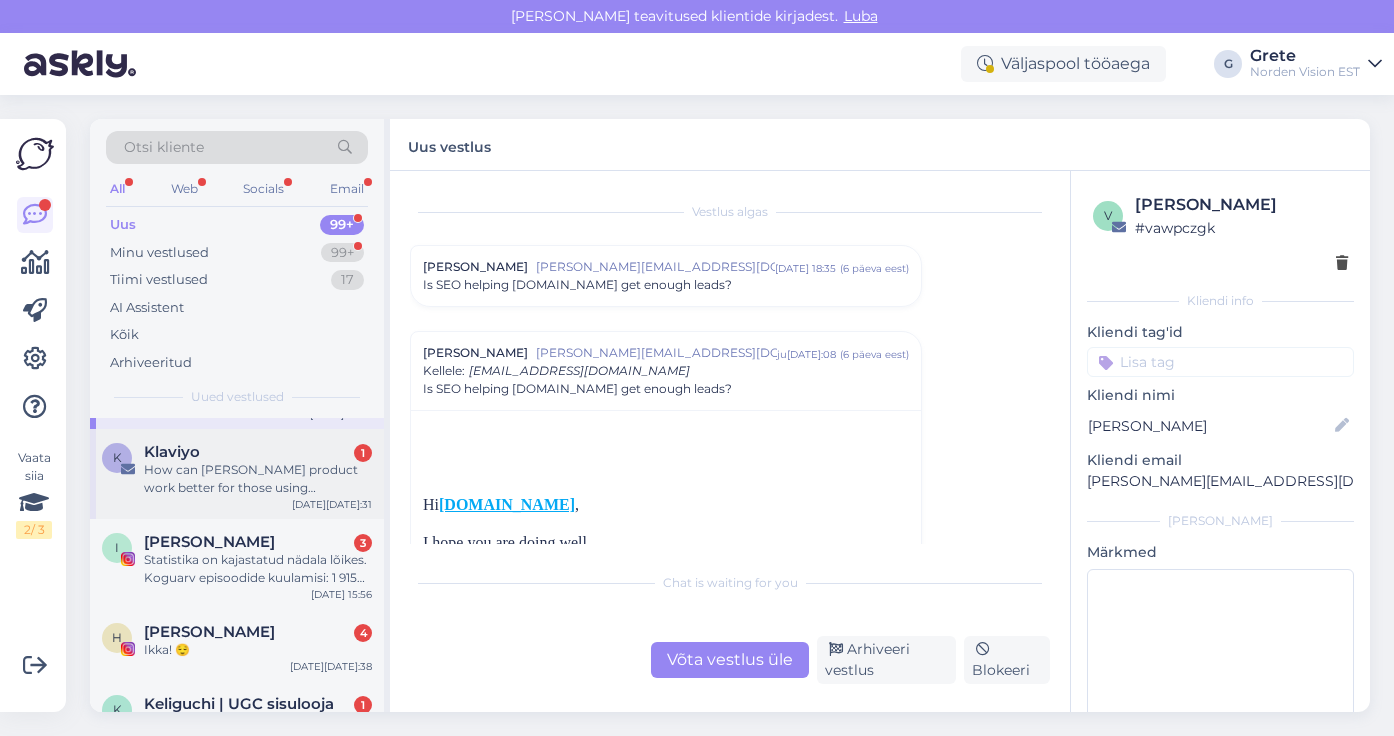 click on "How can [PERSON_NAME] product work better for those using WooCommerce?" at bounding box center (258, 479) 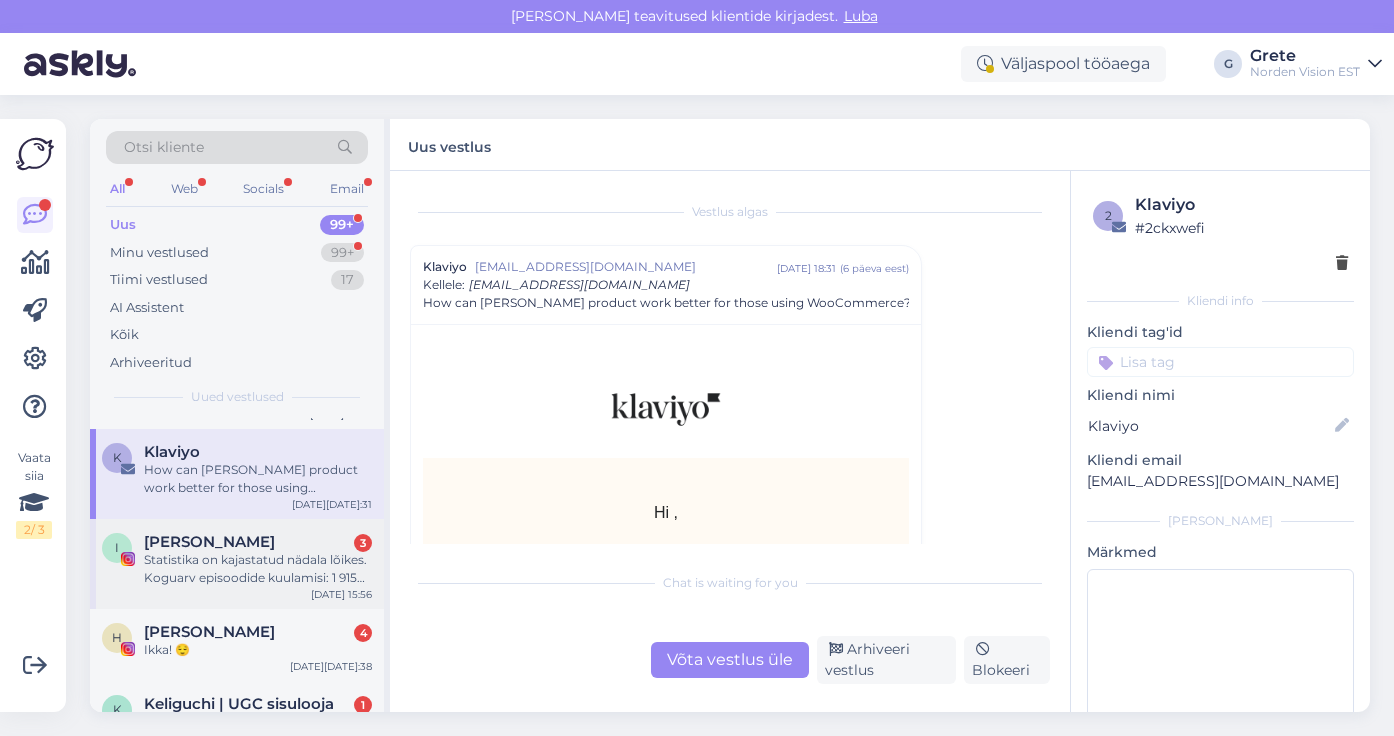 click on "Statistika on kajastatud nädala lõikes.
Koguarv episoodide kuulamisi:
1 915
Inimesi, keda oleme reaalselt kõnetanud (reach):
754
📱 Spotify’s nähtavus (impressions):
2 196
🌍 Kuulatav erinevatest riikidest – peamiselt Eesti, aga kuulajaid on ka mujalt.
Platvormide jaotus:
•	87,3% kuulab meid Spotify’s
•	11,7% Apple Podcasts’is
Kuulajaskonna sugu:
•	90,6% naised
Vanuseline jaotus:
•	40,9% vanuses 28–34
•	24,3% vanuses 34–44
Kui on veel täiendavaid küsimusi, vastame heameelega :)
[PERSON_NAME] Silli" at bounding box center (258, 569) 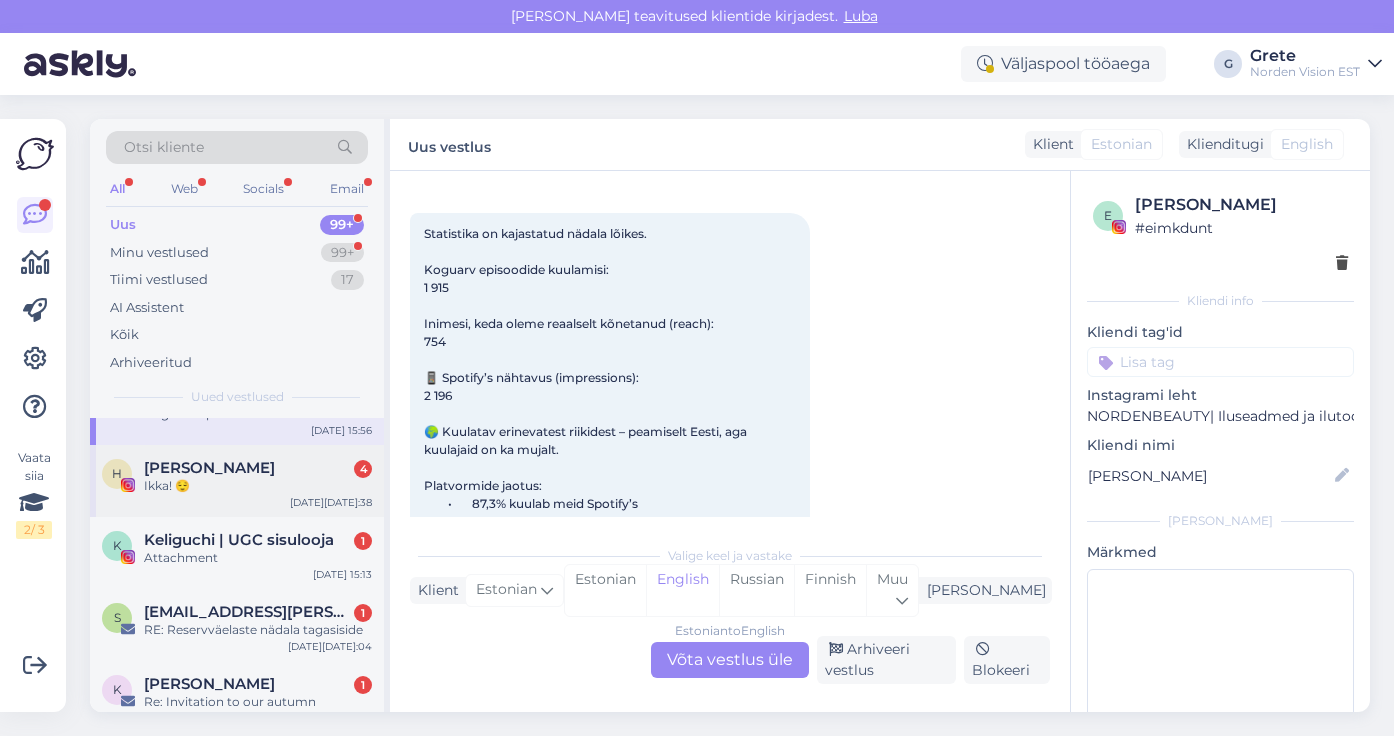 click on "Ikka! 😌" at bounding box center (258, 486) 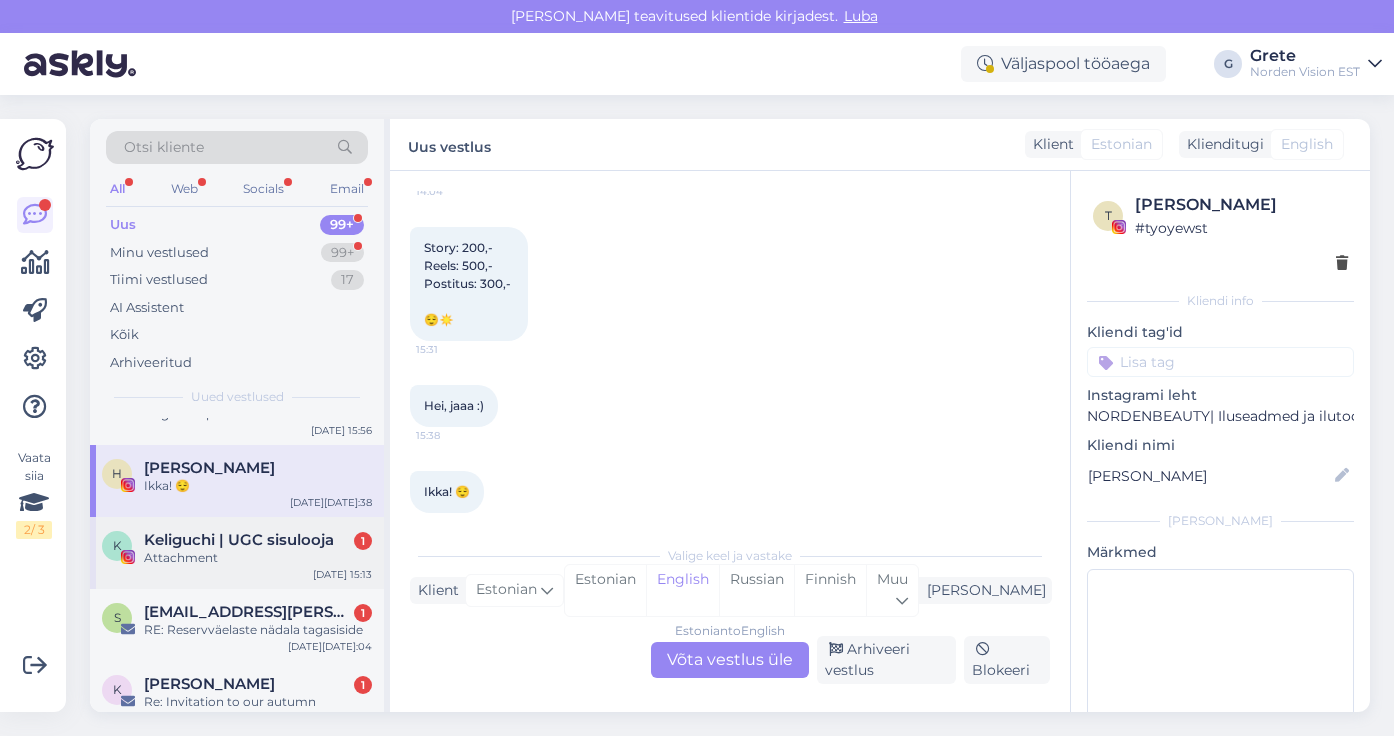 click on "Attachment" at bounding box center [258, 558] 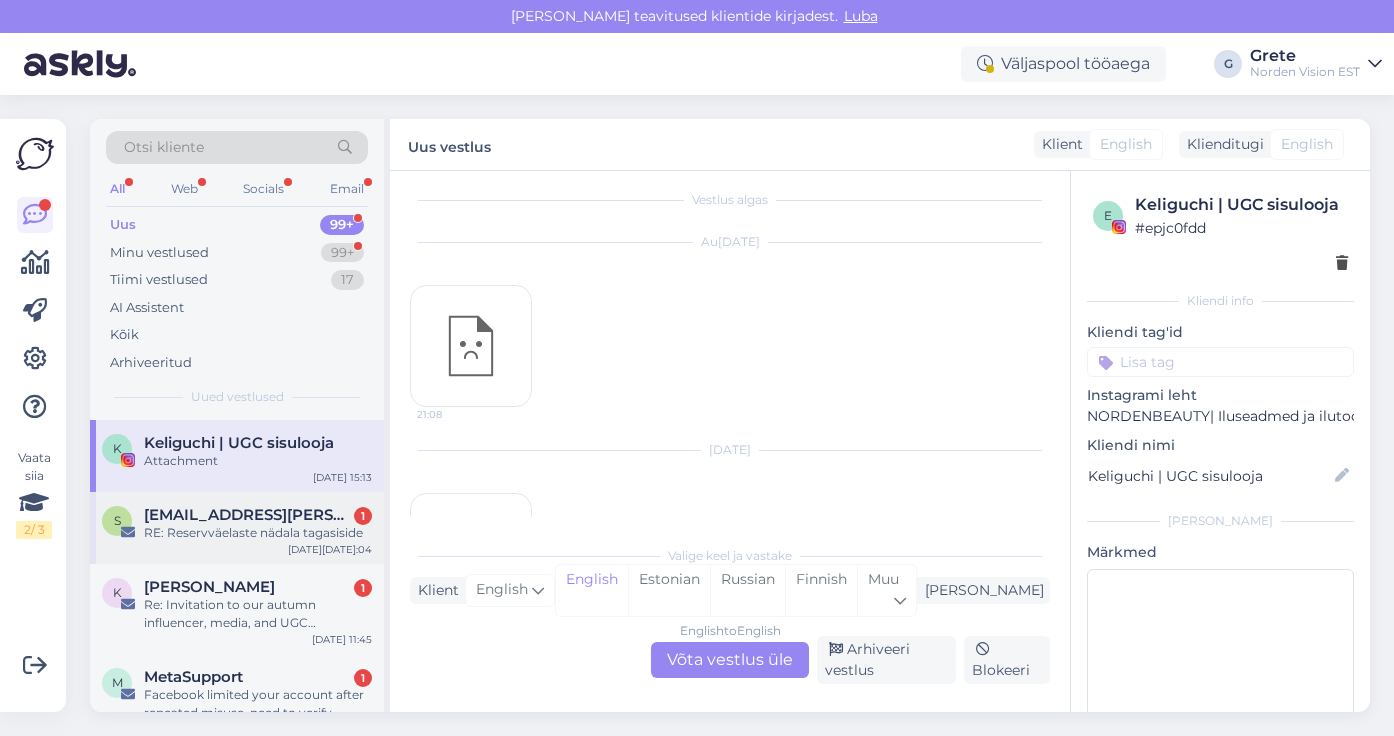 click on "RE: Reservväelaste nädala tagasiside" at bounding box center [258, 533] 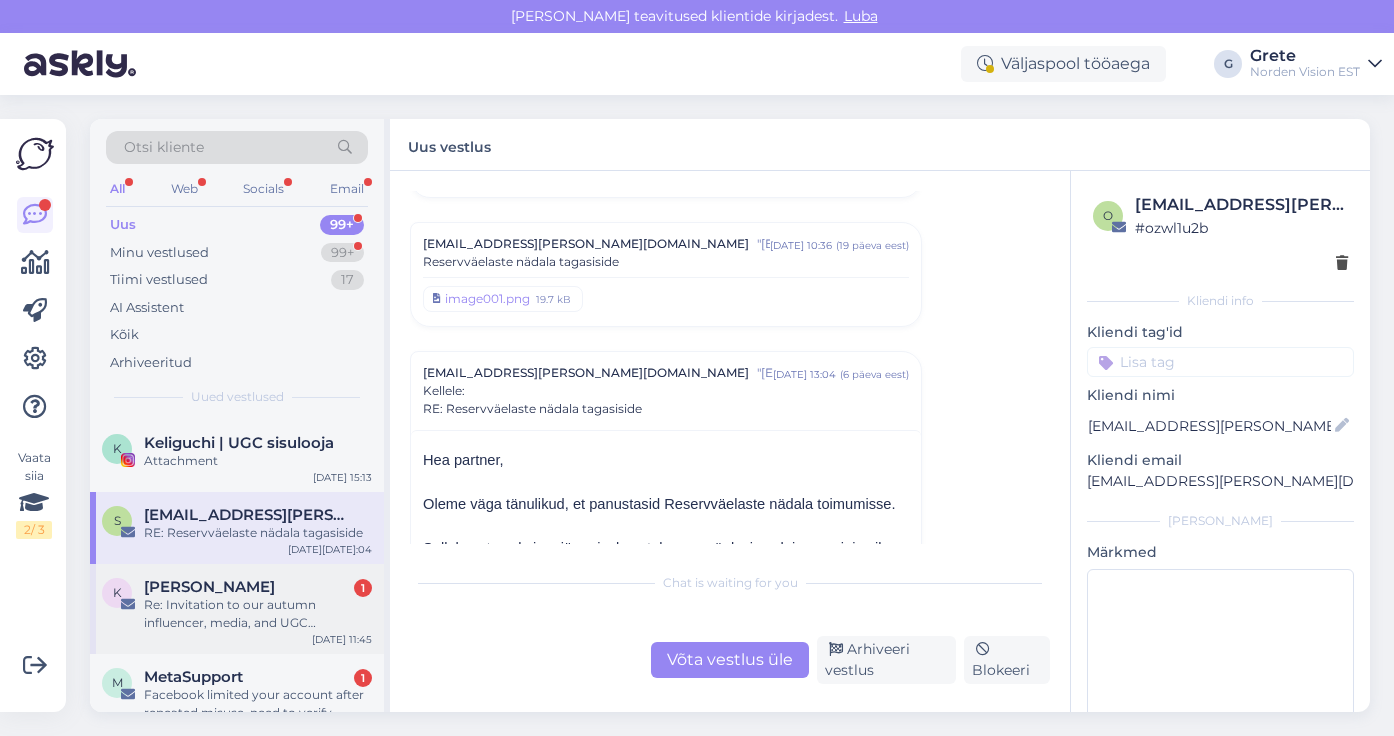 click on "[PERSON_NAME]" at bounding box center (209, 587) 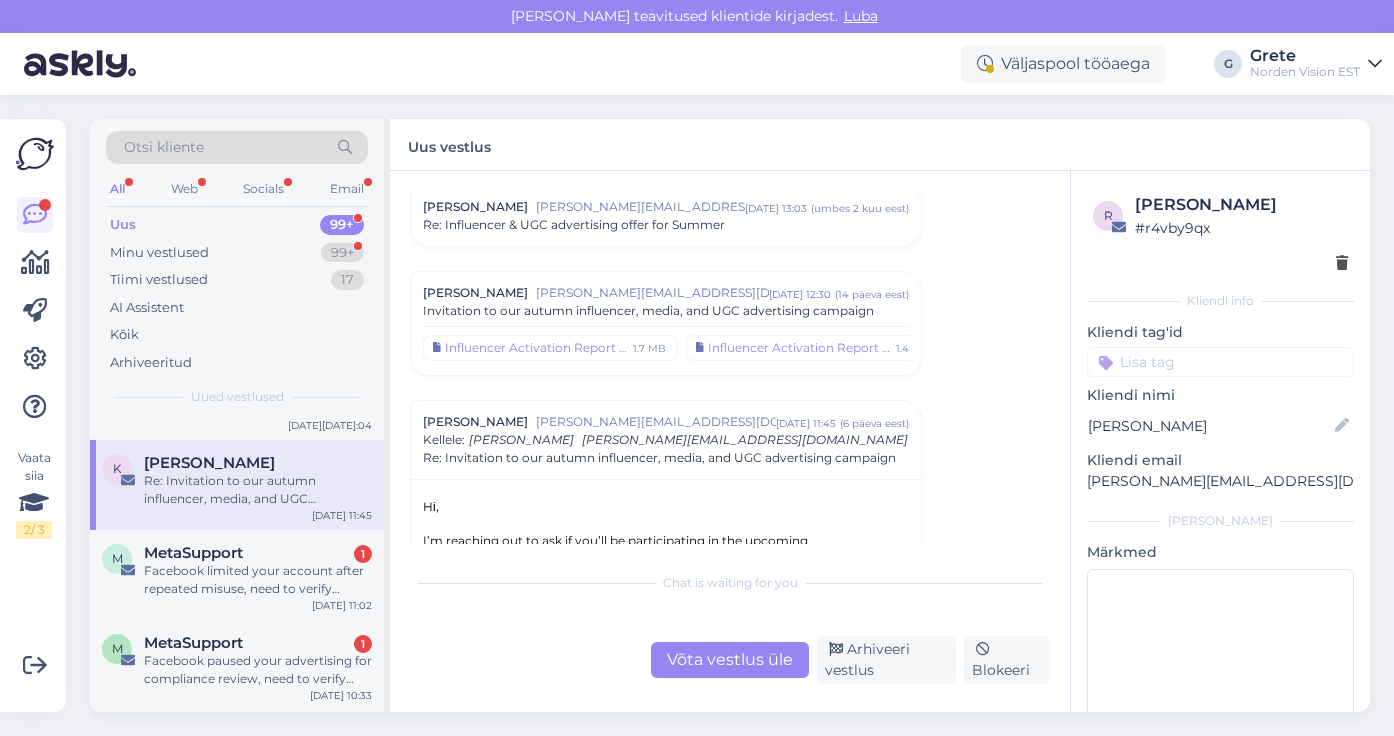 click on "Facebook limited your account after repeated misuse, need to verify before suspension" at bounding box center [258, 580] 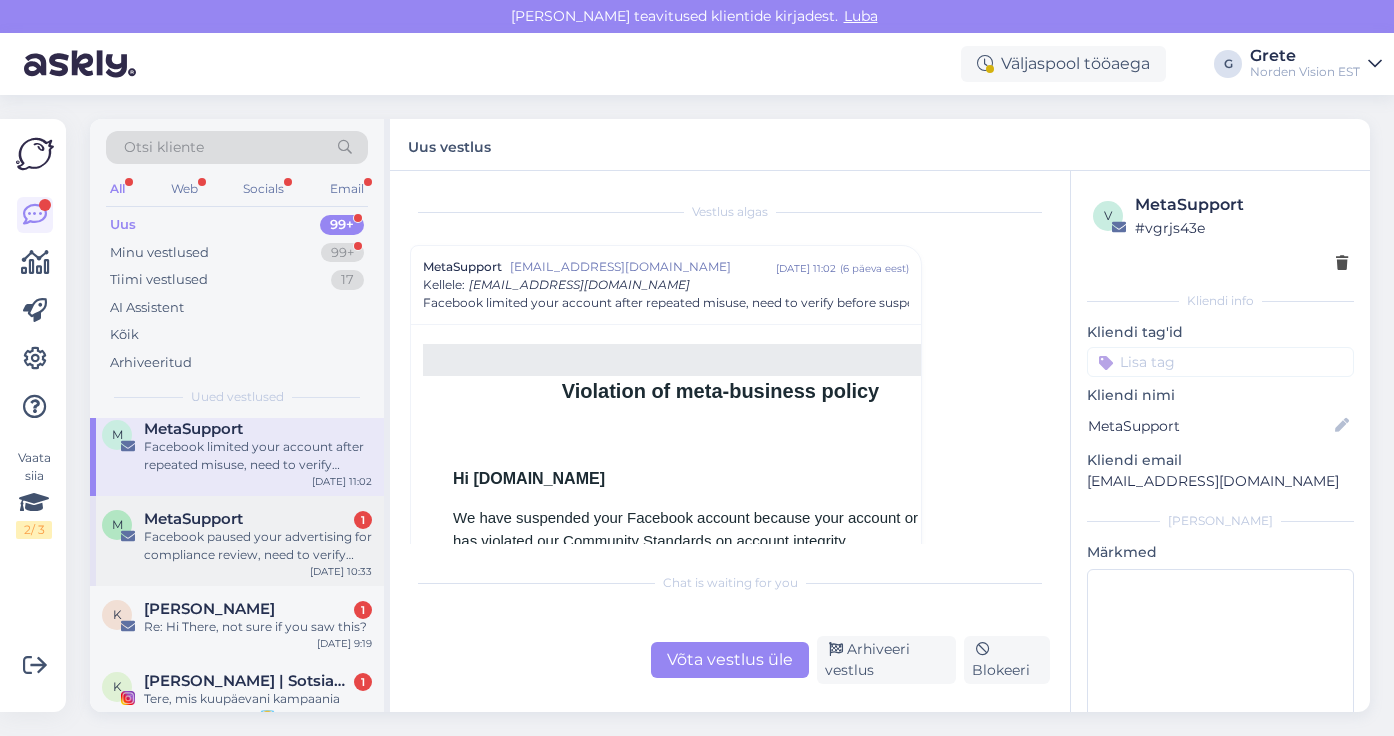 click on "Facebook paused your advertising for compliance review, need to verify before suspension" at bounding box center (258, 546) 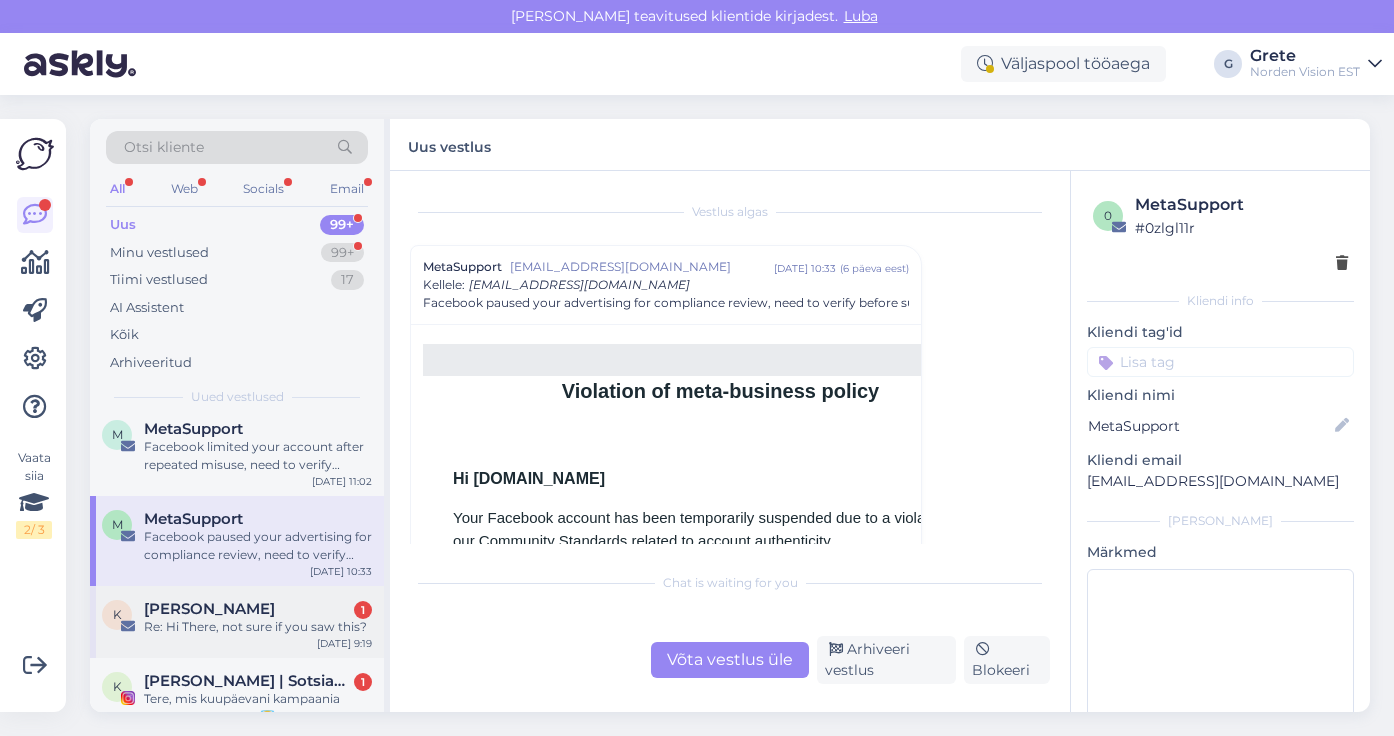 click on "Re: Hi There, not sure if you saw this?" at bounding box center [258, 627] 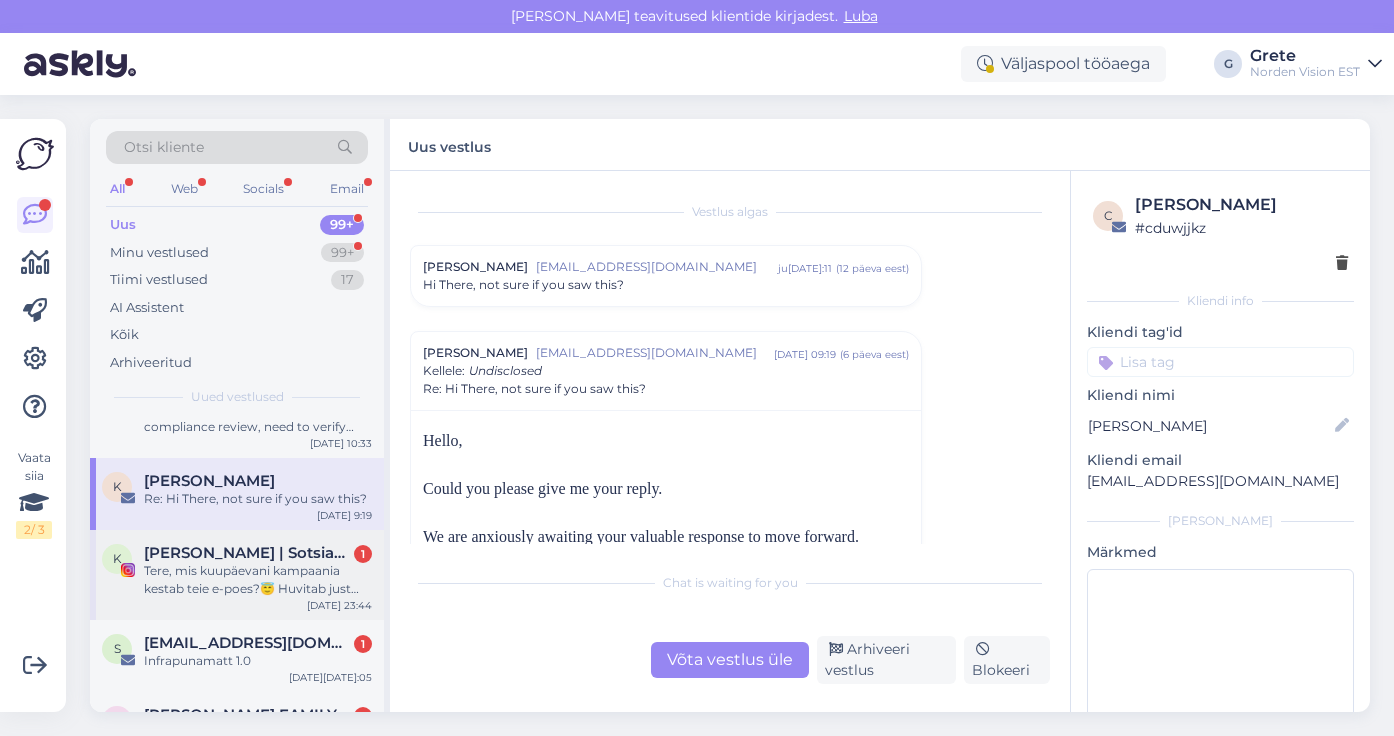 click on "Tere, mis kuupäevani kampaania kestab teie e-poes?😇 Huvitab just Infrapunamatt 2.0 | Alakehale. Aitäh🩷" at bounding box center (258, 580) 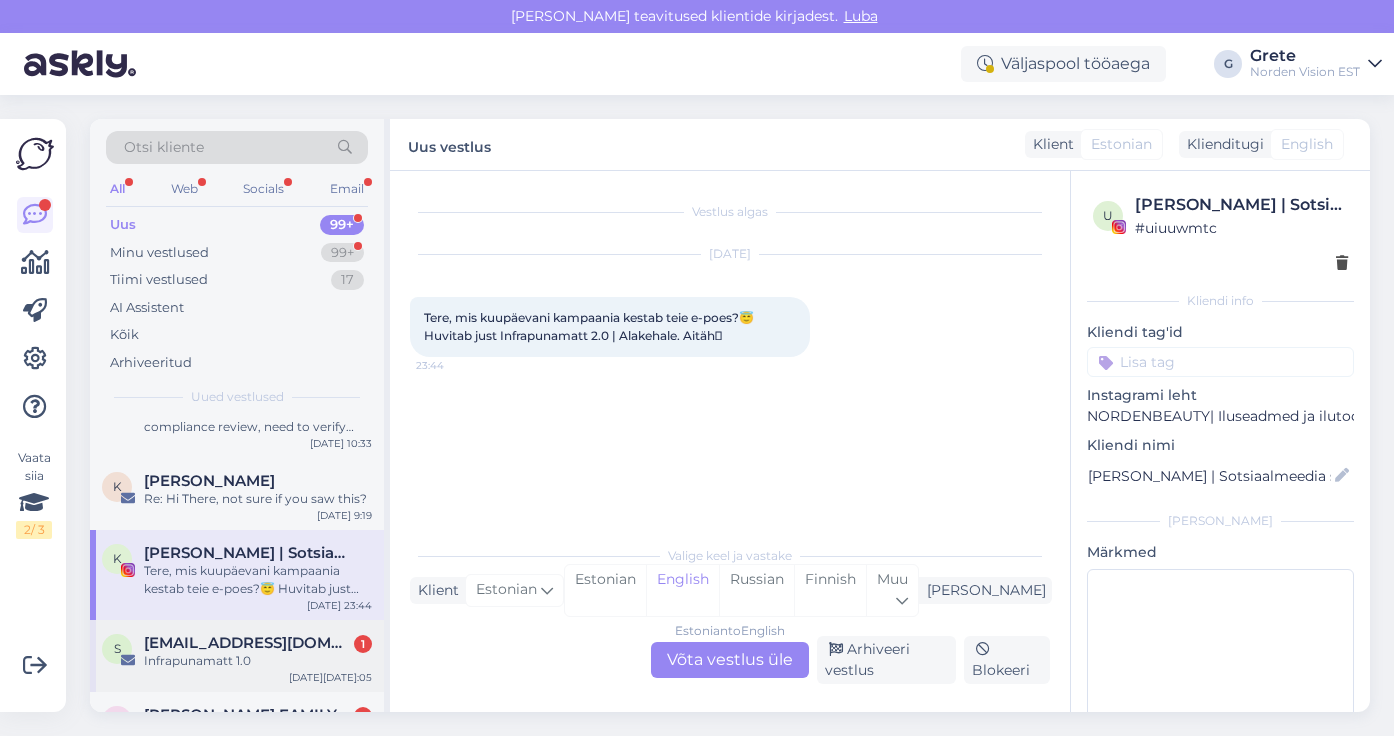 click on "Infrapunamatt 1.0" at bounding box center (258, 661) 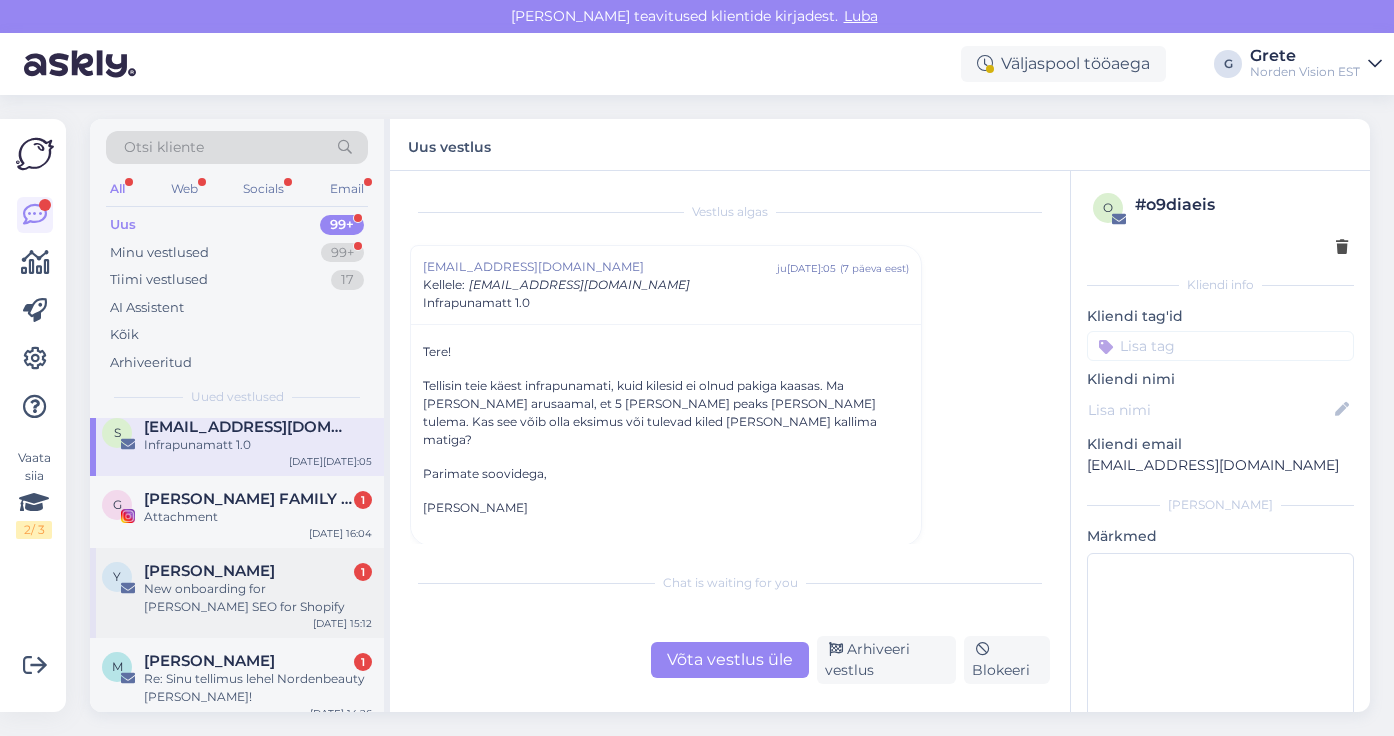 click on "Y [PERSON_NAME] 1 New onboarding for [PERSON_NAME] SEO for Shopify [DATE][DATE]:12" at bounding box center (237, 593) 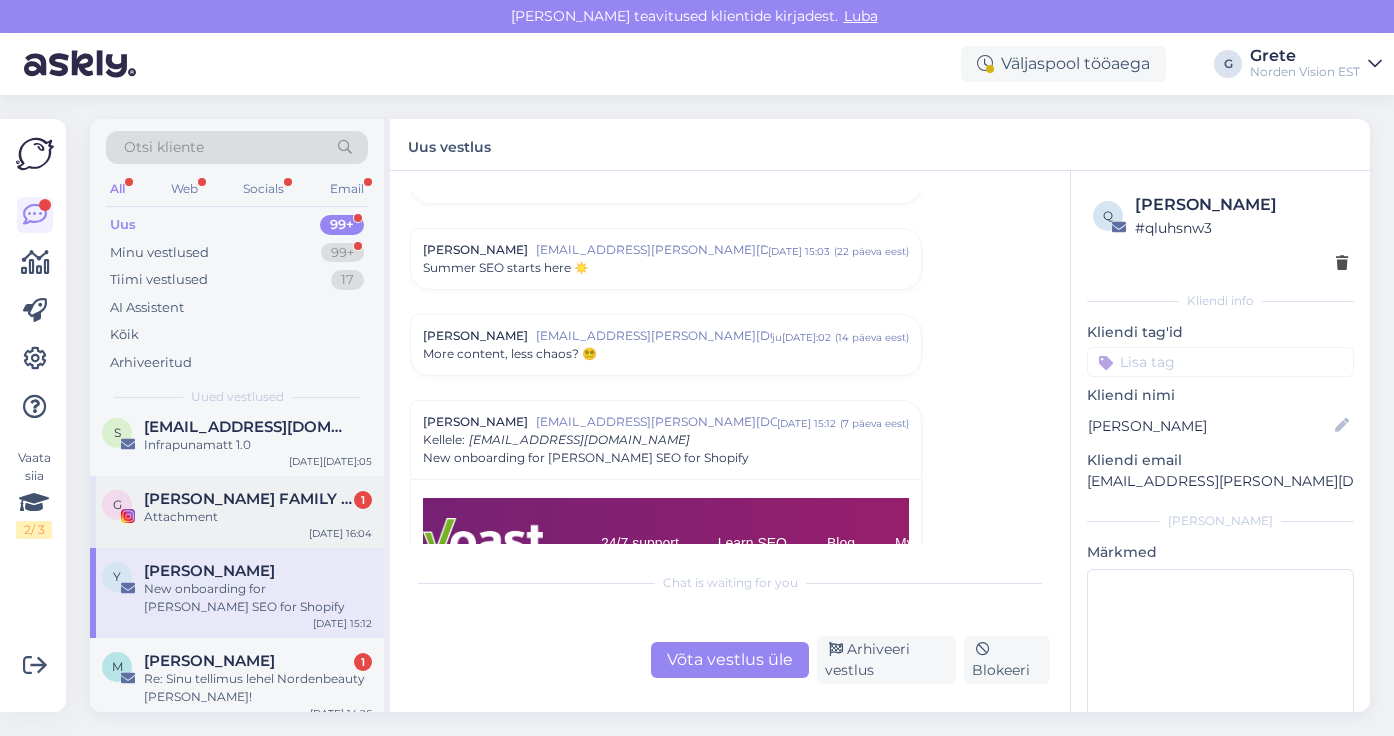 click on "Attachment" at bounding box center [258, 517] 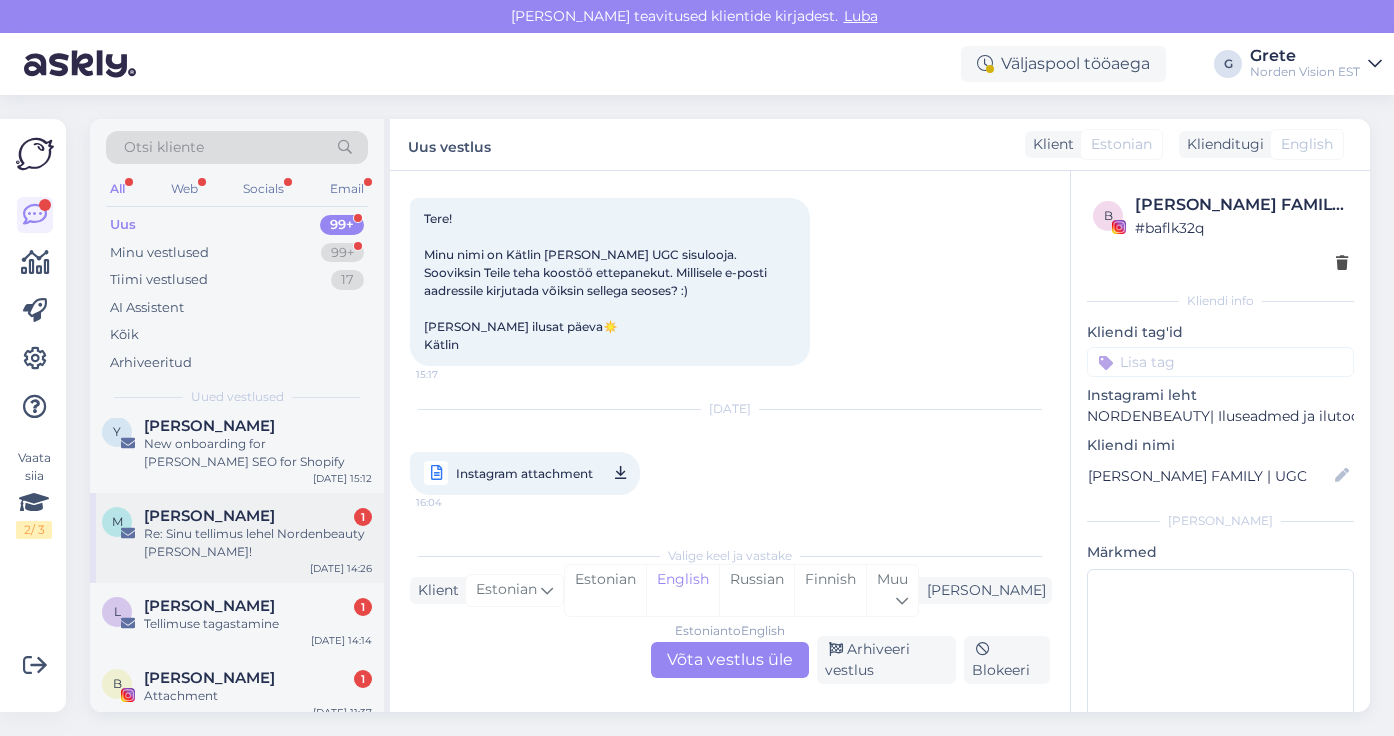 click on "Re: Sinu tellimus lehel Nordenbeauty [PERSON_NAME]!" at bounding box center (258, 543) 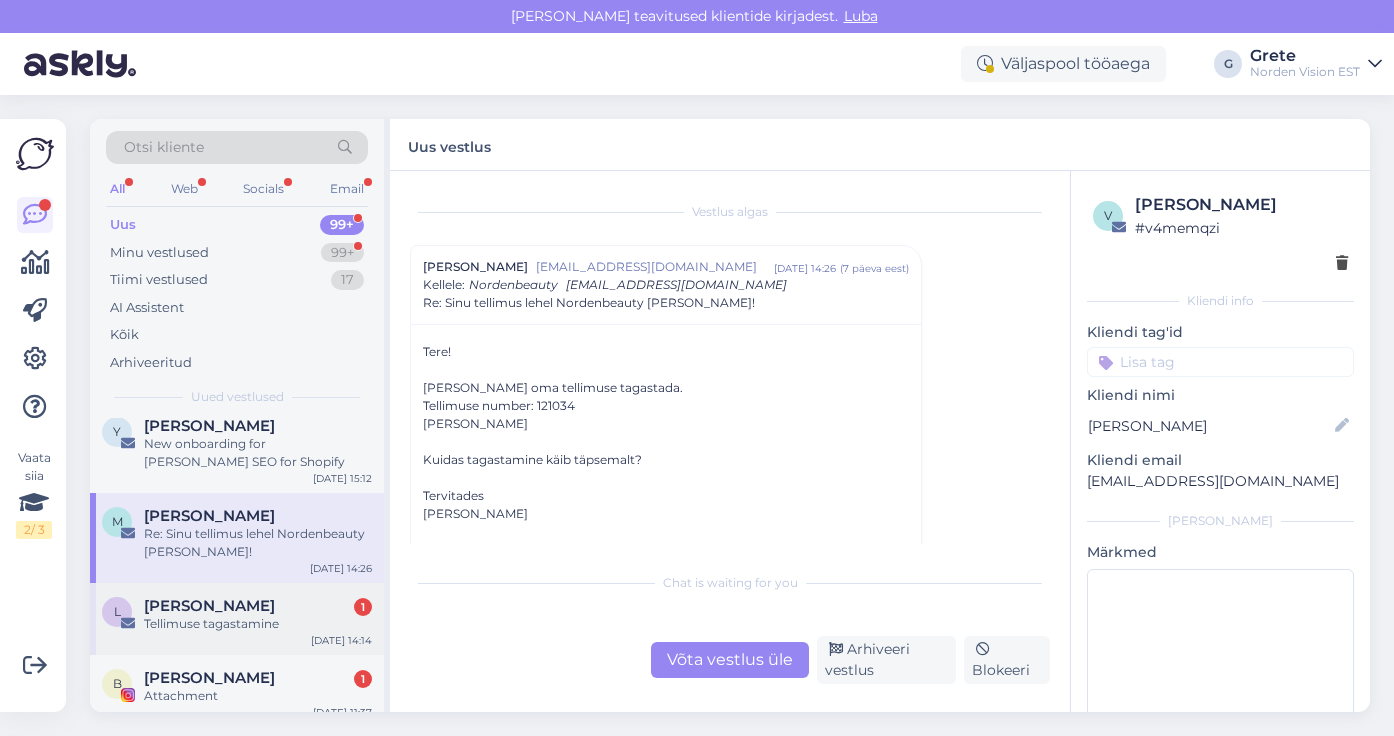 click on "L [PERSON_NAME] 1 Tellimuse tagastamine [DATE][DATE]:14" at bounding box center [237, 619] 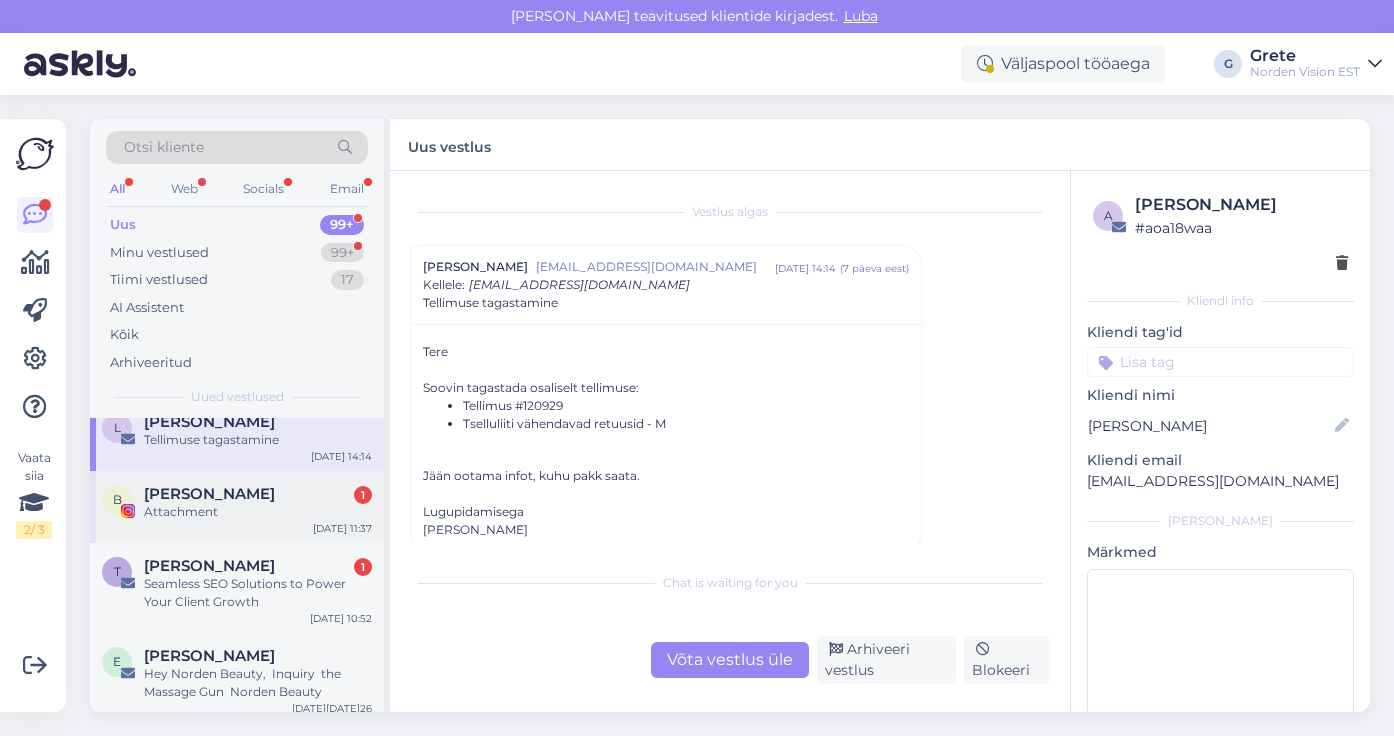 click on "Attachment" at bounding box center [258, 512] 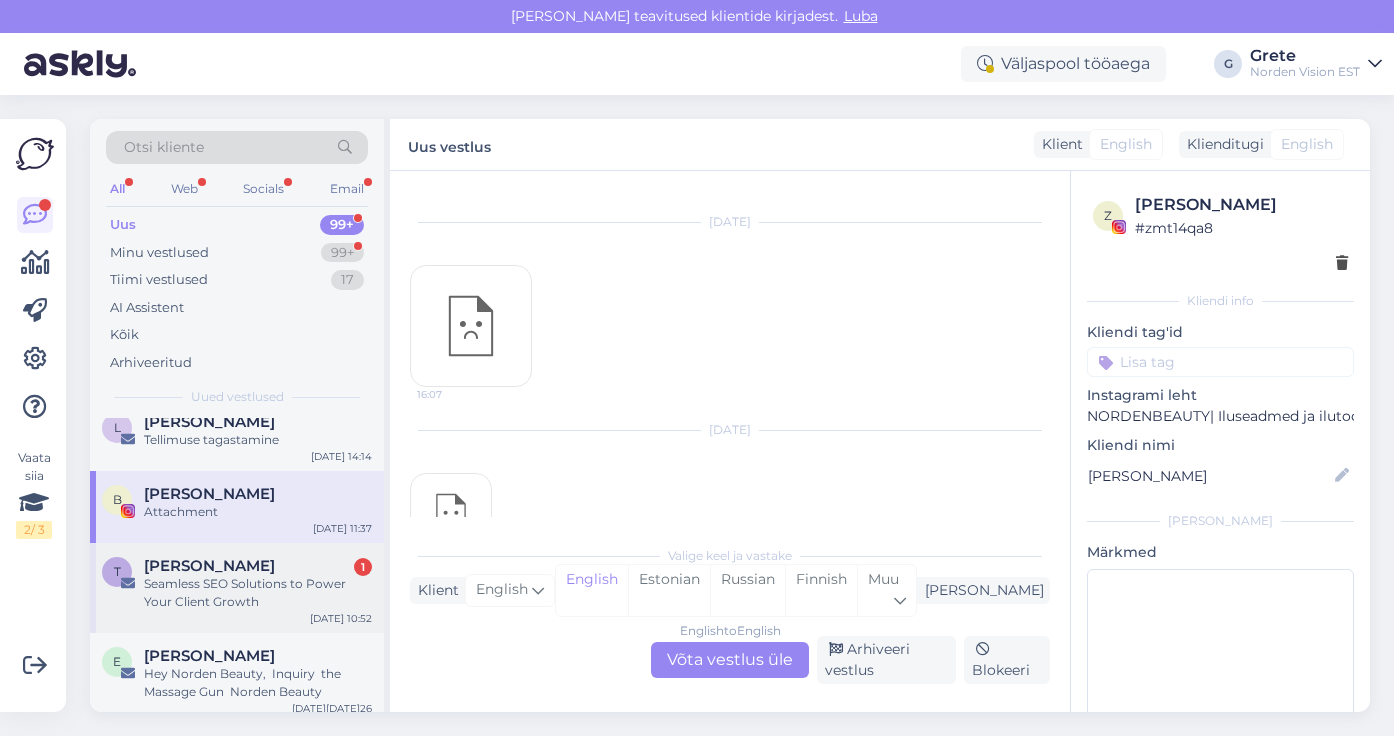 click on "Seamless SEO Solutions to Power Your Client Growth" at bounding box center (258, 593) 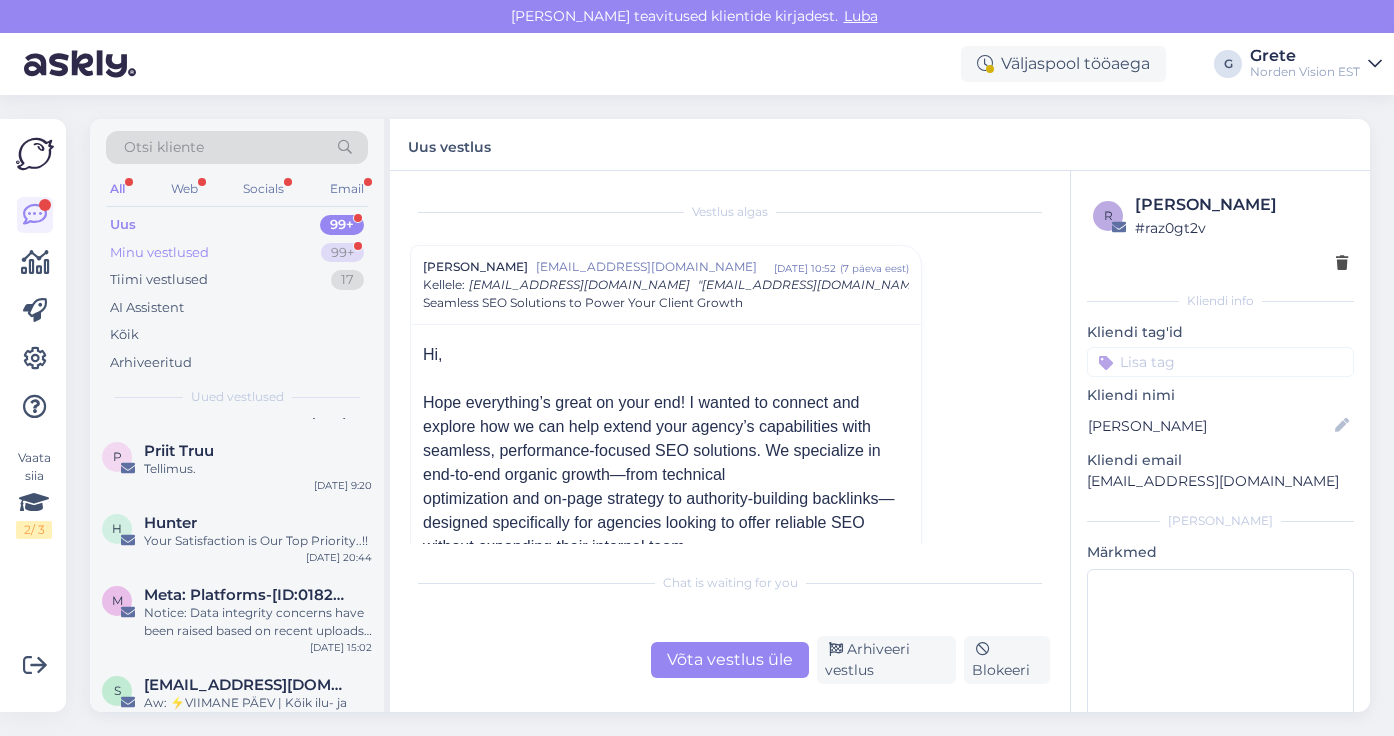 click on "Minu vestlused 99+" at bounding box center (237, 253) 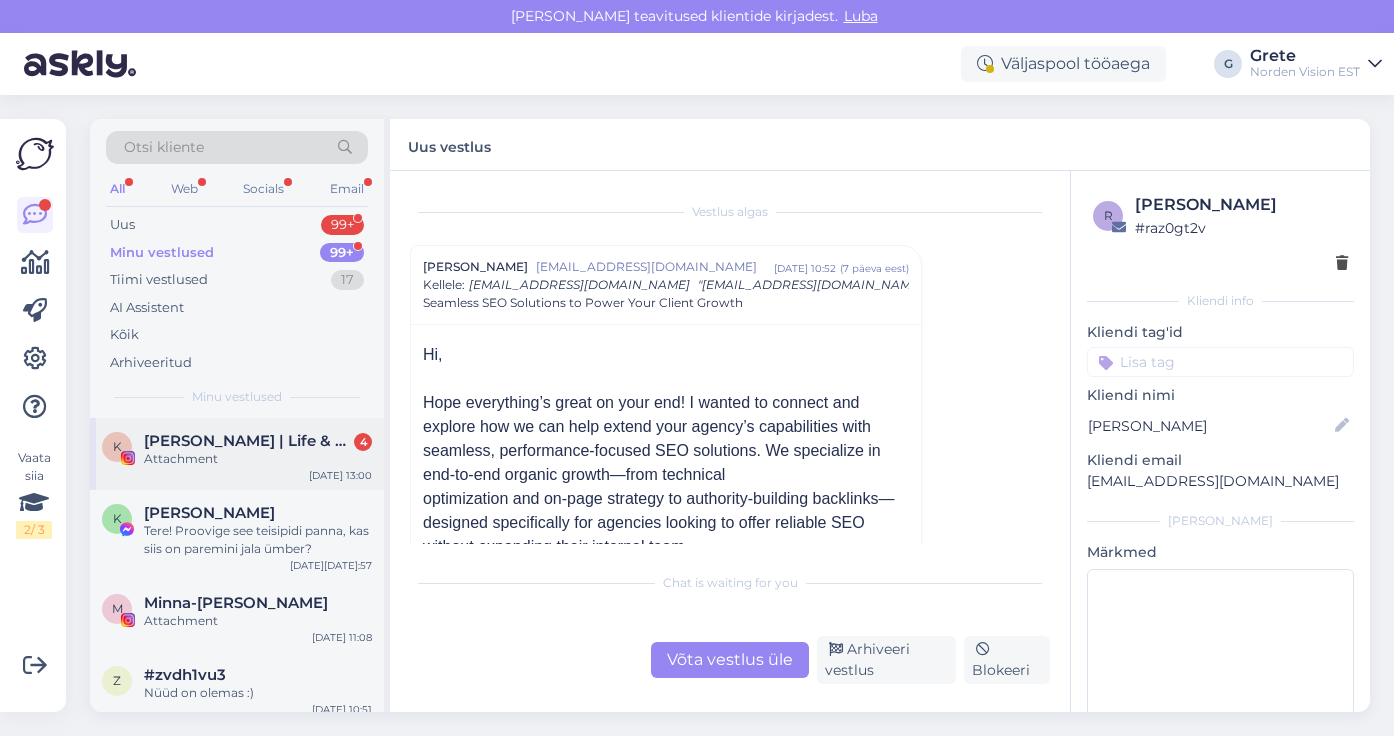 click on "K [PERSON_NAME] | Life & Self-Love coach 4 Attachment [DATE] 13:00" at bounding box center [237, 454] 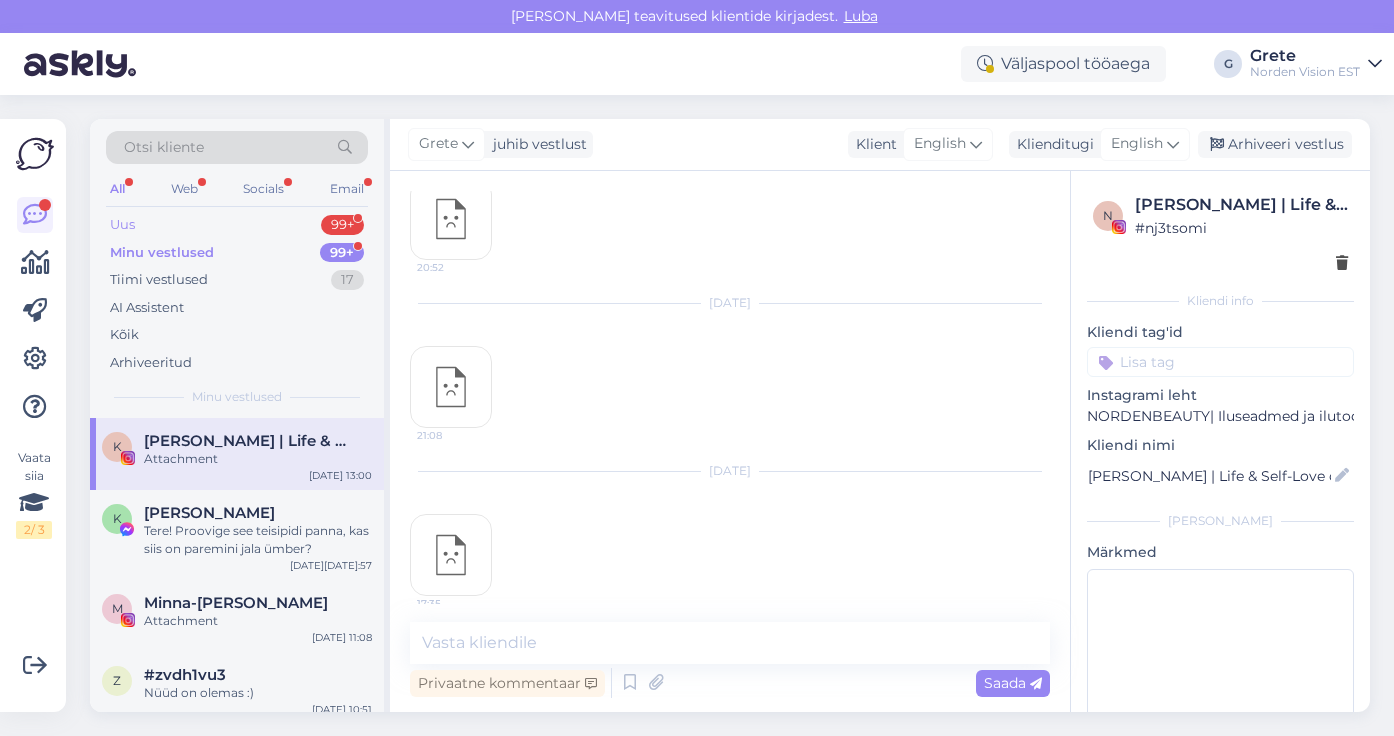 click on "Uus 99+" at bounding box center [237, 225] 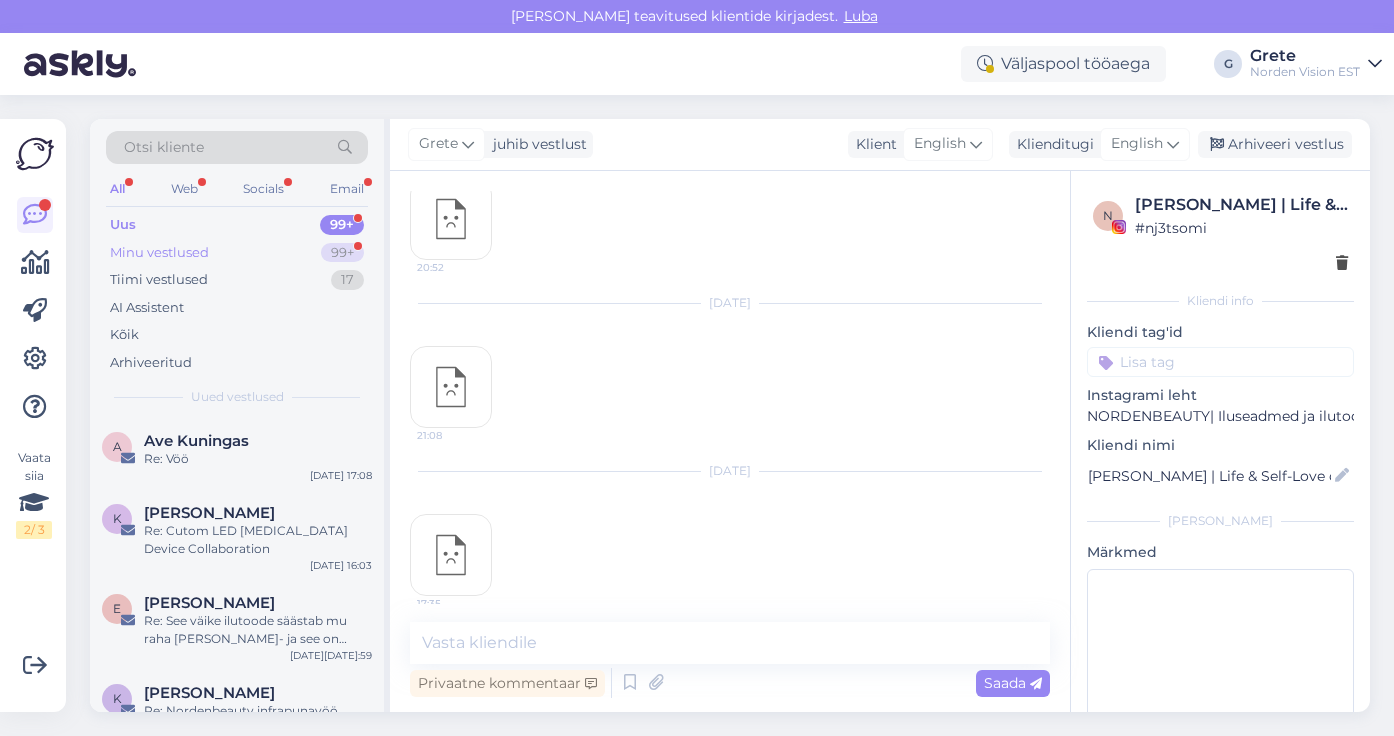 click on "Minu vestlused 99+" at bounding box center (237, 253) 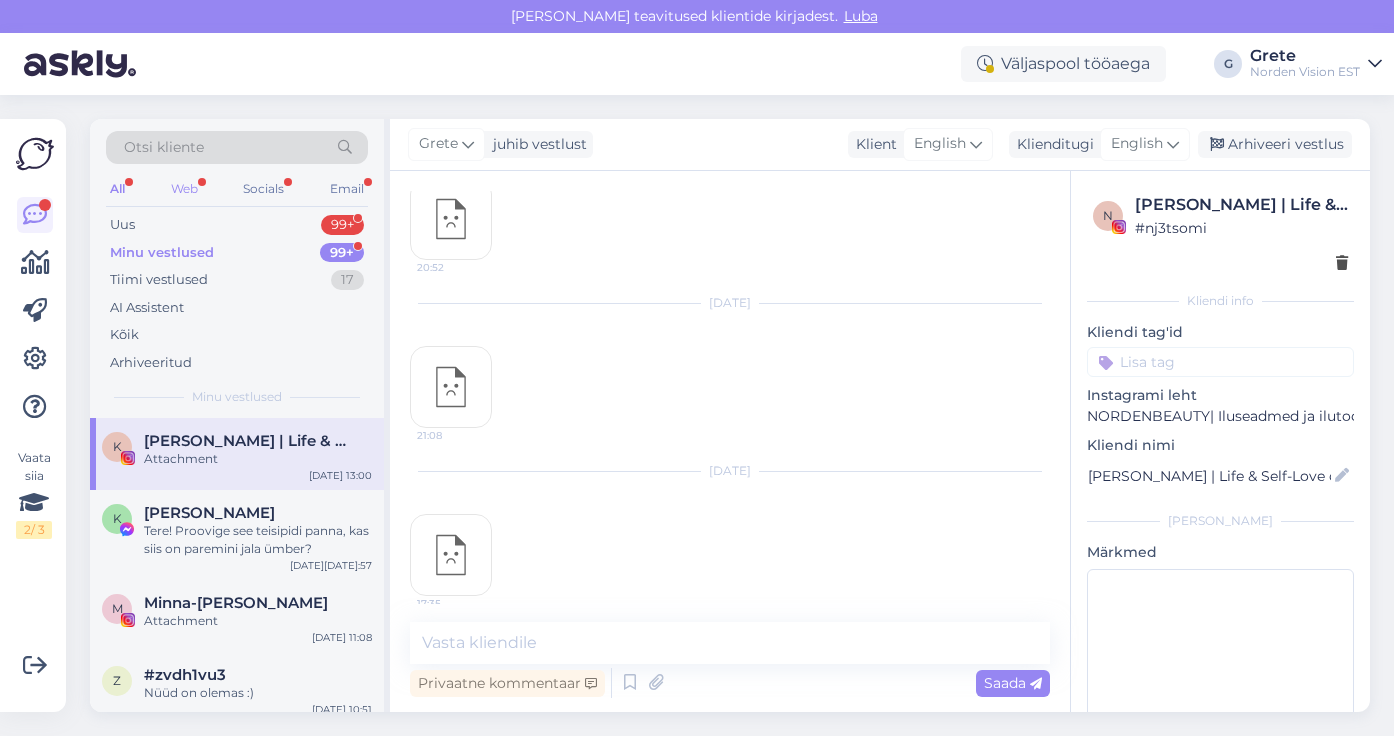 click on "Web" at bounding box center [184, 189] 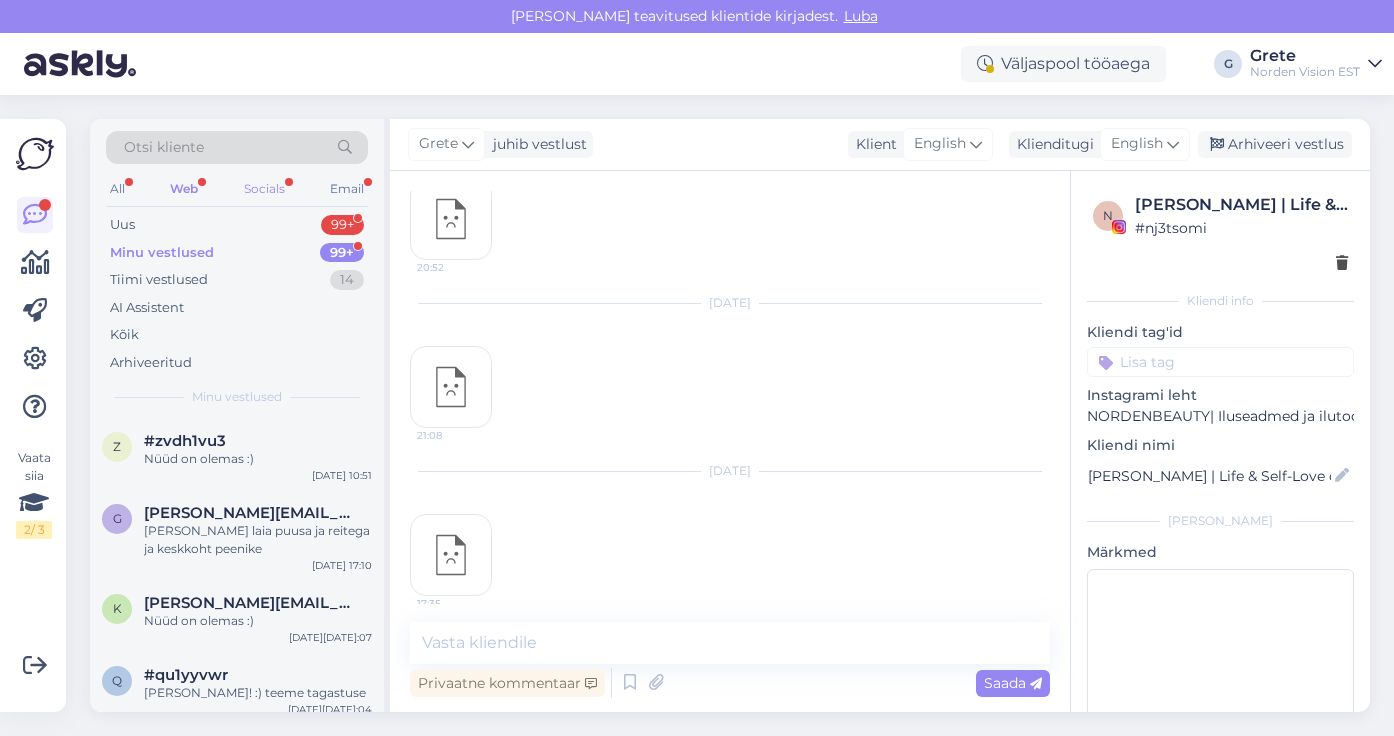 click on "Socials" at bounding box center (264, 189) 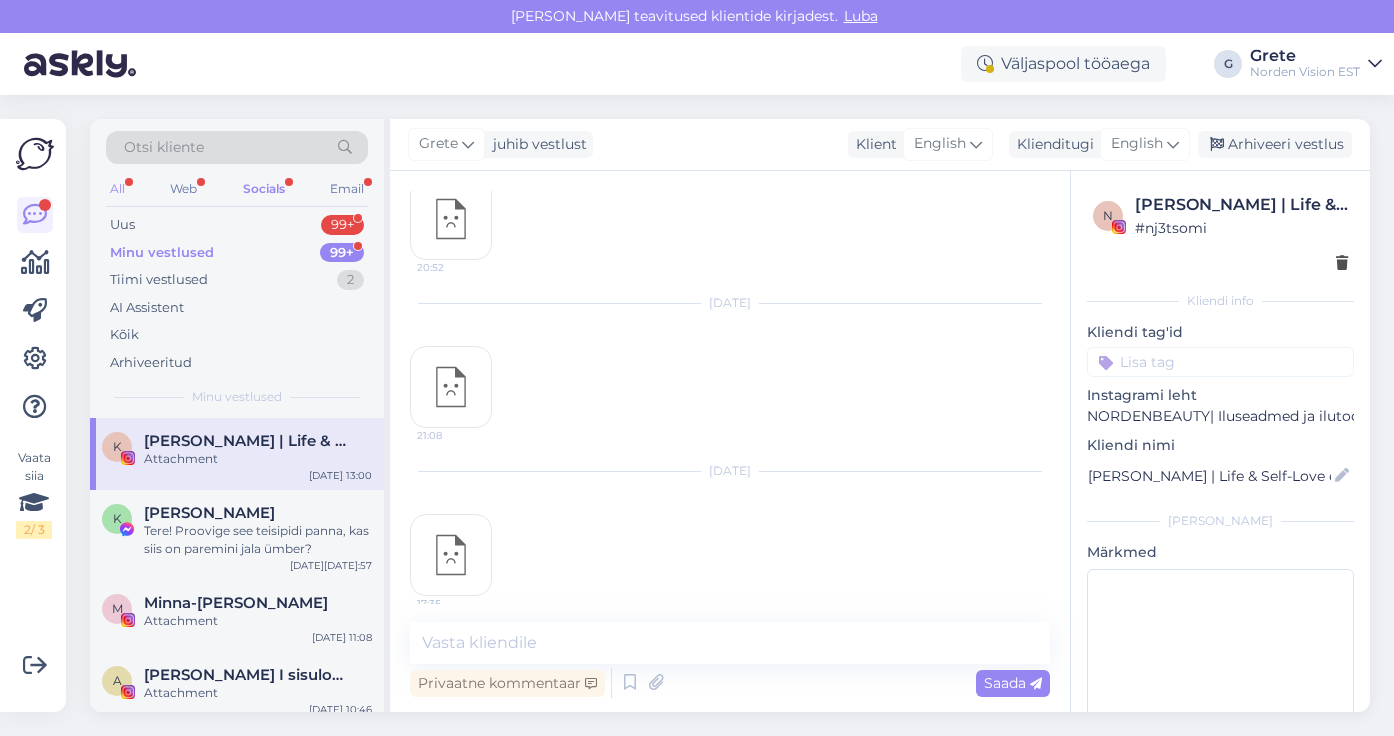 click on "All" at bounding box center [117, 189] 